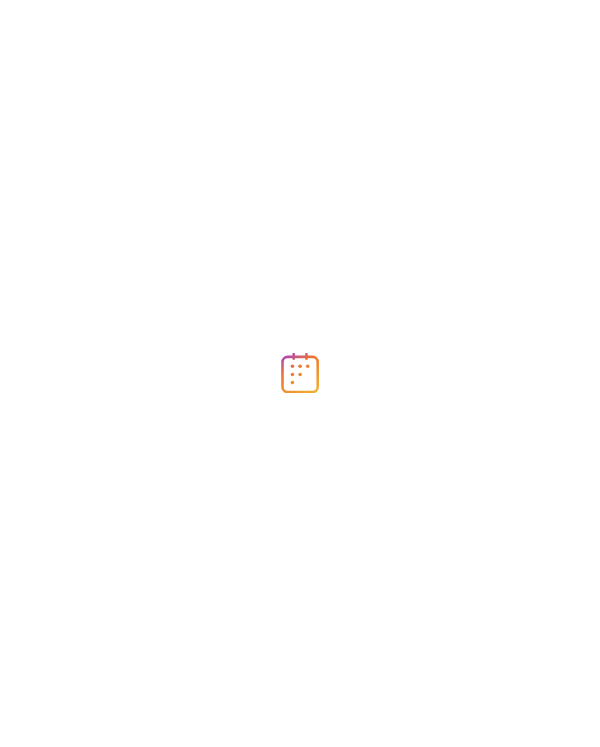 scroll, scrollTop: 0, scrollLeft: 0, axis: both 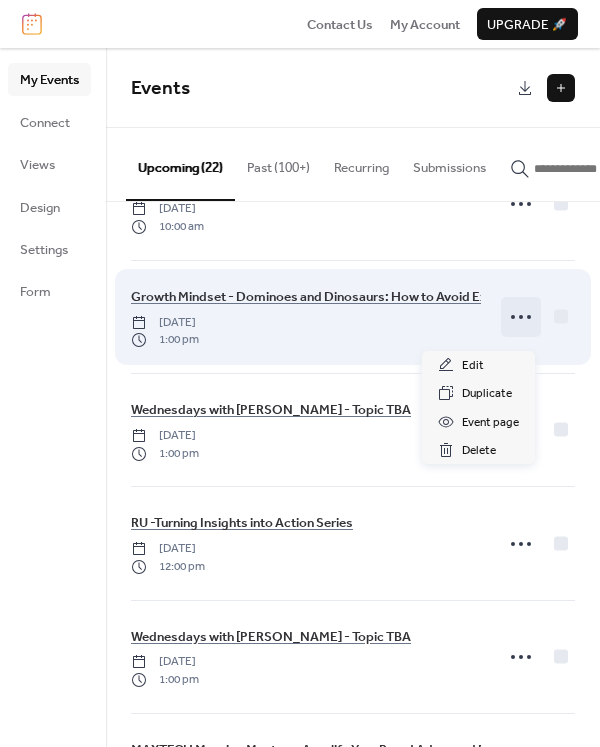 click 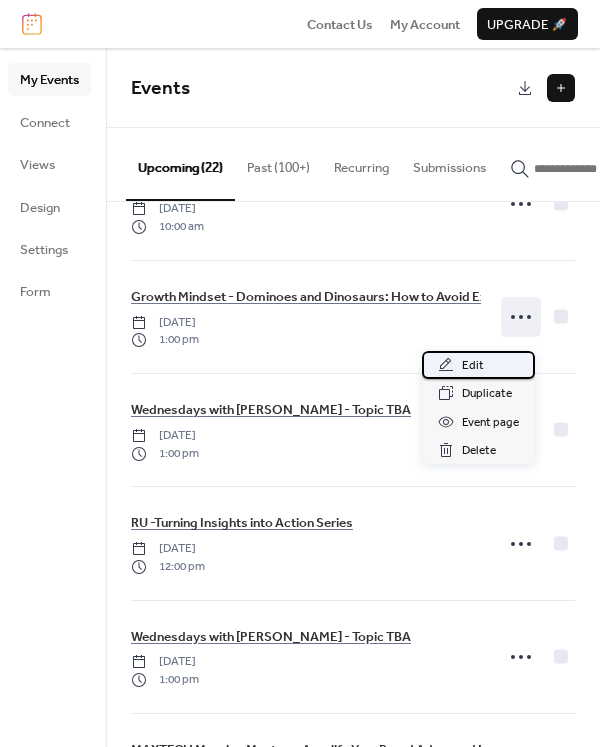 click on "Edit" at bounding box center [473, 366] 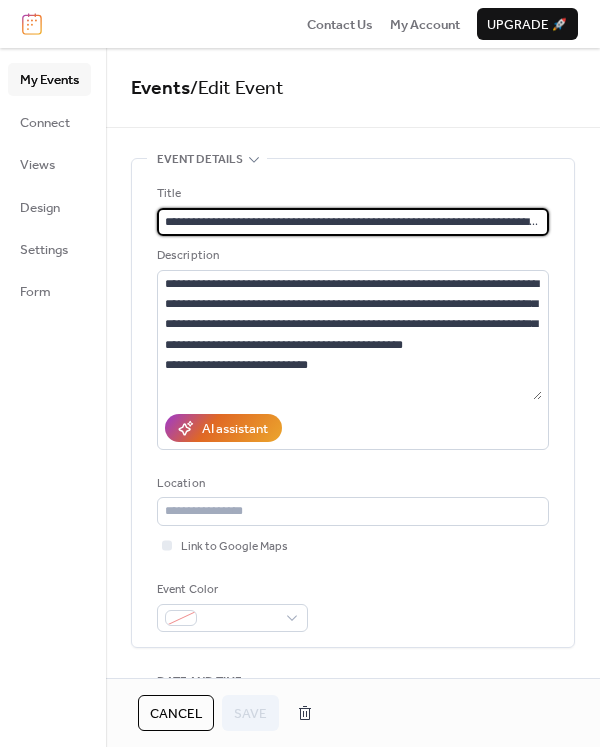 scroll, scrollTop: 0, scrollLeft: 133, axis: horizontal 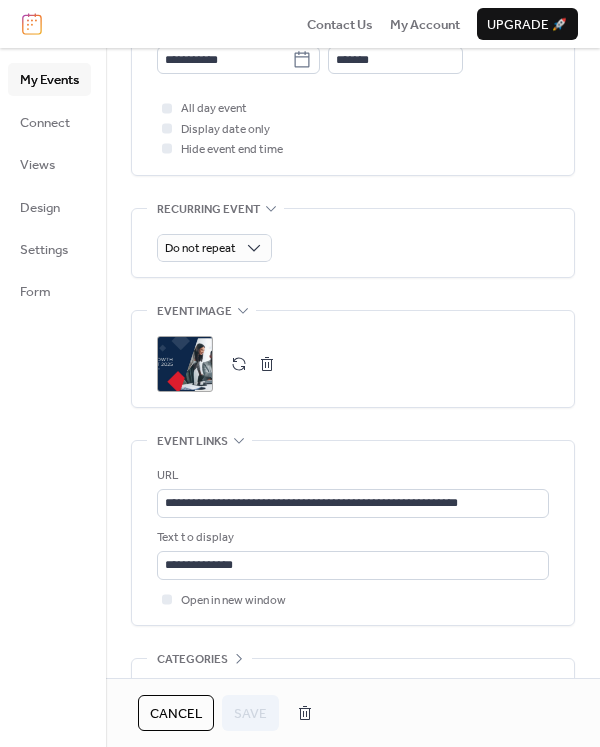 click at bounding box center (239, 364) 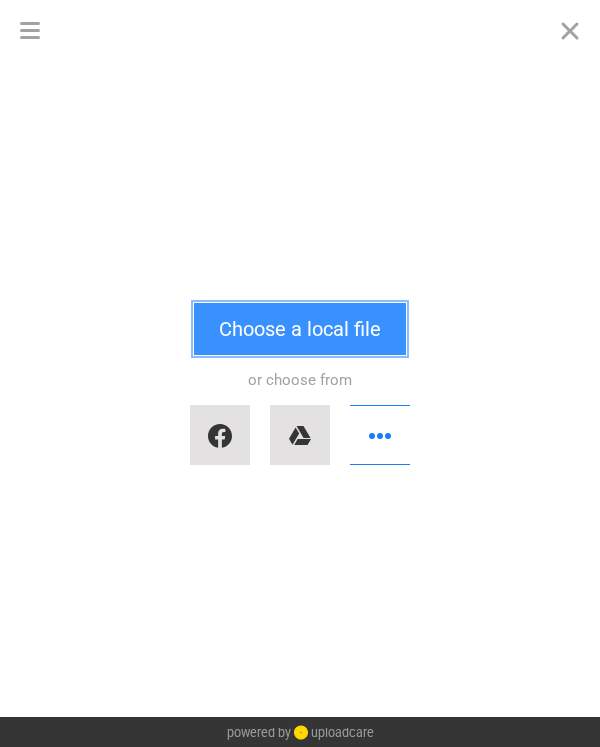 click on "Choose a local file" at bounding box center (300, 329) 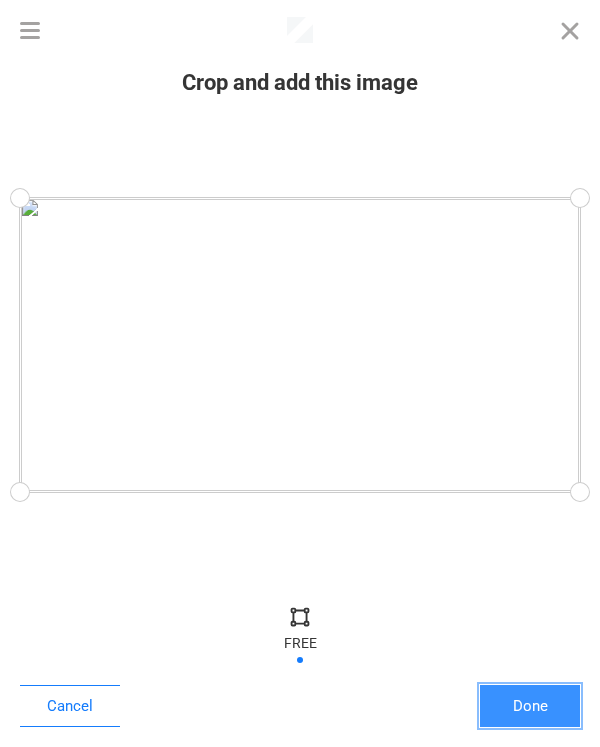 click on "Done" at bounding box center [530, 706] 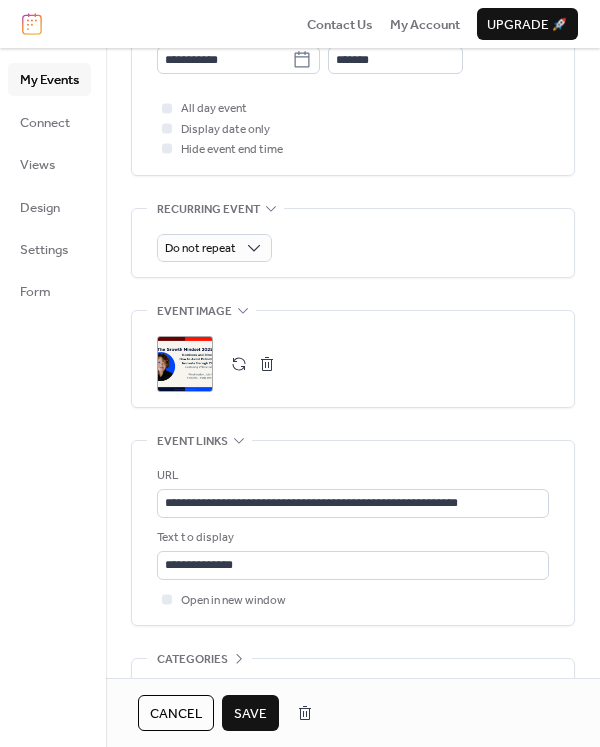 click on "Save" at bounding box center [250, 714] 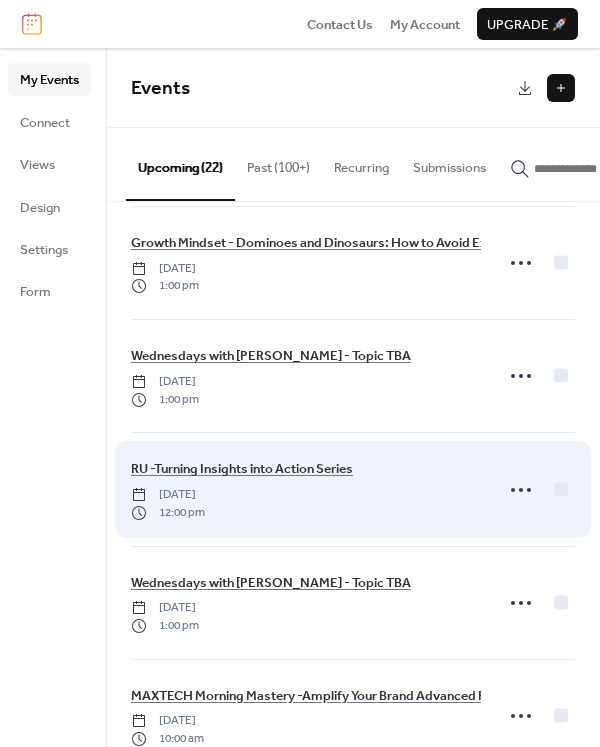 scroll, scrollTop: 400, scrollLeft: 0, axis: vertical 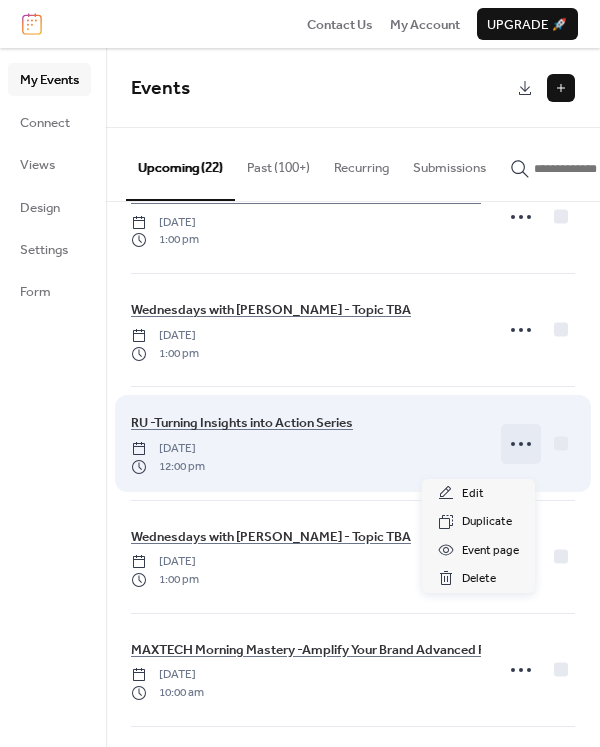click 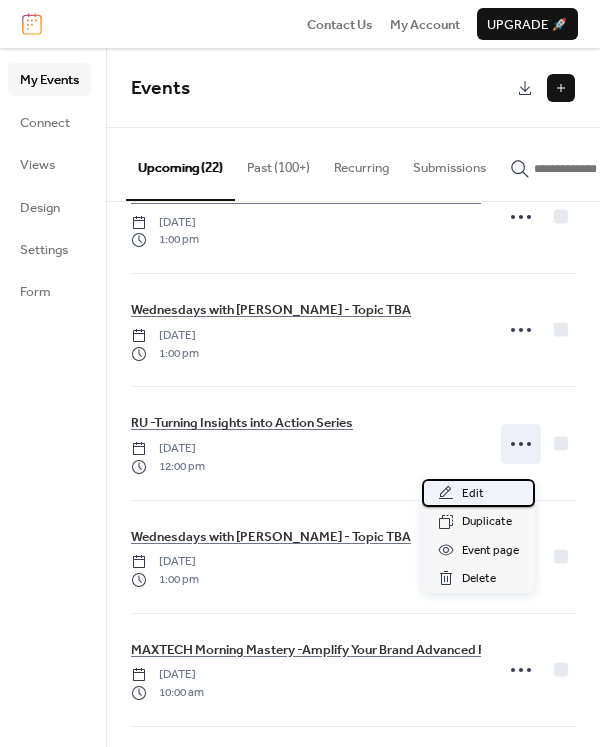 click on "Edit" at bounding box center (473, 494) 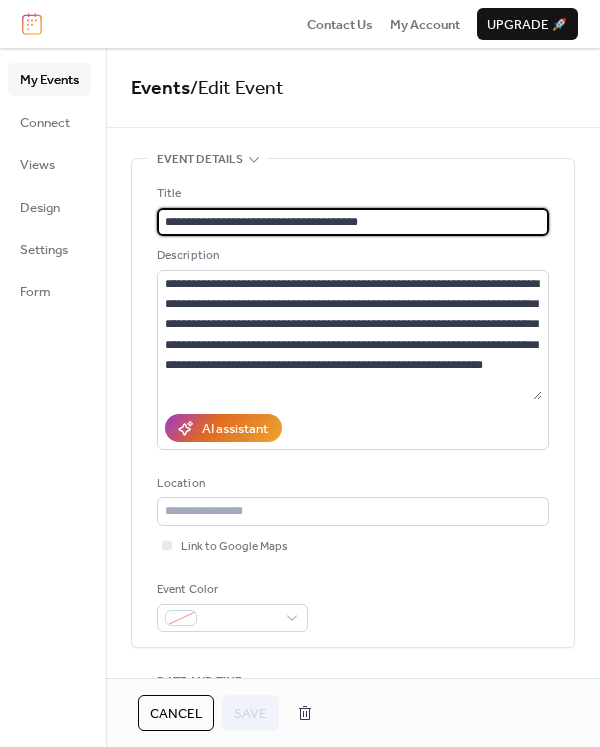 click on "**********" at bounding box center [353, 222] 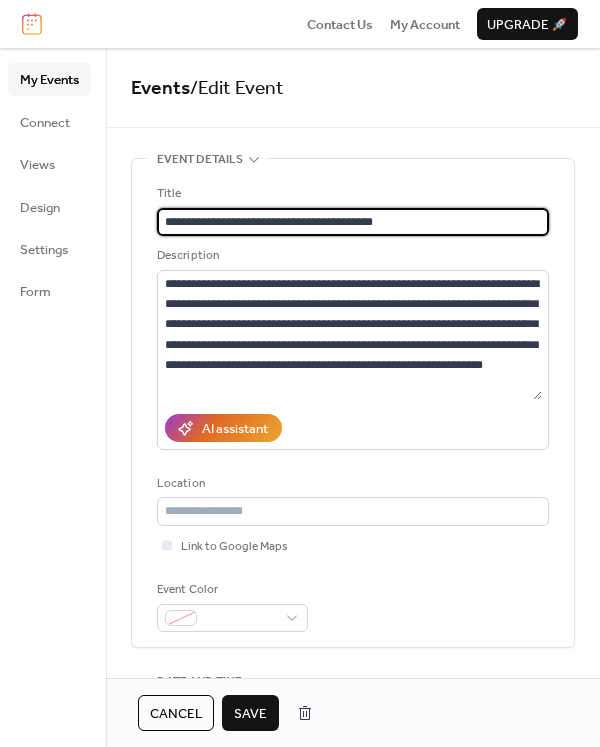 paste on "**********" 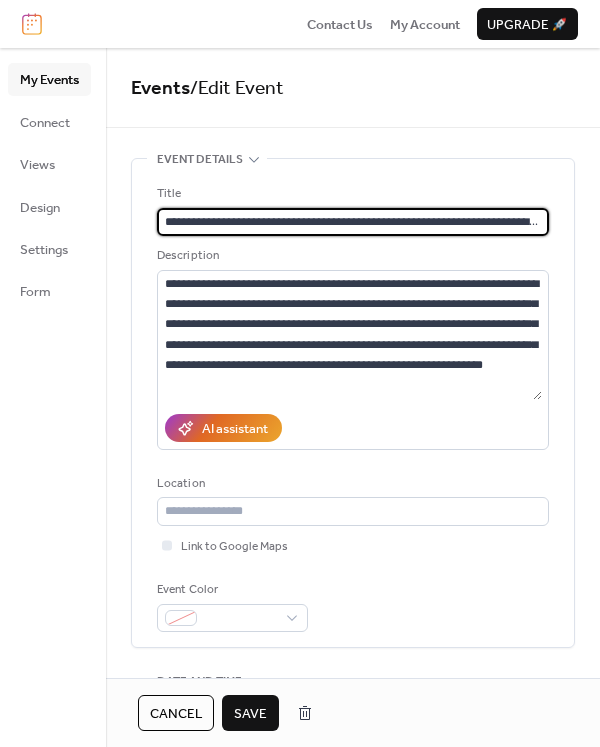 scroll, scrollTop: 0, scrollLeft: 57, axis: horizontal 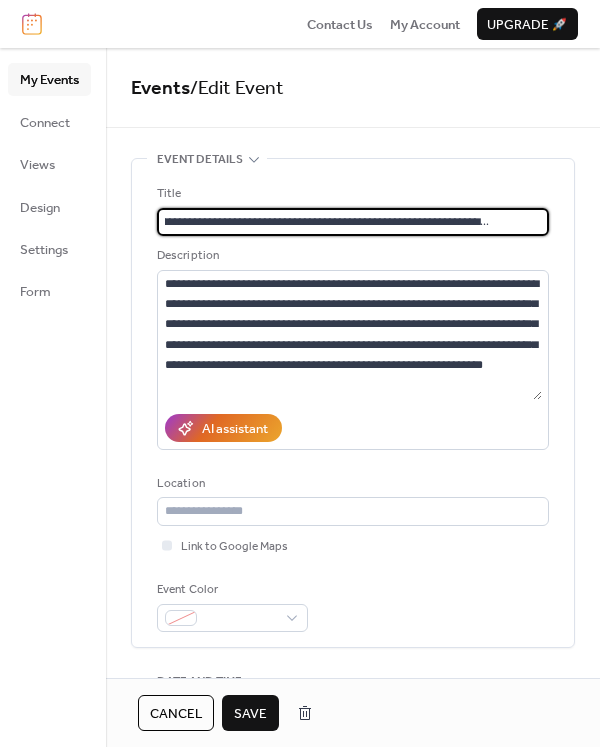 drag, startPoint x: 488, startPoint y: 223, endPoint x: 549, endPoint y: 223, distance: 61 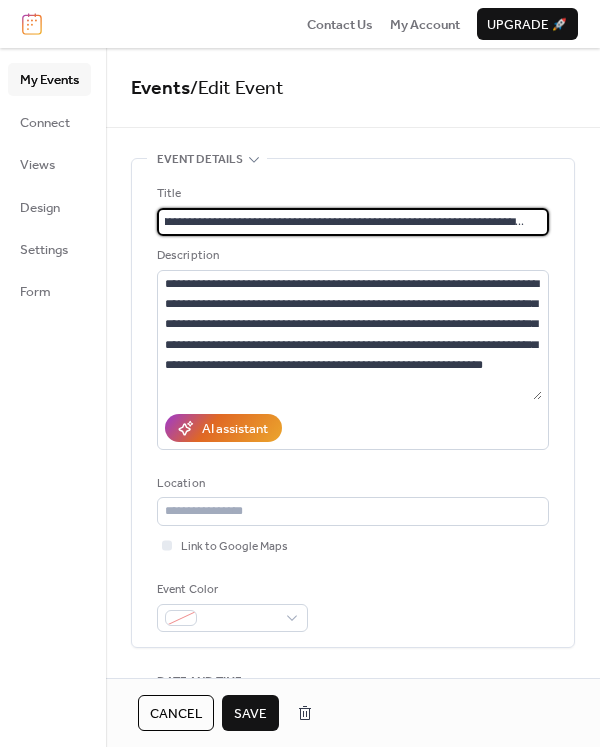 scroll, scrollTop: 0, scrollLeft: 11, axis: horizontal 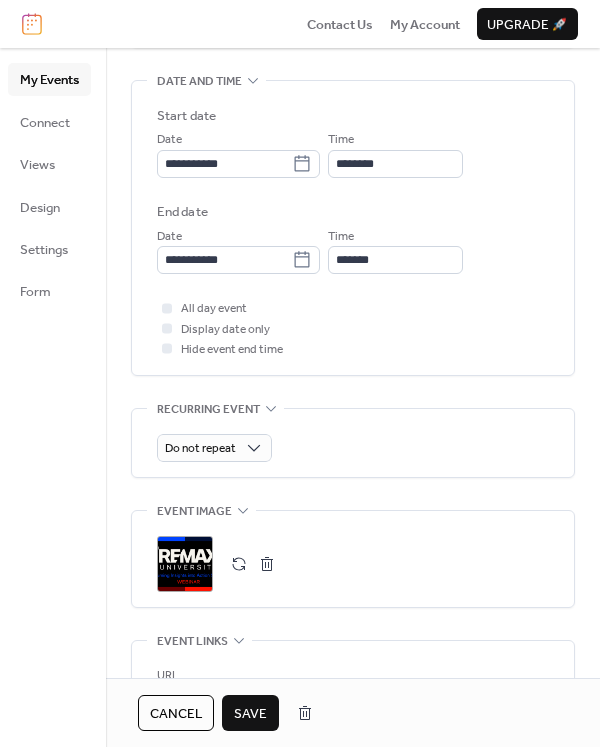 type on "**********" 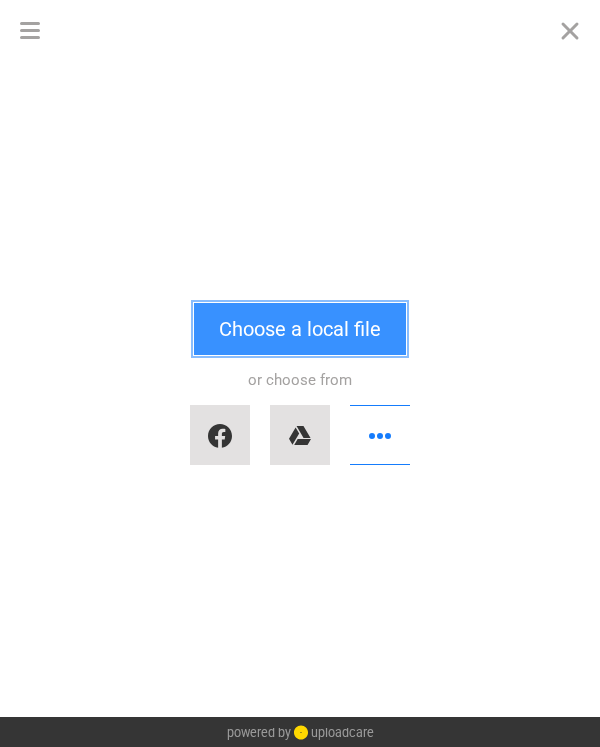 click on "Choose a local file" at bounding box center [300, 329] 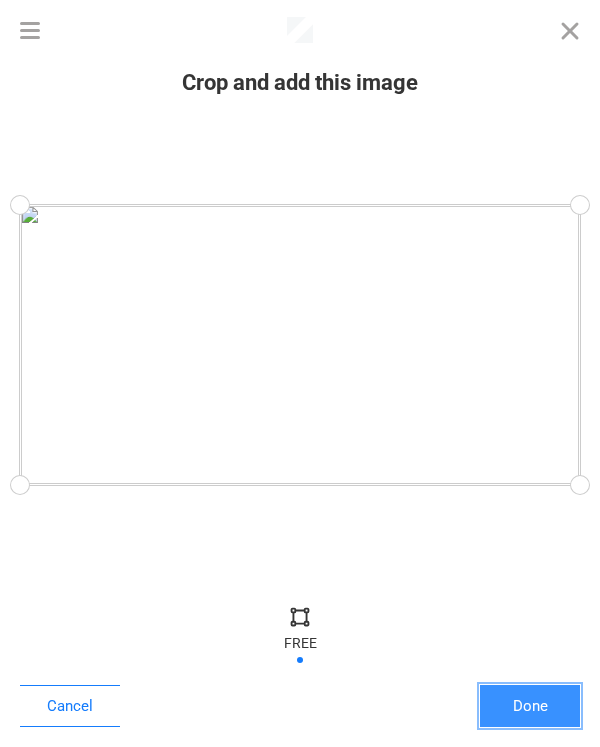 click on "Done" at bounding box center [530, 706] 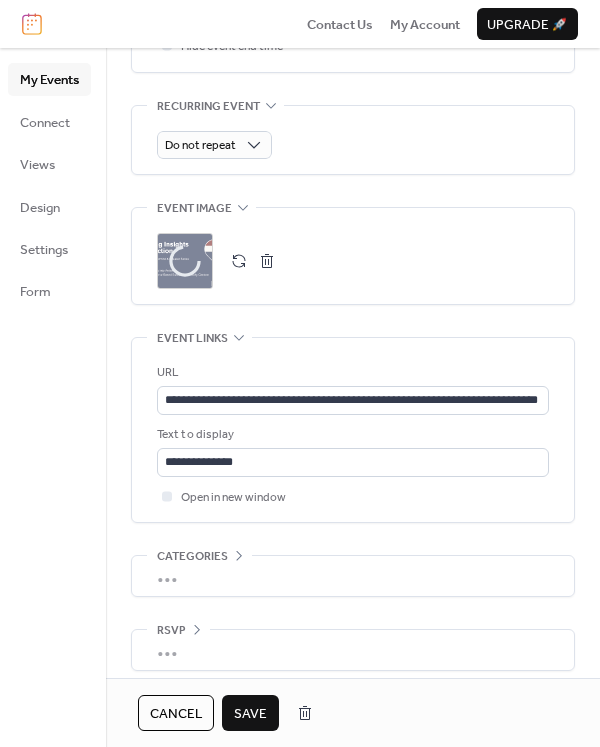scroll, scrollTop: 922, scrollLeft: 0, axis: vertical 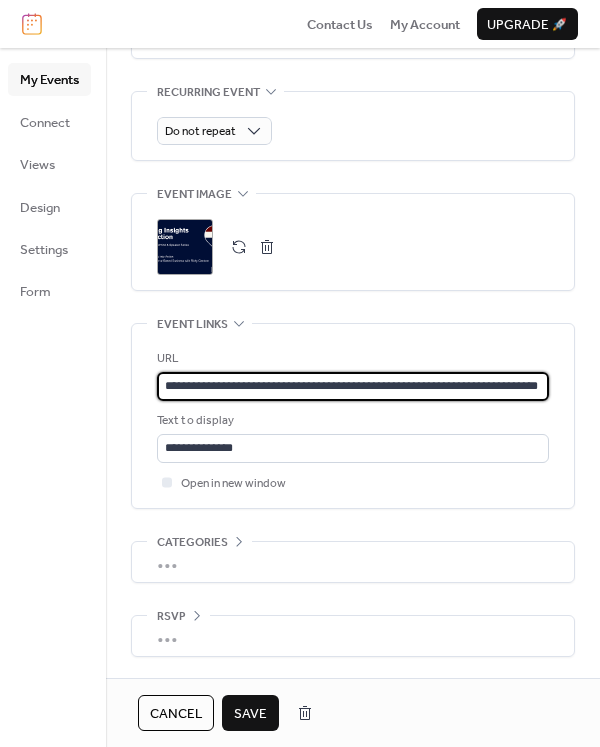 click on "**********" at bounding box center [353, 386] 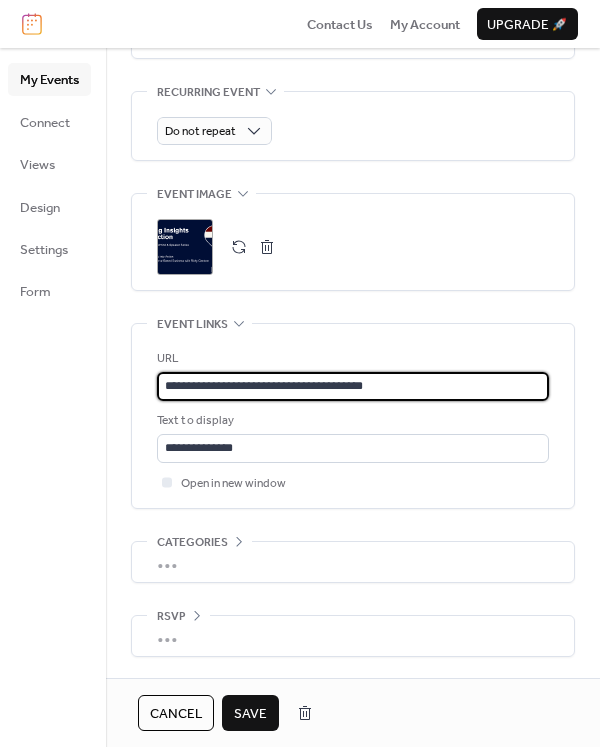 type on "**********" 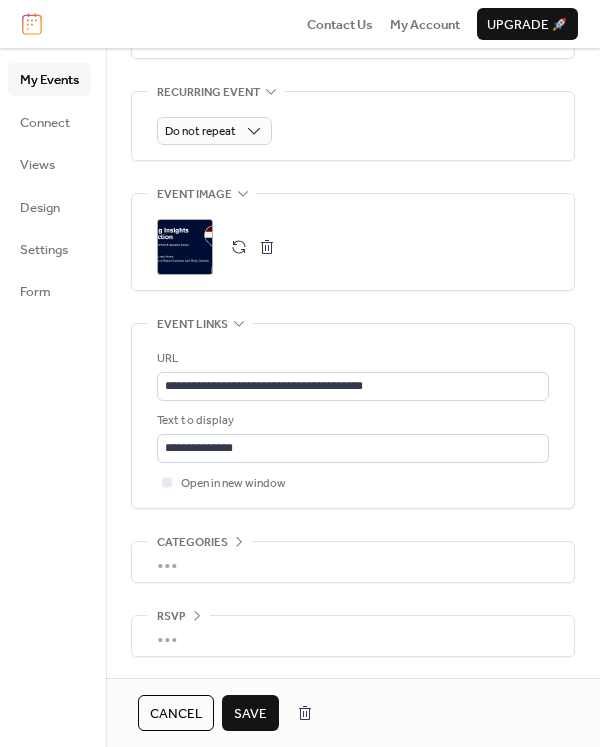 click on "Save" at bounding box center (250, 714) 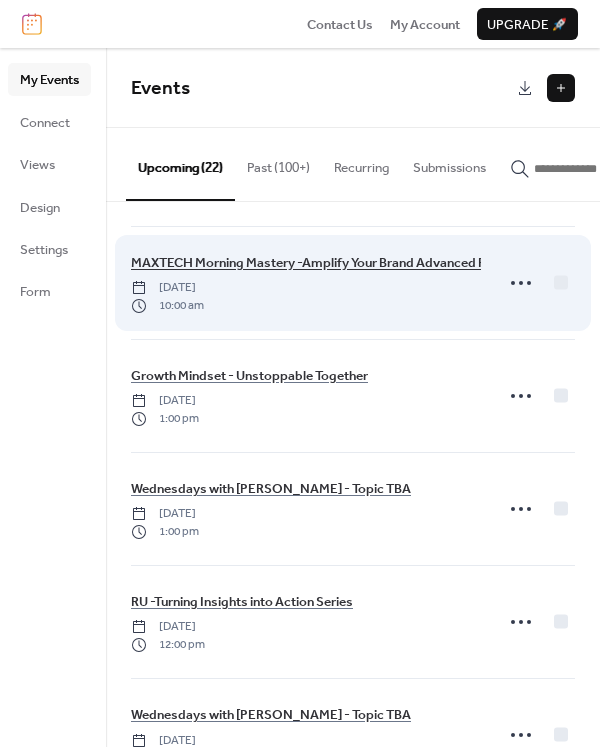 scroll, scrollTop: 800, scrollLeft: 0, axis: vertical 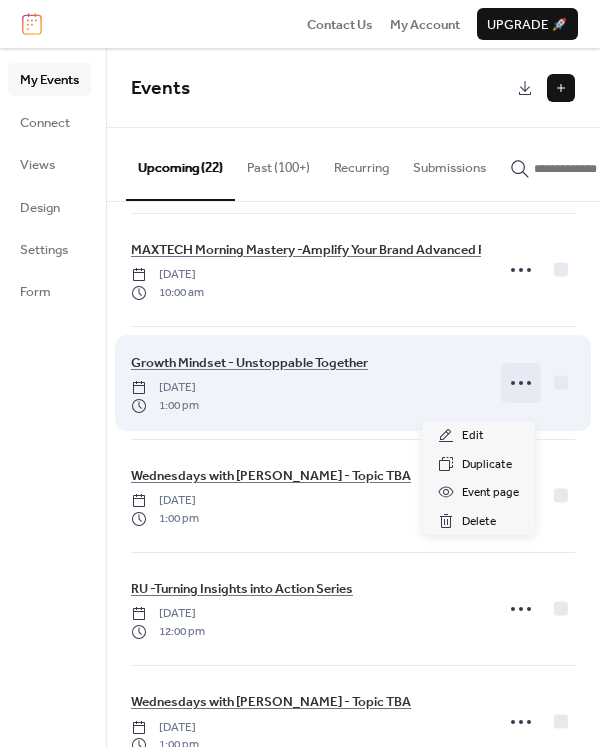 click 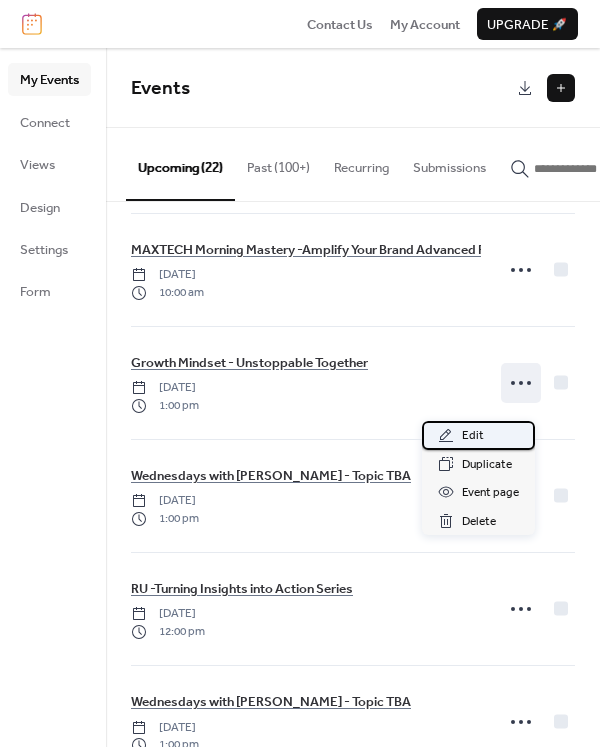 click on "Edit" at bounding box center [478, 435] 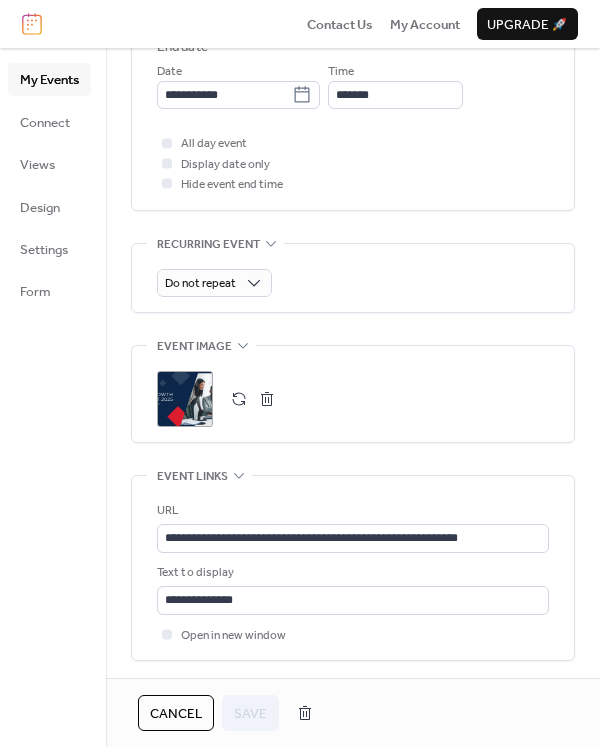 scroll, scrollTop: 900, scrollLeft: 0, axis: vertical 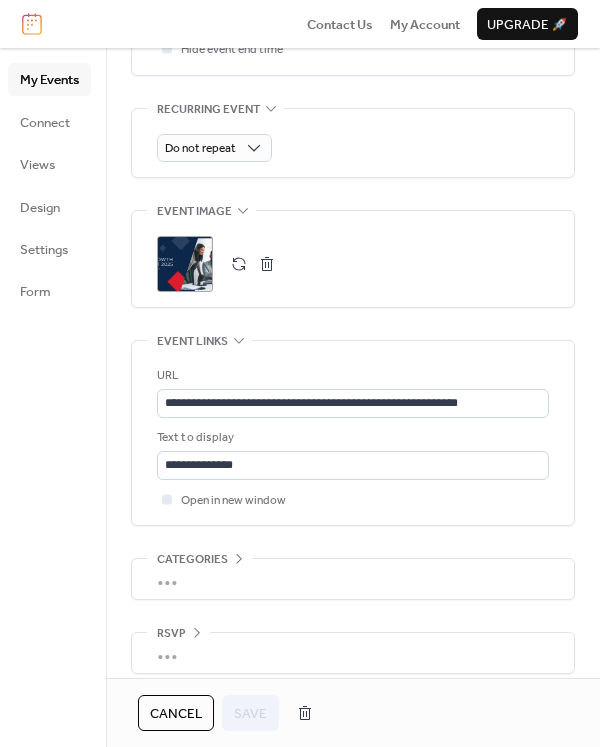 click at bounding box center [239, 264] 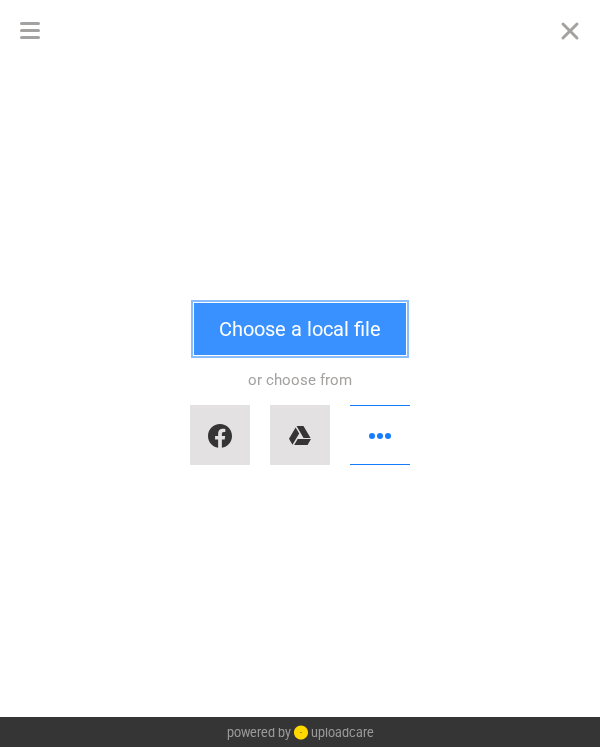 click on "Choose a local file" at bounding box center (300, 329) 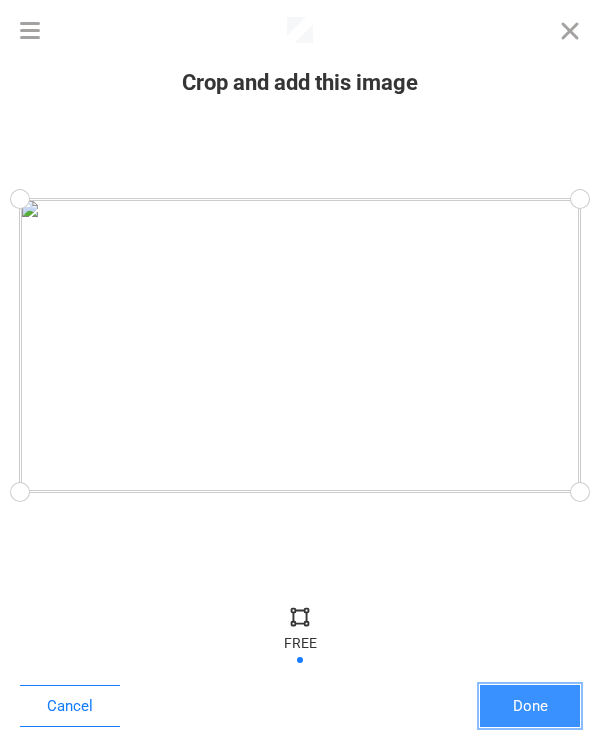 click on "Done" at bounding box center [530, 706] 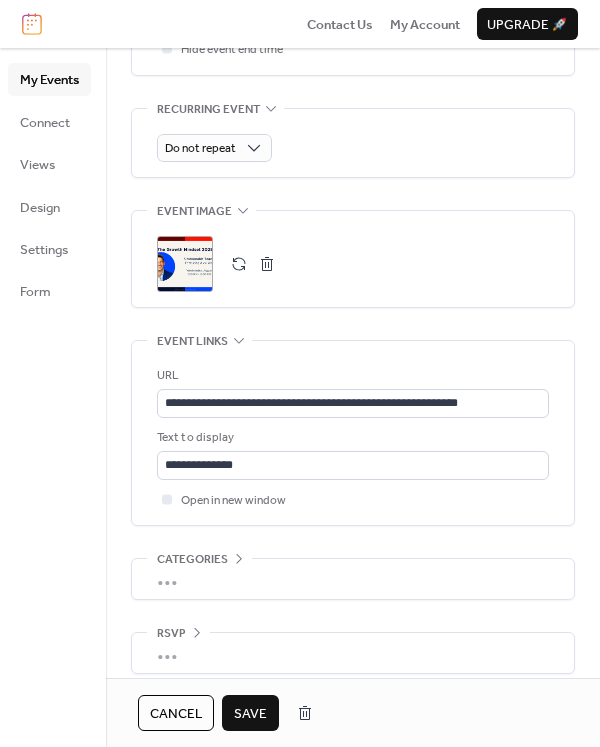 click on "Save" at bounding box center [250, 714] 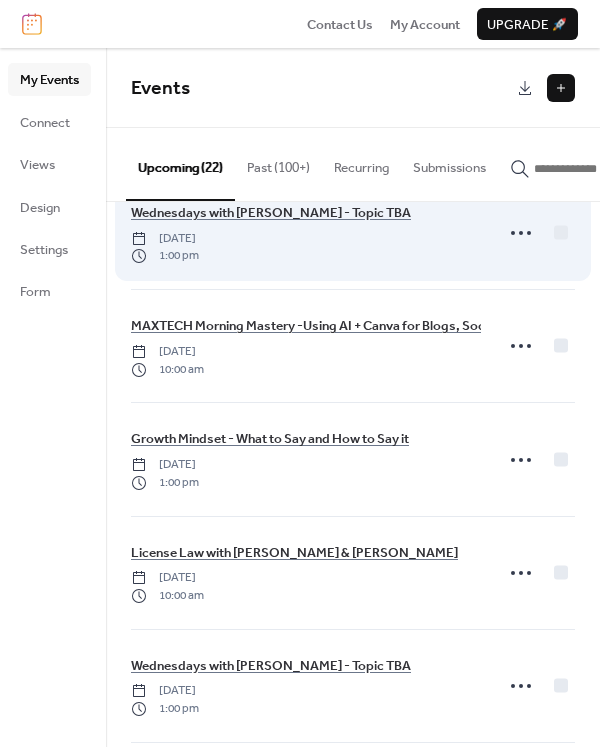 scroll, scrollTop: 1300, scrollLeft: 0, axis: vertical 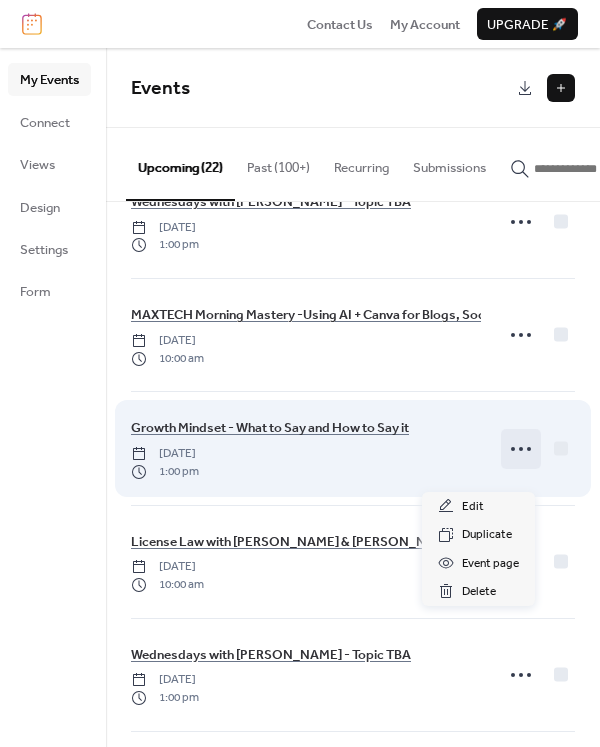 click 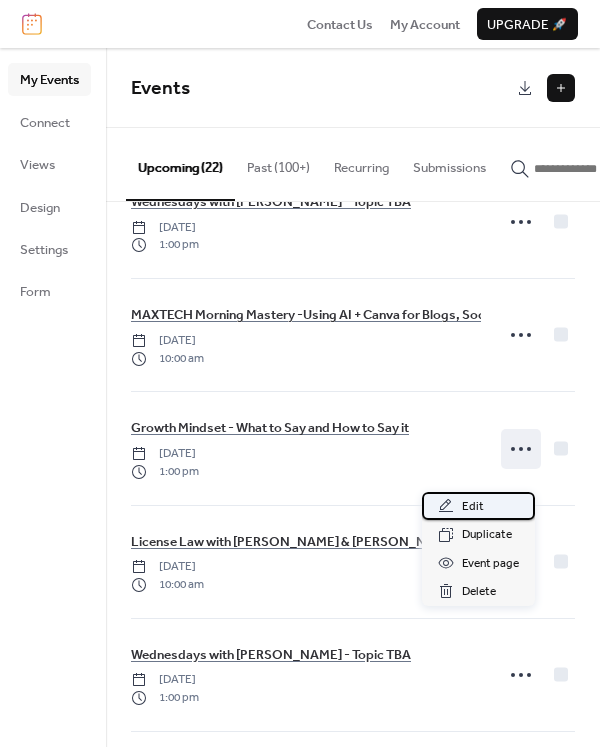 click on "Edit" at bounding box center (473, 507) 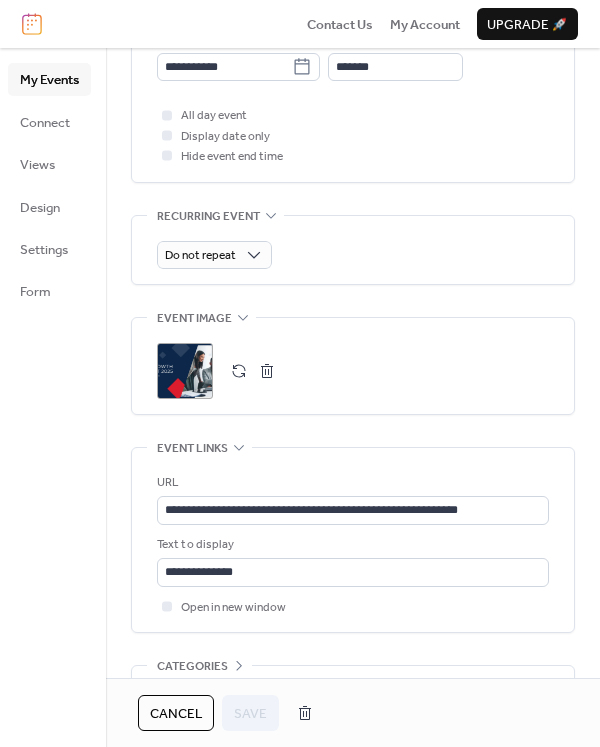scroll, scrollTop: 800, scrollLeft: 0, axis: vertical 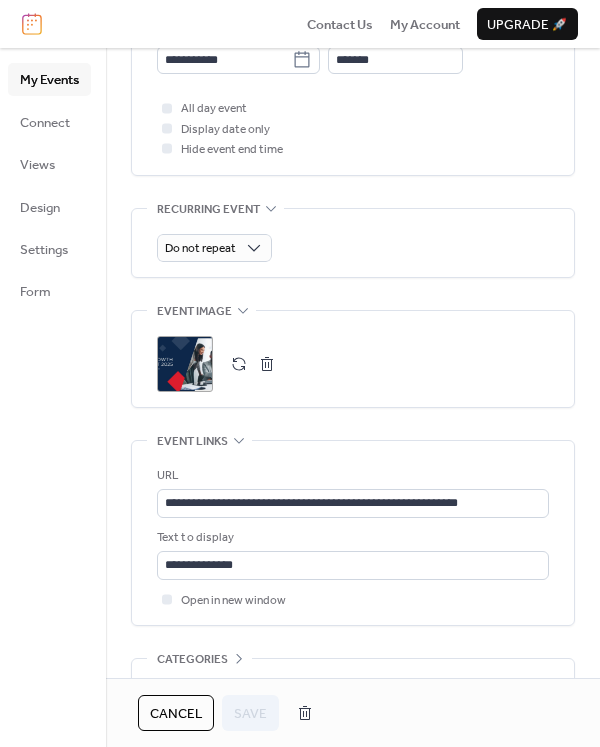 click at bounding box center (239, 364) 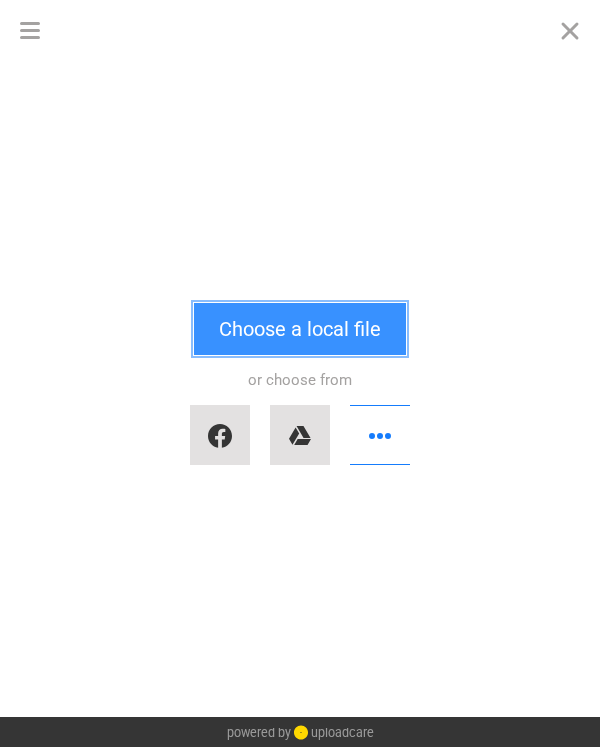 click on "Choose a local file" at bounding box center (300, 329) 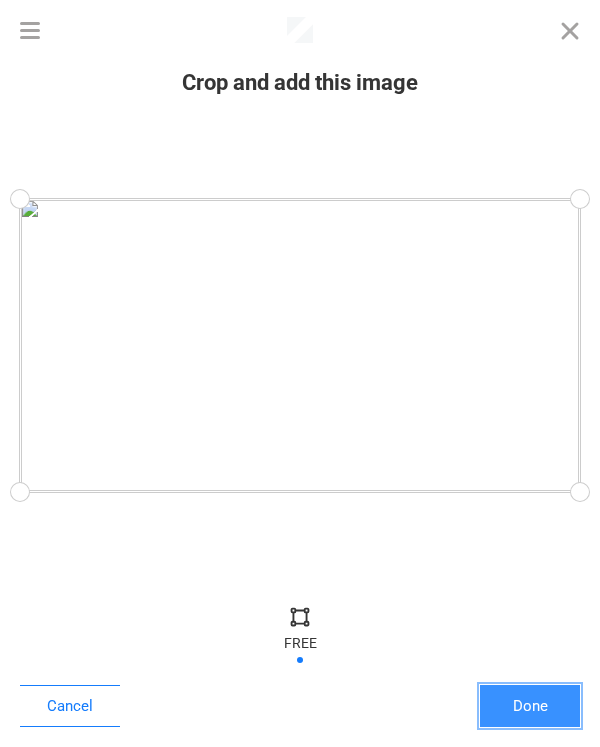 click on "Done" at bounding box center (530, 706) 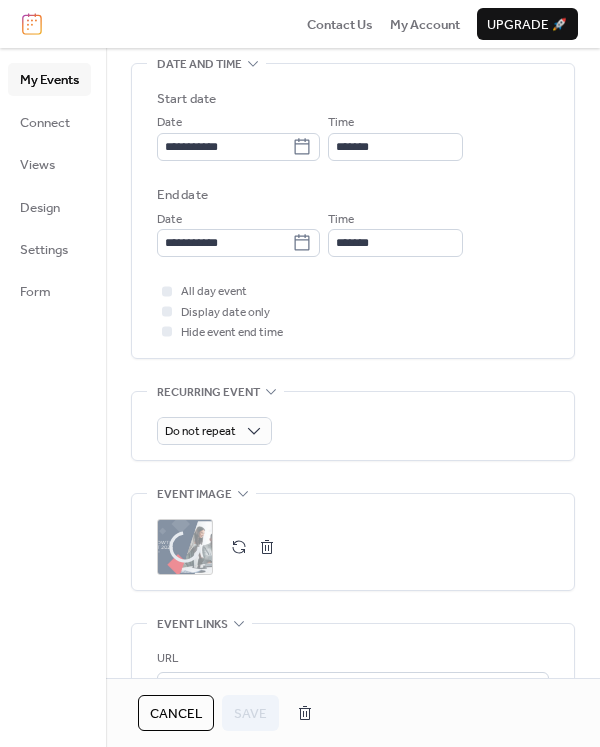scroll, scrollTop: 600, scrollLeft: 0, axis: vertical 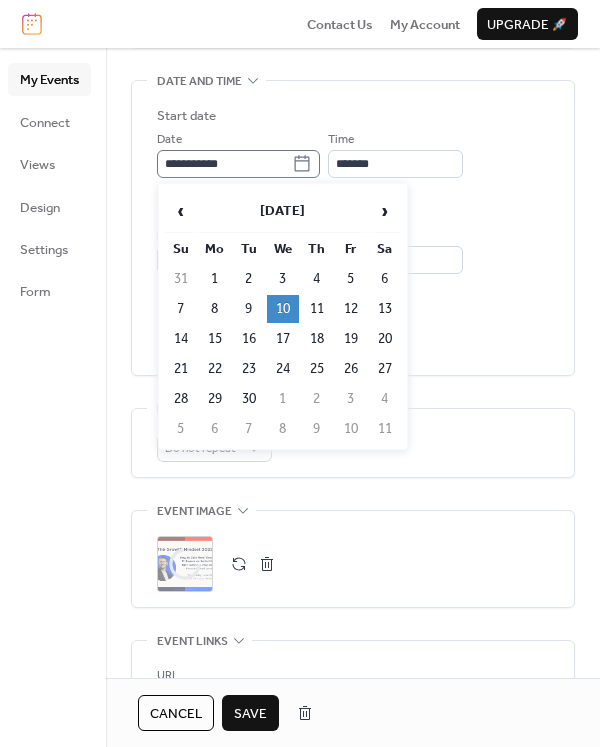 click 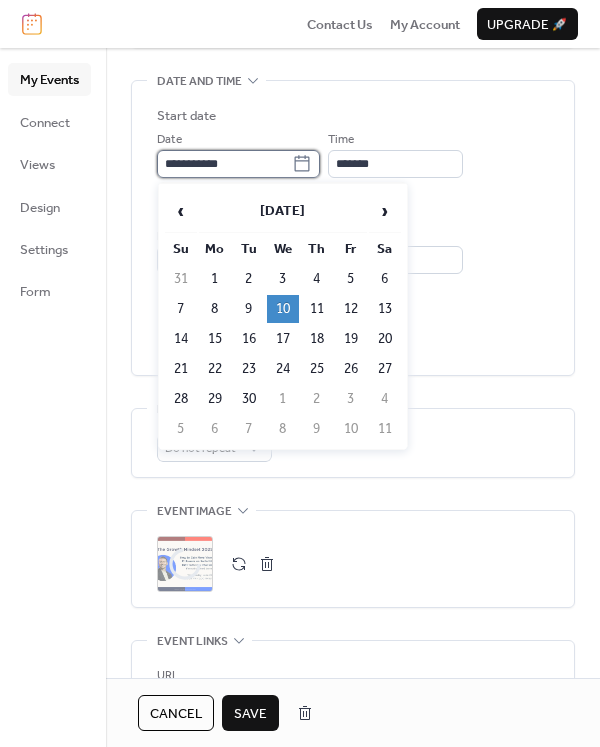 click on "**********" at bounding box center (224, 164) 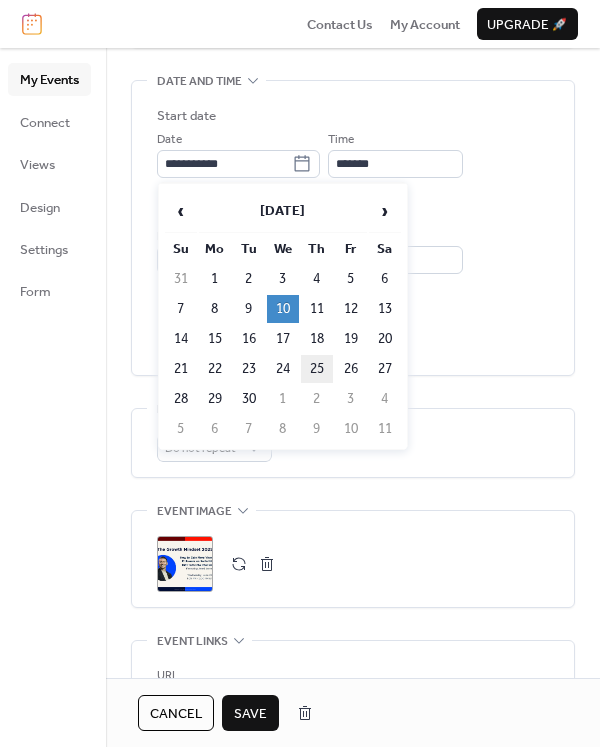 click on "25" at bounding box center [317, 369] 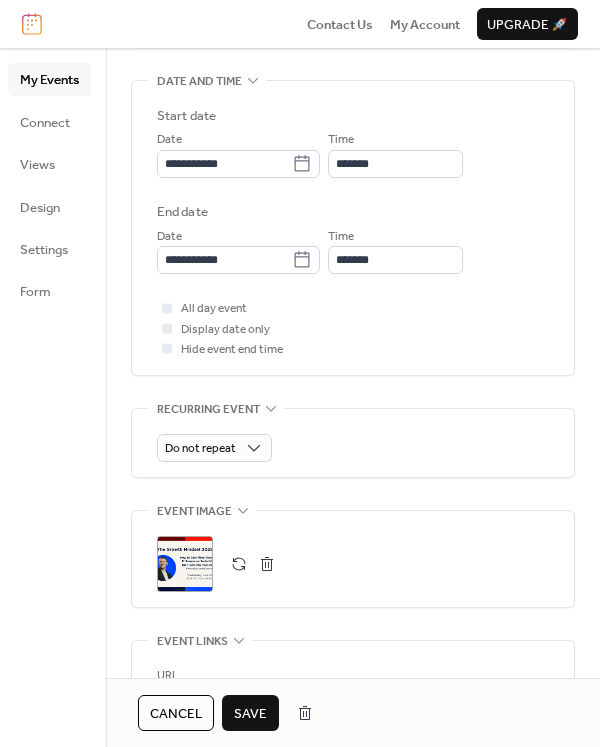 click on "Save" at bounding box center [250, 714] 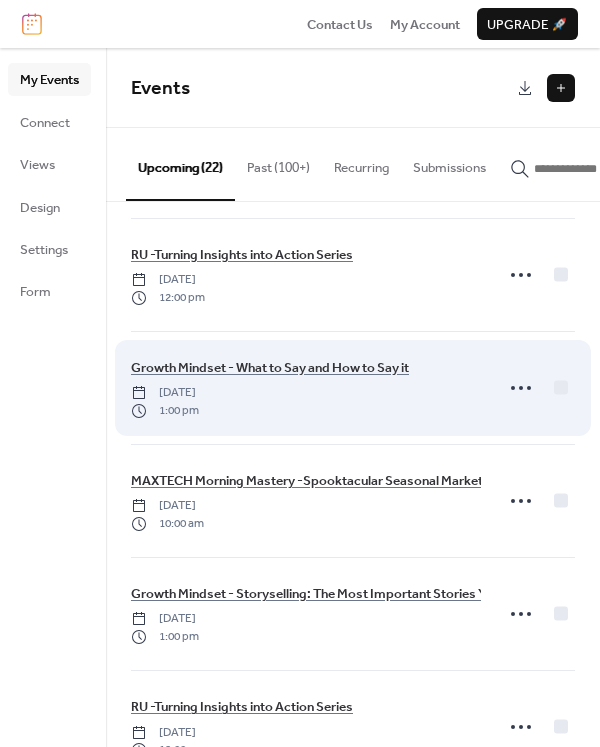 scroll, scrollTop: 1800, scrollLeft: 0, axis: vertical 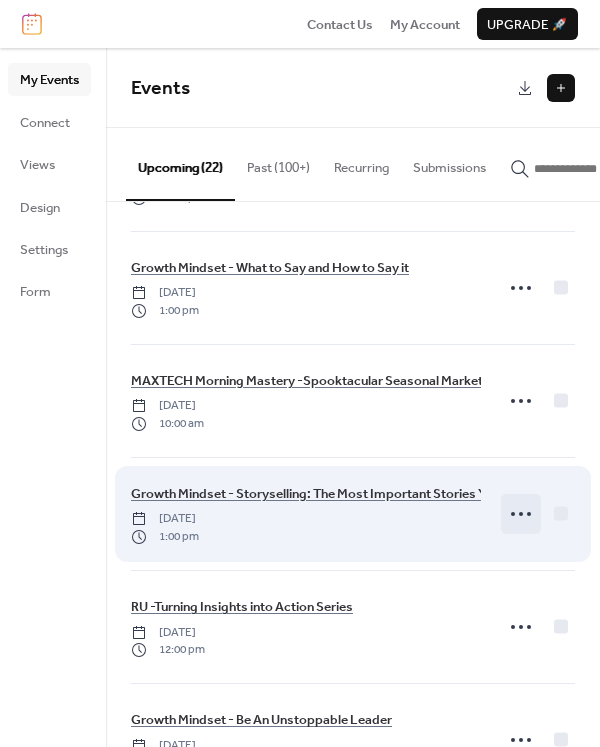 click 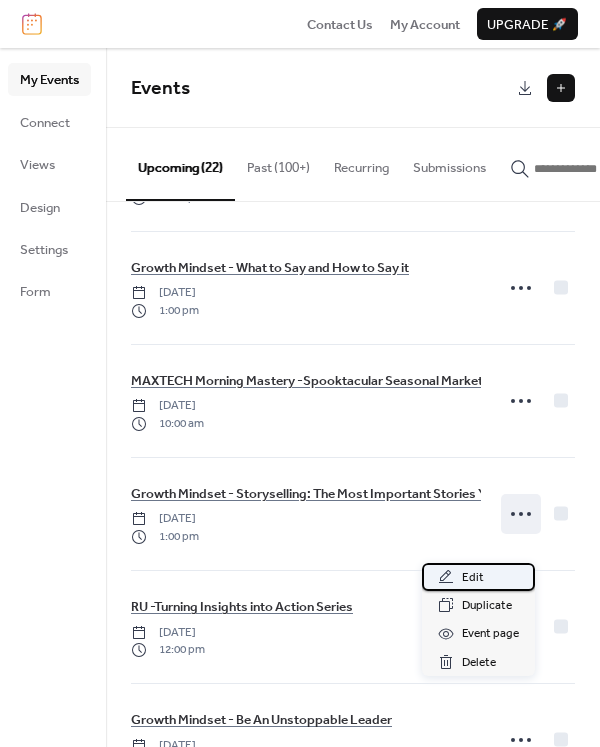 click on "Edit" at bounding box center (473, 578) 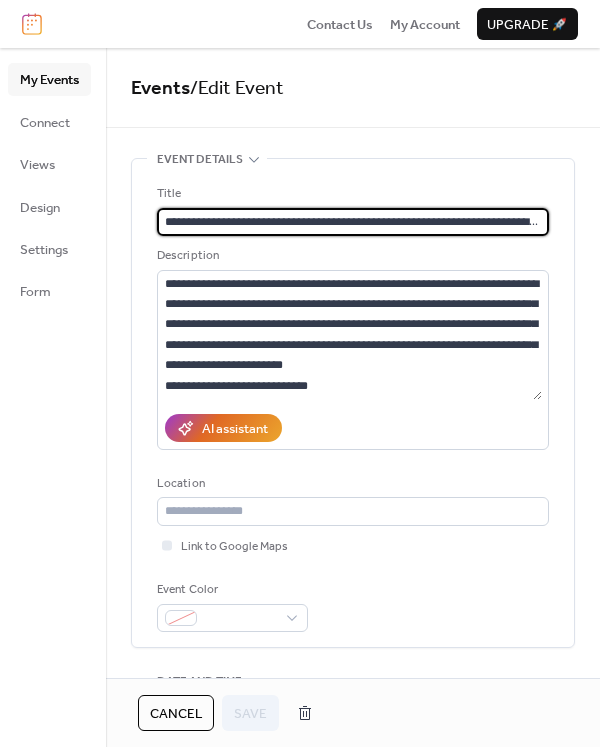 scroll, scrollTop: 0, scrollLeft: 141, axis: horizontal 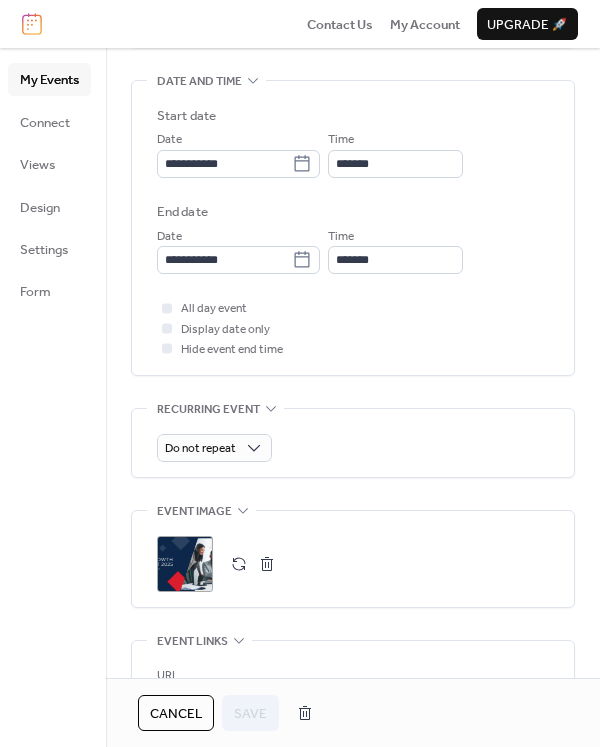 click at bounding box center (239, 564) 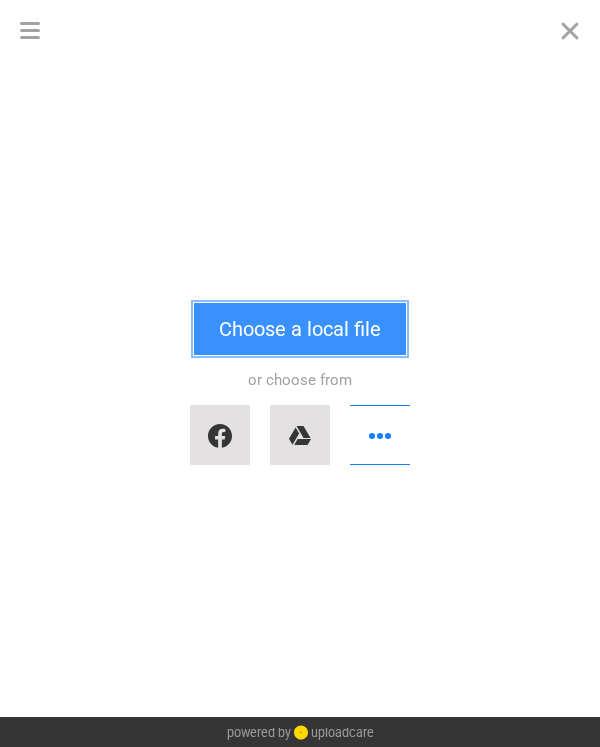 click on "Choose a local file" at bounding box center (300, 329) 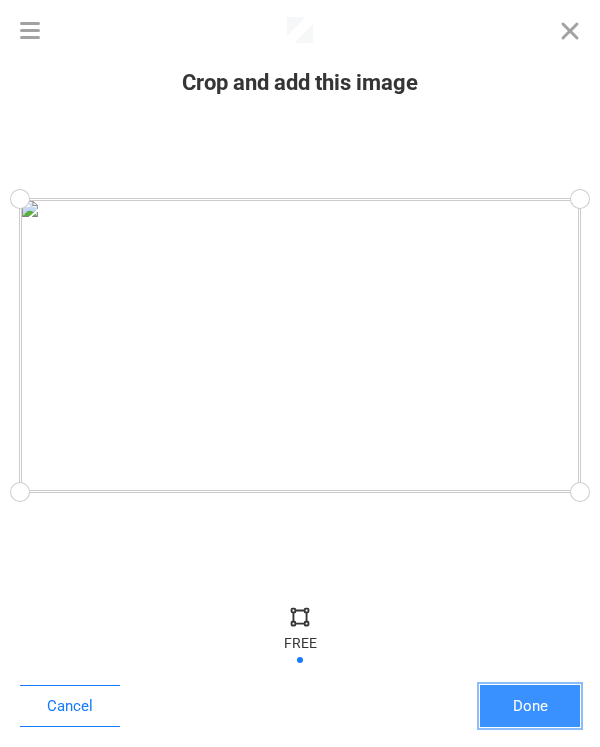 click on "Done" at bounding box center [530, 706] 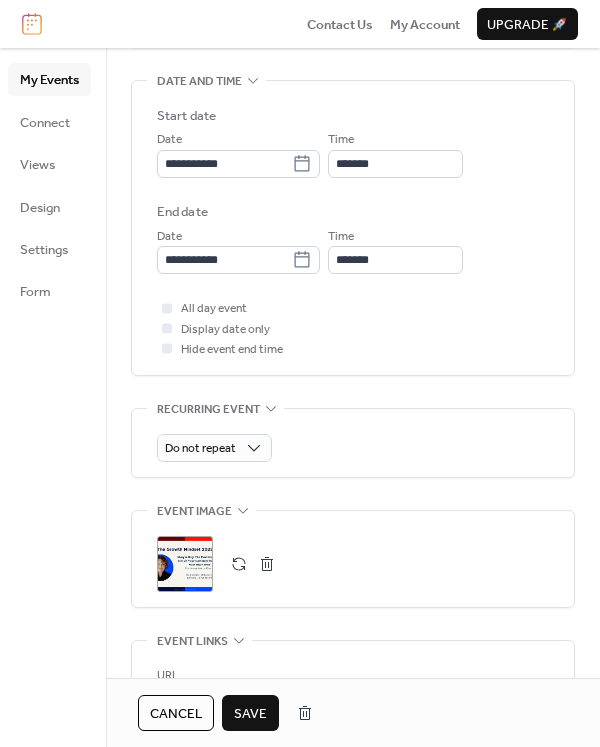 click on "Save" at bounding box center (250, 714) 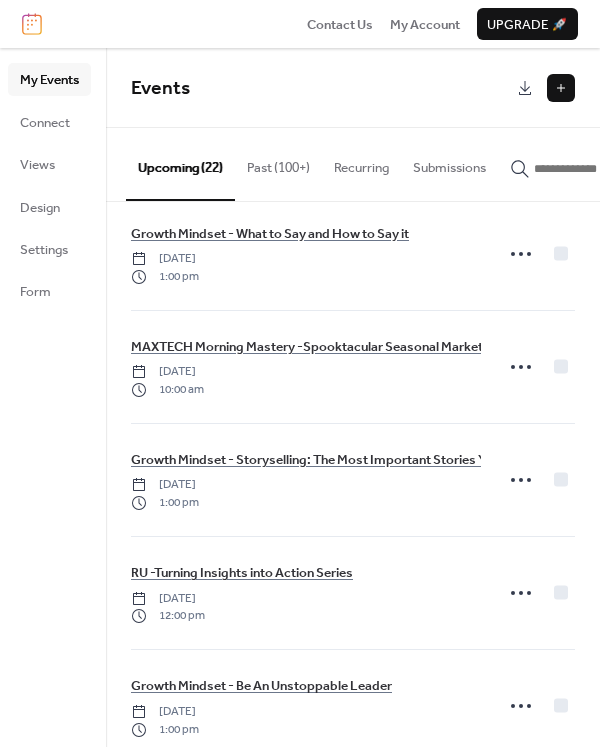 scroll, scrollTop: 2000, scrollLeft: 0, axis: vertical 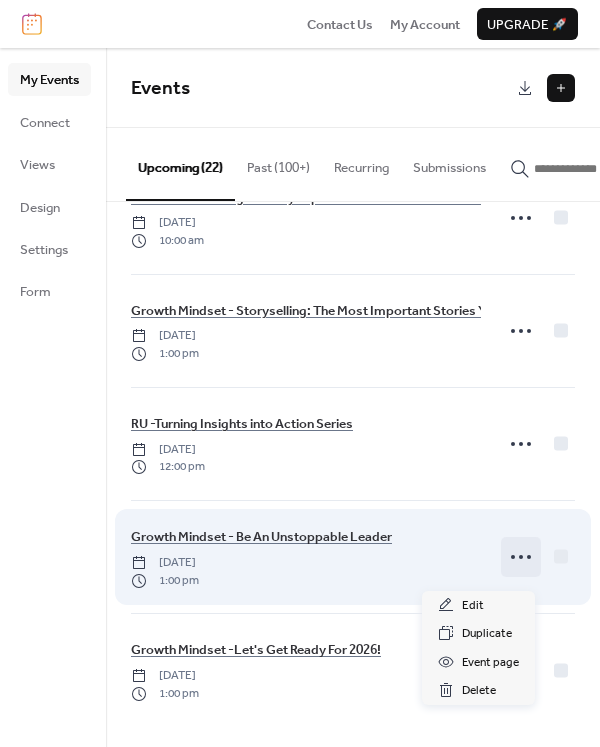 click 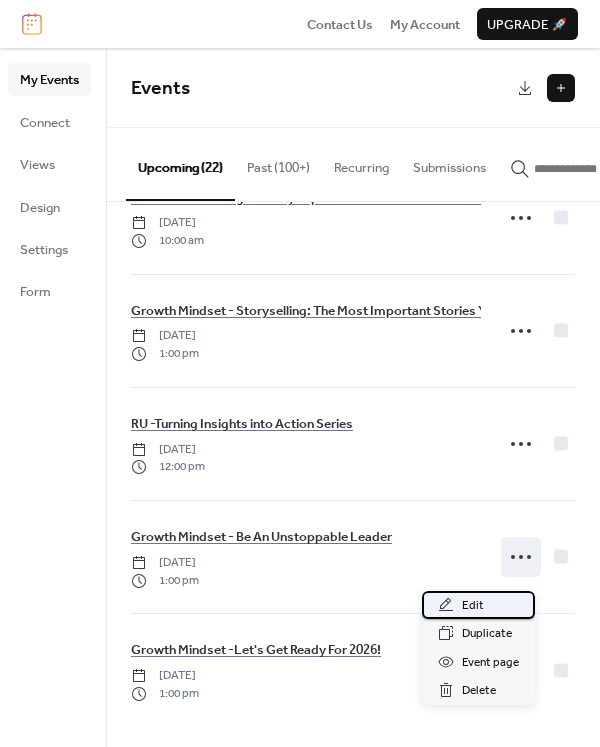 click on "Edit" at bounding box center [473, 606] 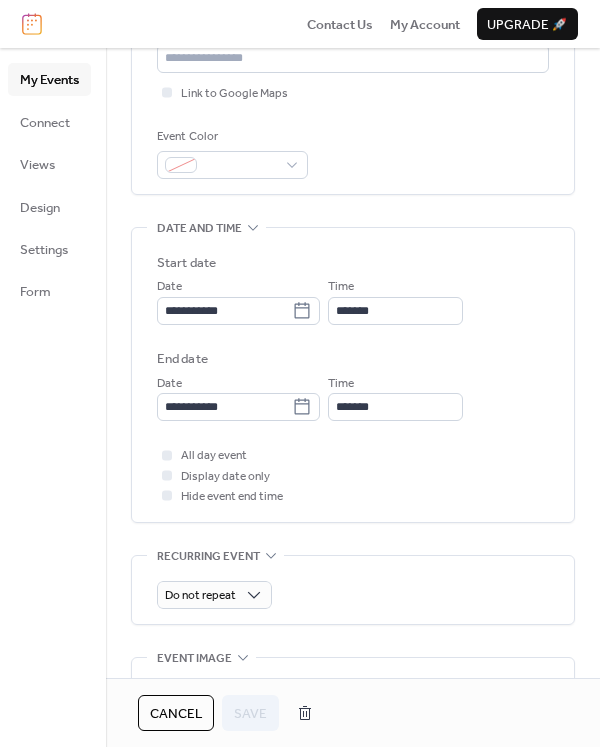 scroll, scrollTop: 500, scrollLeft: 0, axis: vertical 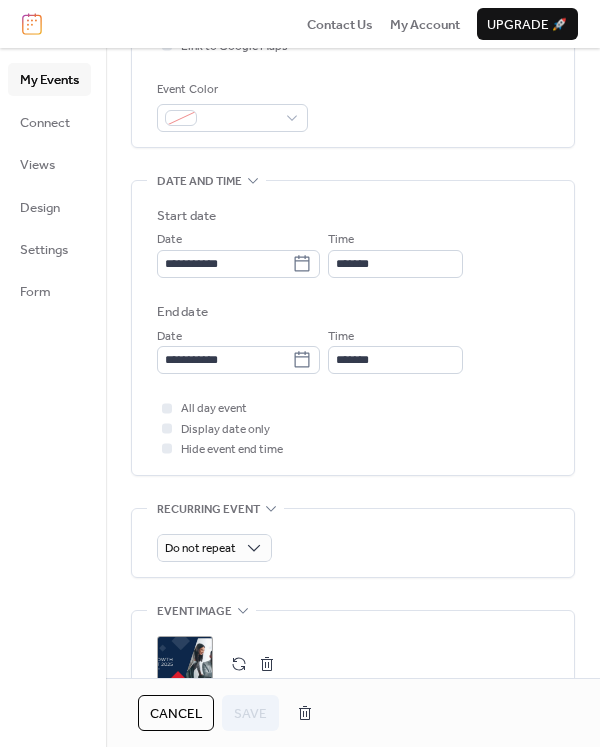 click at bounding box center (239, 664) 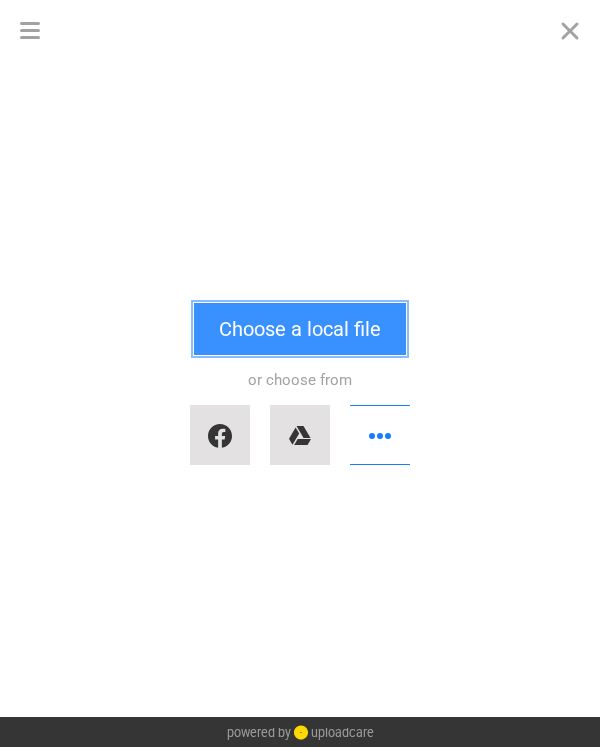 click on "Choose a local file" at bounding box center (300, 329) 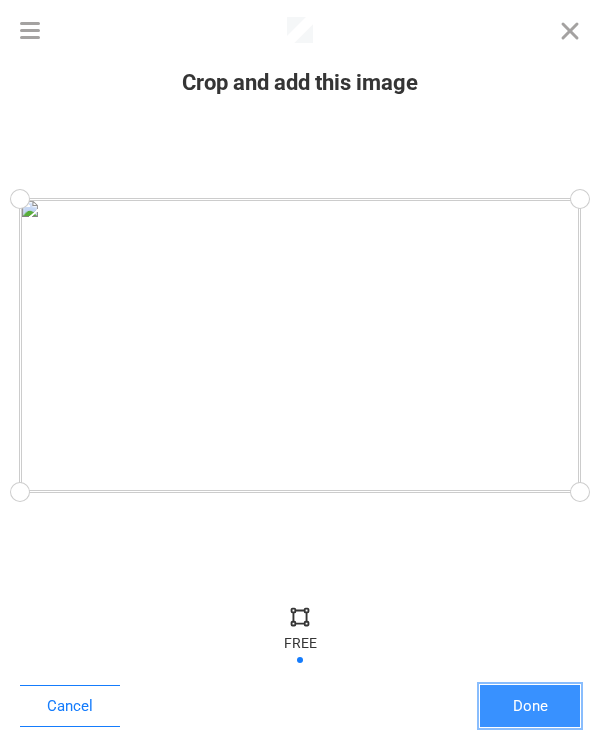 click on "Done" at bounding box center [530, 706] 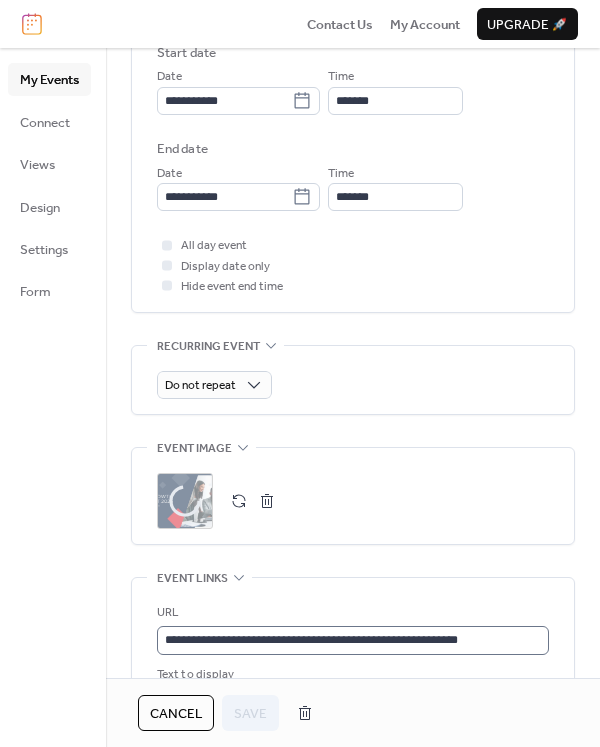 scroll, scrollTop: 800, scrollLeft: 0, axis: vertical 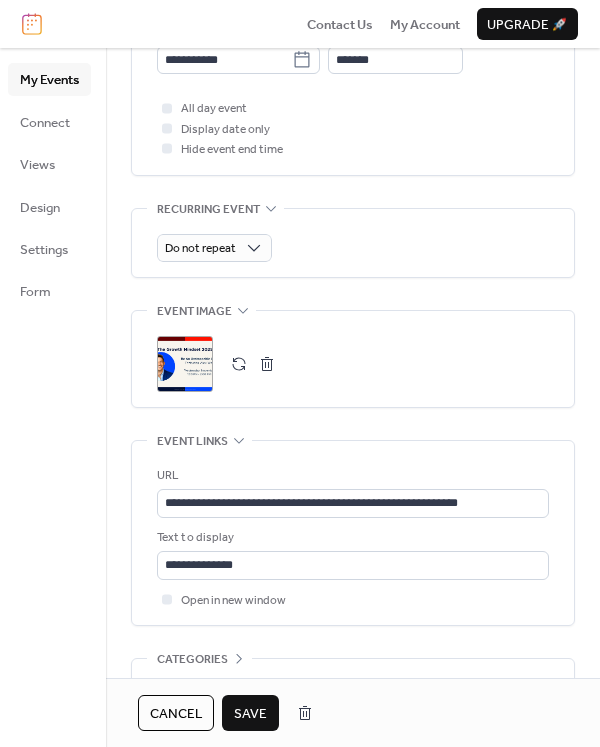 click on "Save" at bounding box center (250, 714) 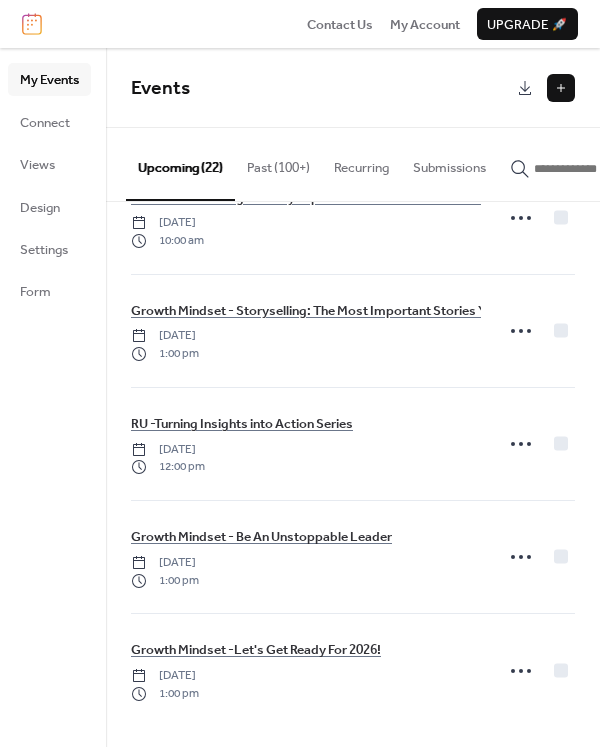scroll, scrollTop: 2011, scrollLeft: 0, axis: vertical 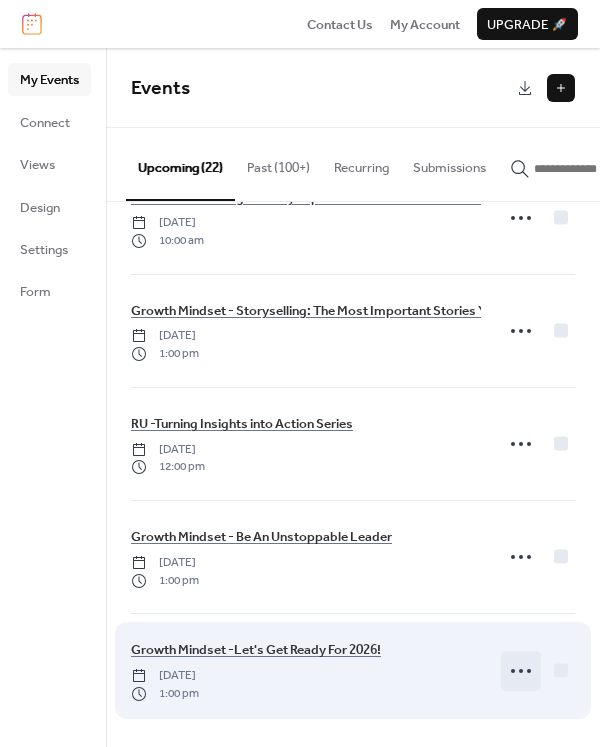 click 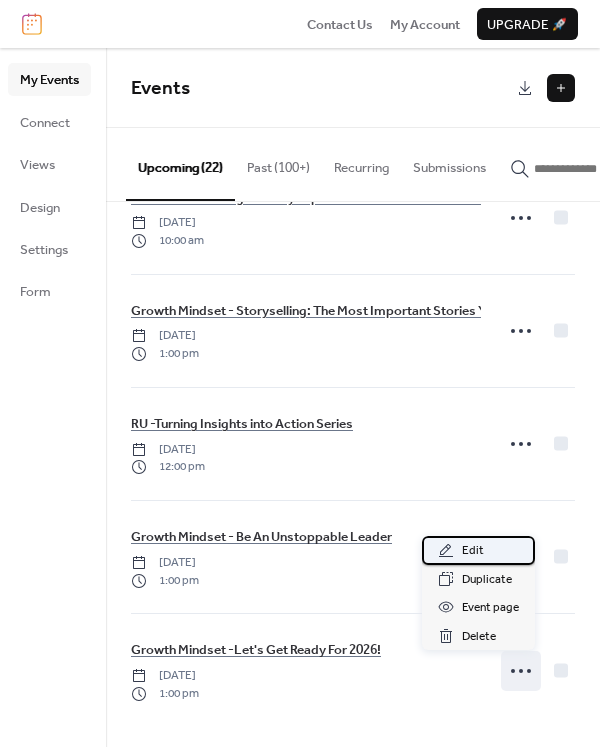 click on "Edit" at bounding box center [473, 551] 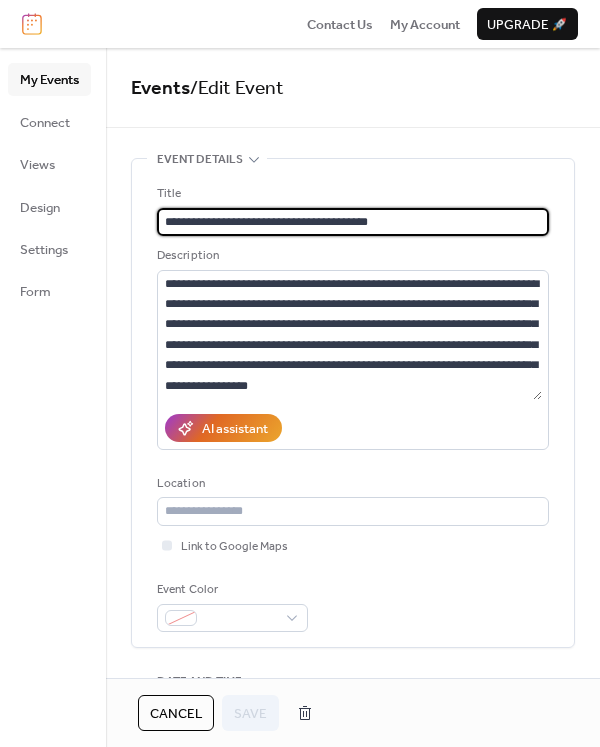 scroll, scrollTop: 600, scrollLeft: 0, axis: vertical 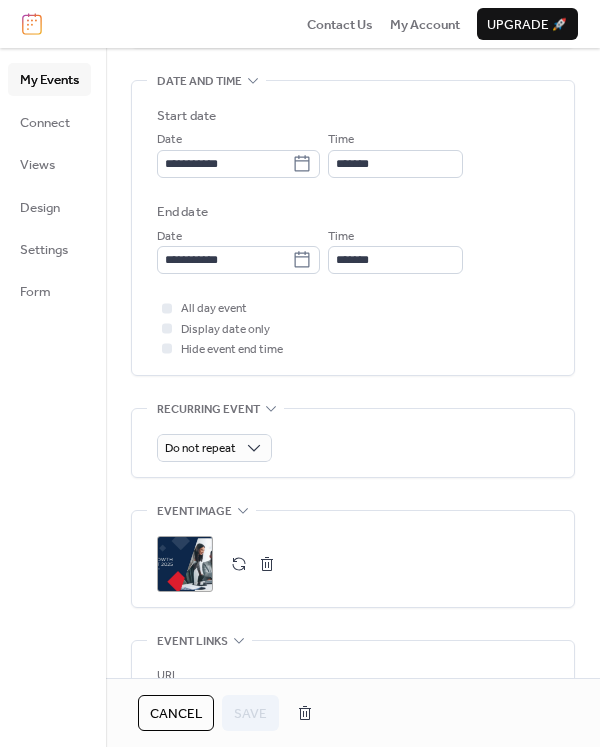 click at bounding box center [239, 564] 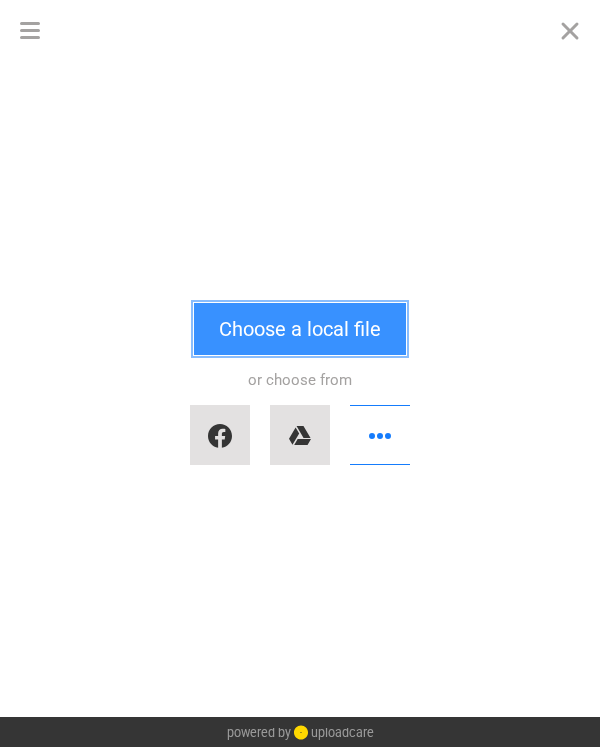 click on "Choose a local file" at bounding box center [300, 329] 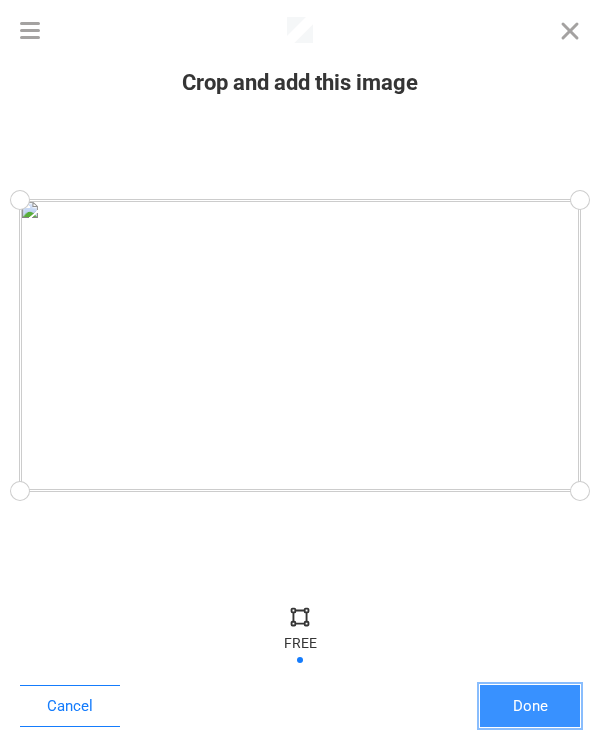 click on "Done" at bounding box center (530, 706) 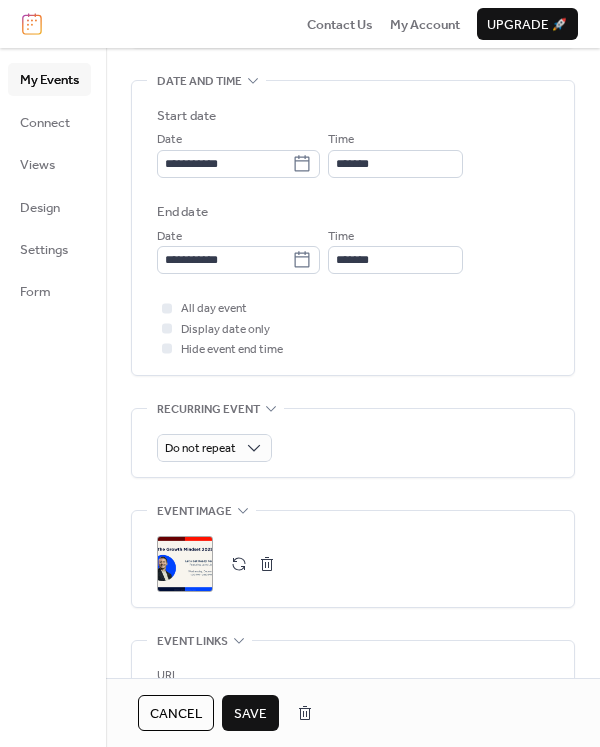 click on "Save" at bounding box center (250, 714) 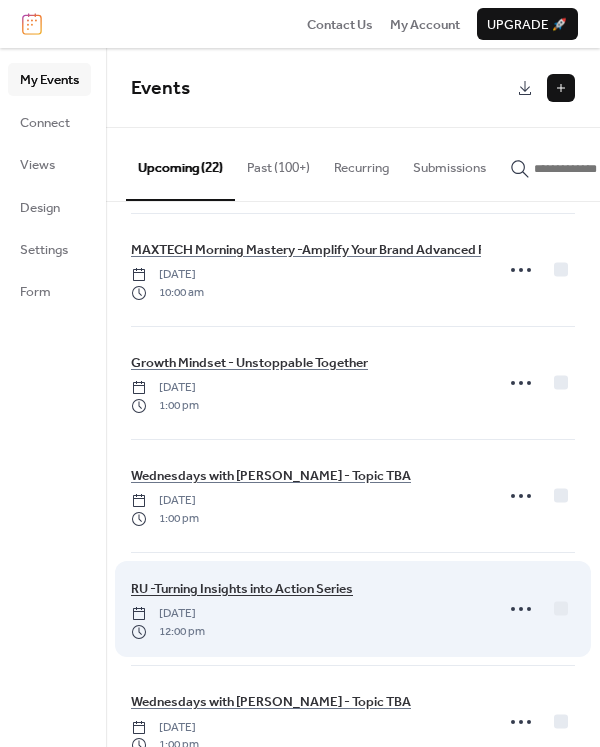 scroll, scrollTop: 900, scrollLeft: 0, axis: vertical 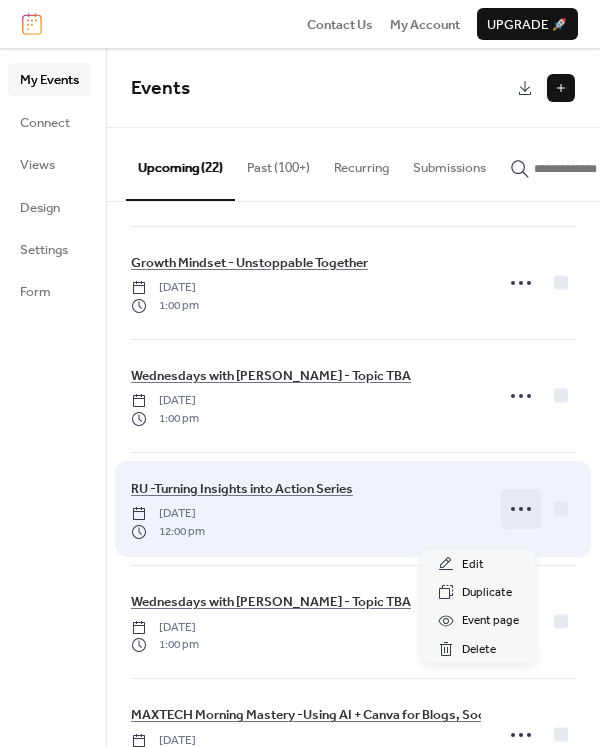 click 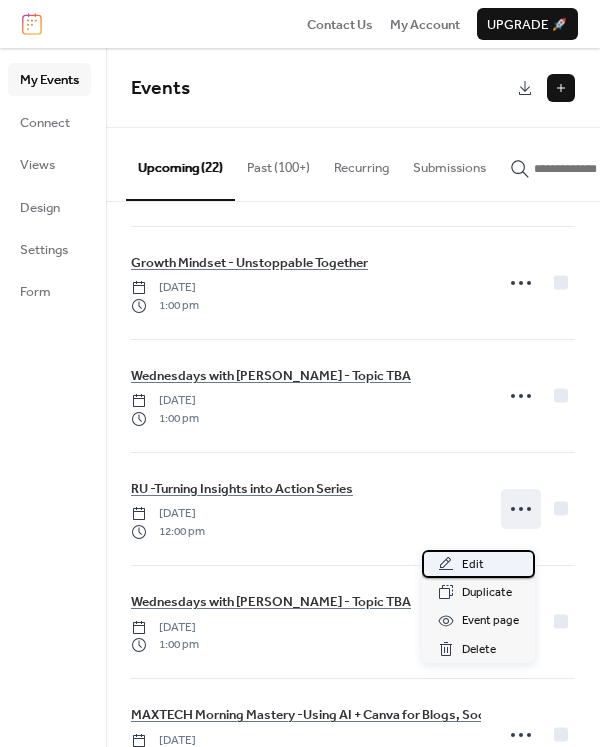 click on "Edit" at bounding box center (473, 565) 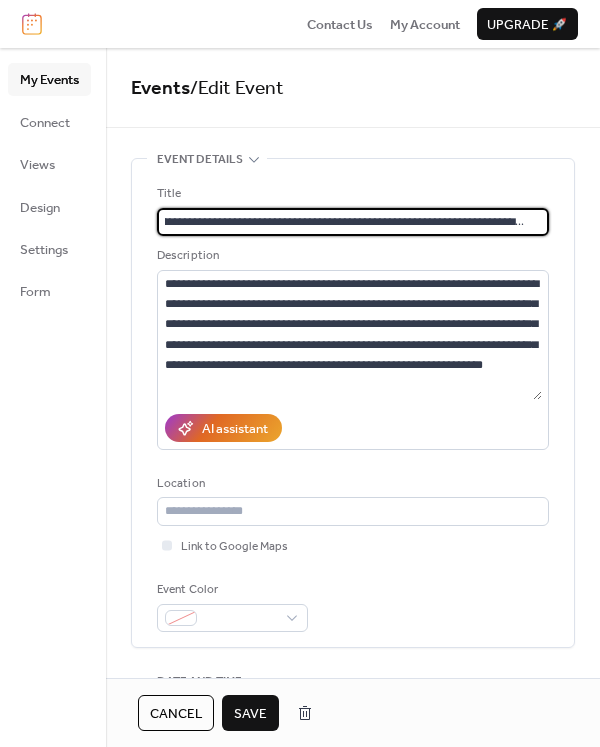 scroll, scrollTop: 0, scrollLeft: 19, axis: horizontal 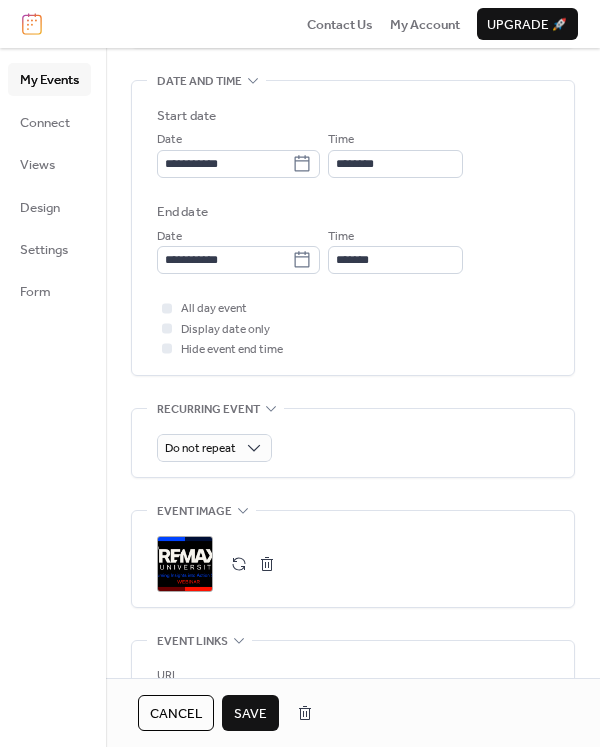 type on "**********" 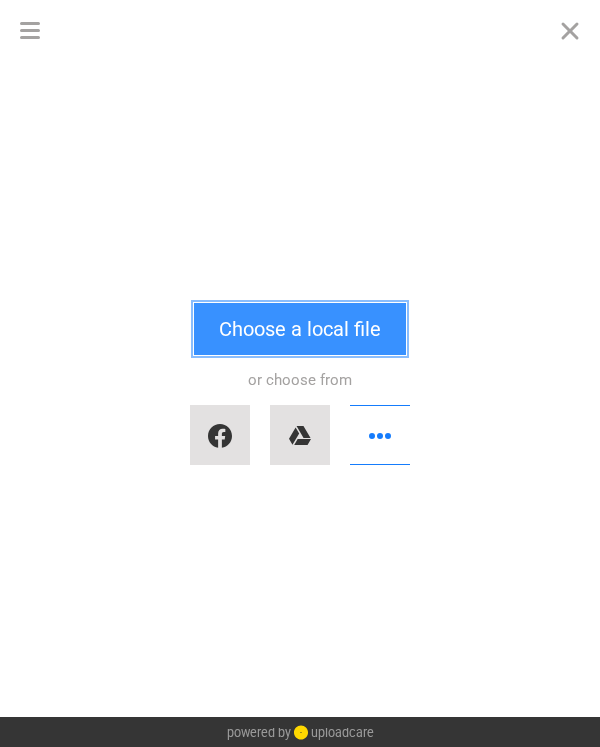 click on "Choose a local file" at bounding box center (300, 329) 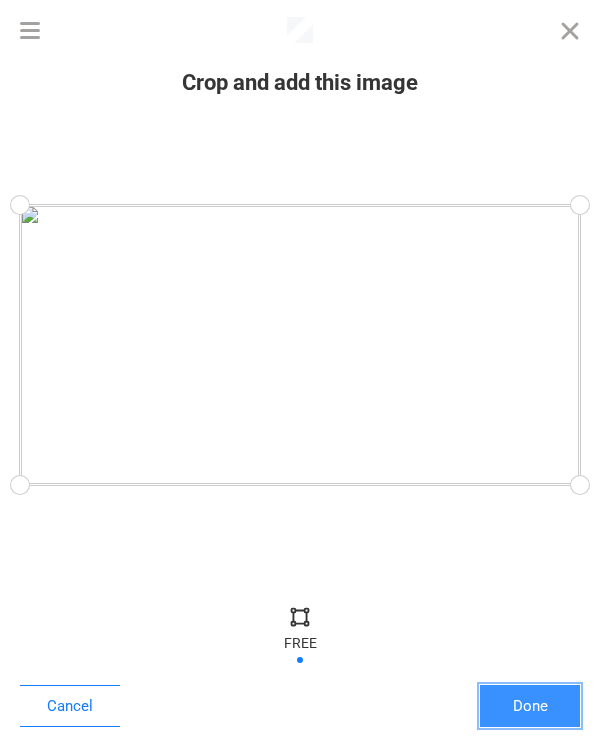 click on "Done" at bounding box center (530, 706) 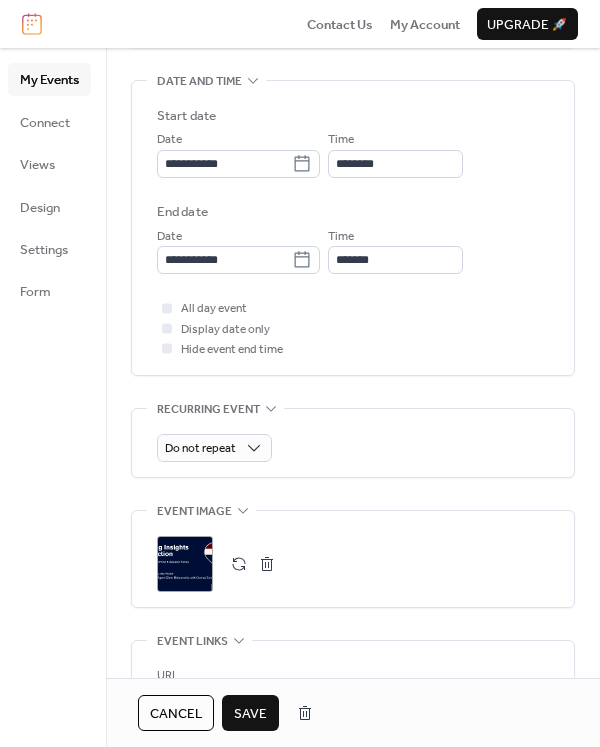 click on "Save" at bounding box center (250, 713) 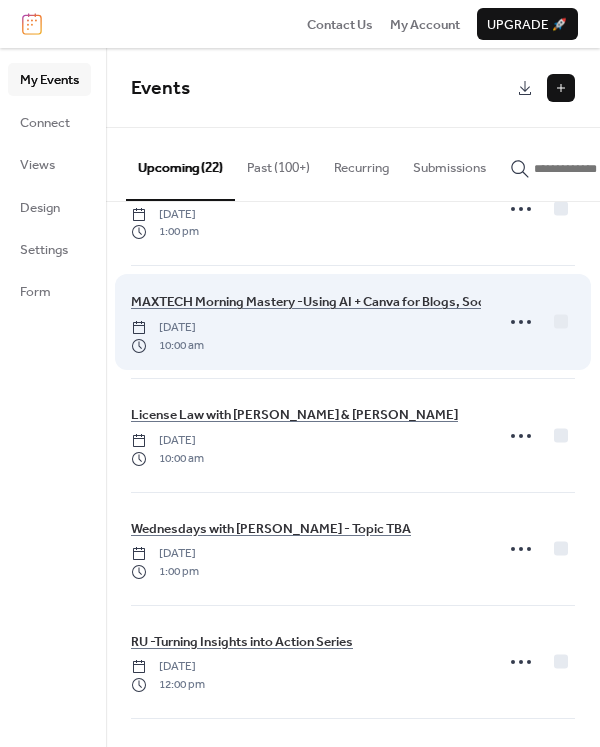 scroll, scrollTop: 1400, scrollLeft: 0, axis: vertical 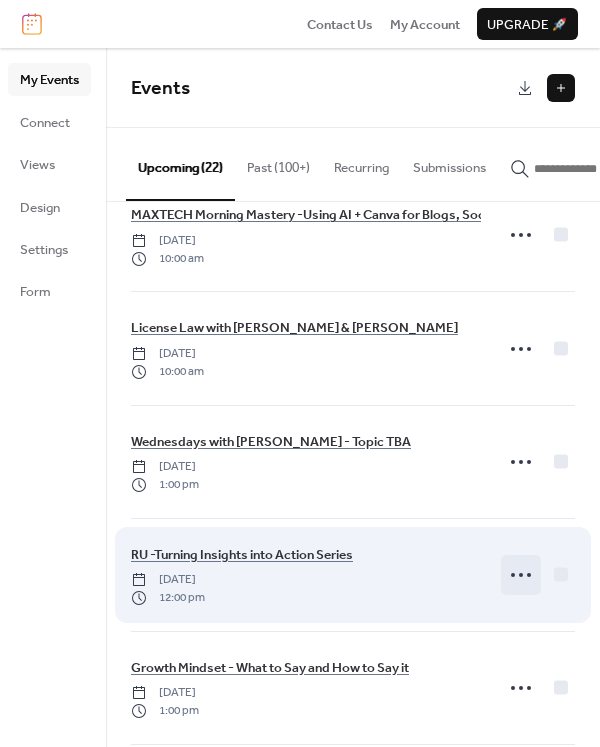 click 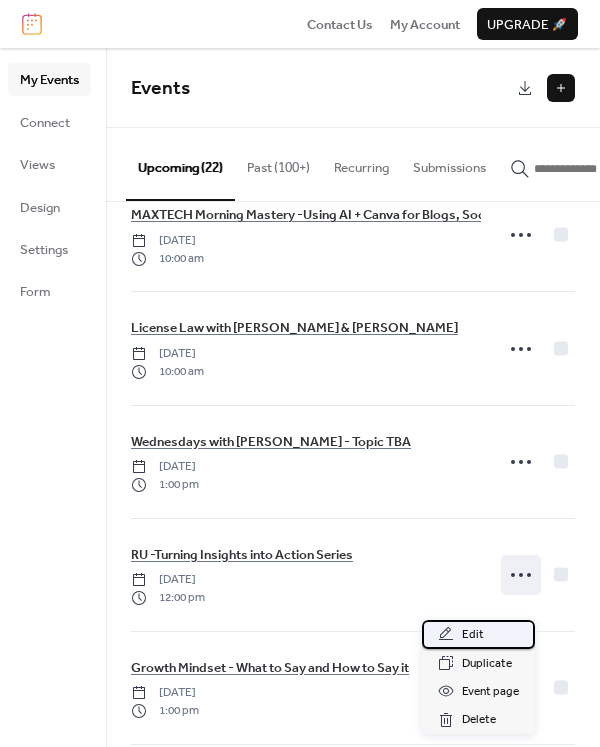 click on "Edit" at bounding box center [473, 635] 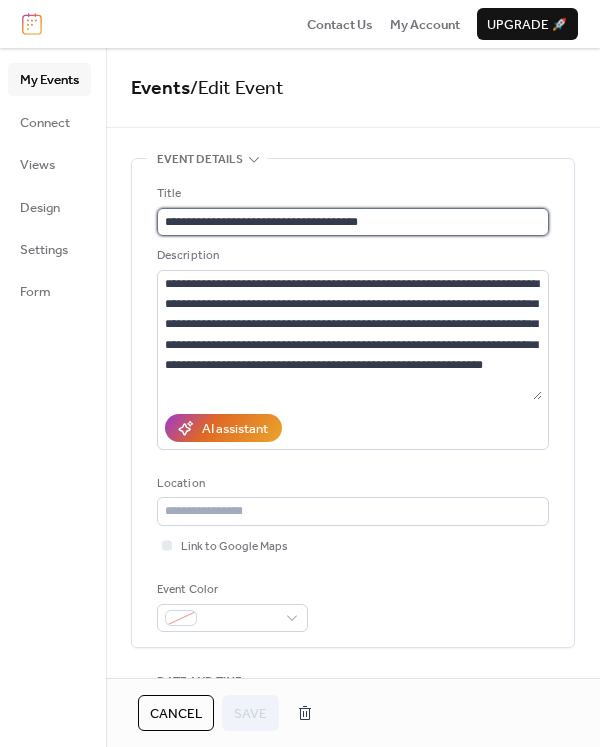 click on "**********" at bounding box center [353, 222] 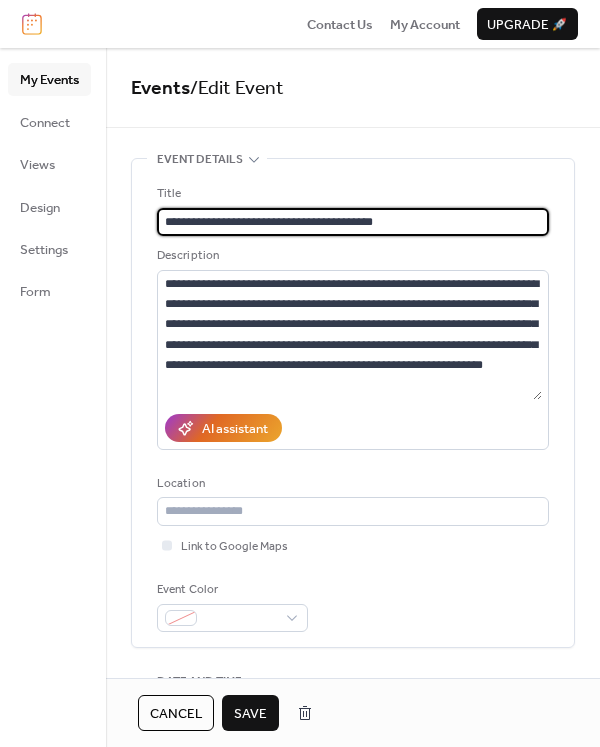 paste on "**********" 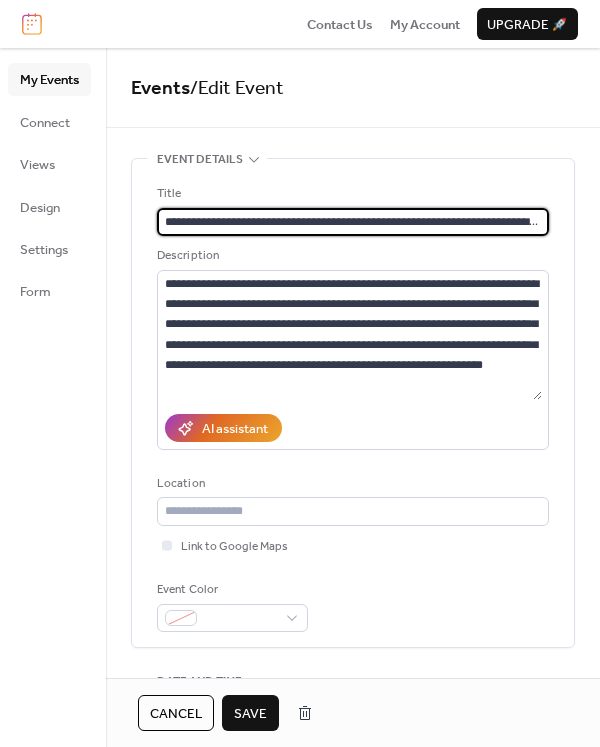 scroll, scrollTop: 0, scrollLeft: 50, axis: horizontal 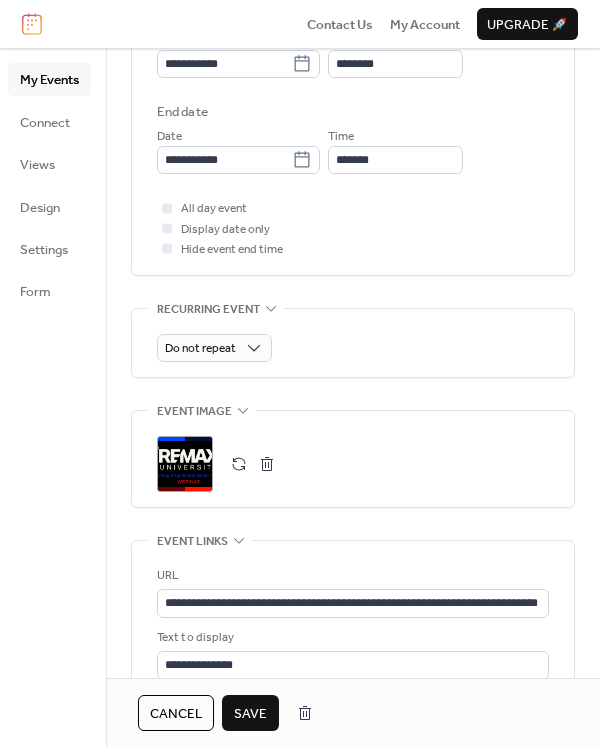 type on "**********" 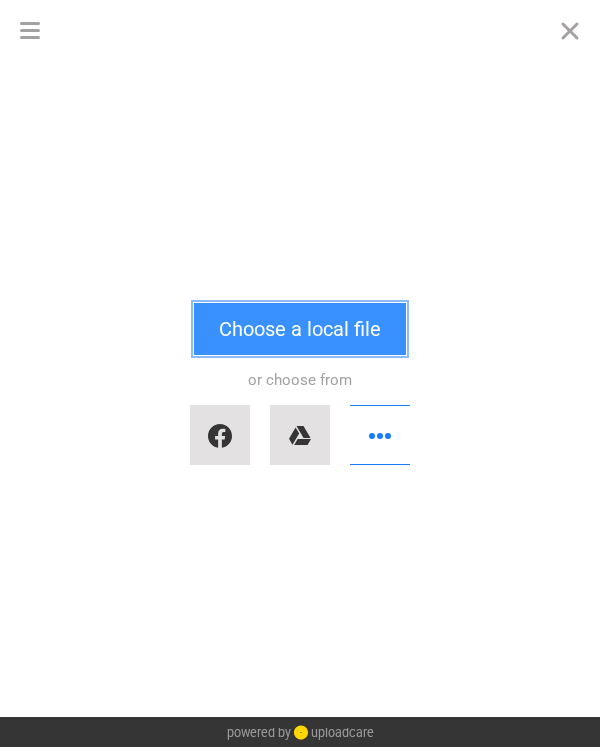 click on "Choose a local file" at bounding box center [300, 329] 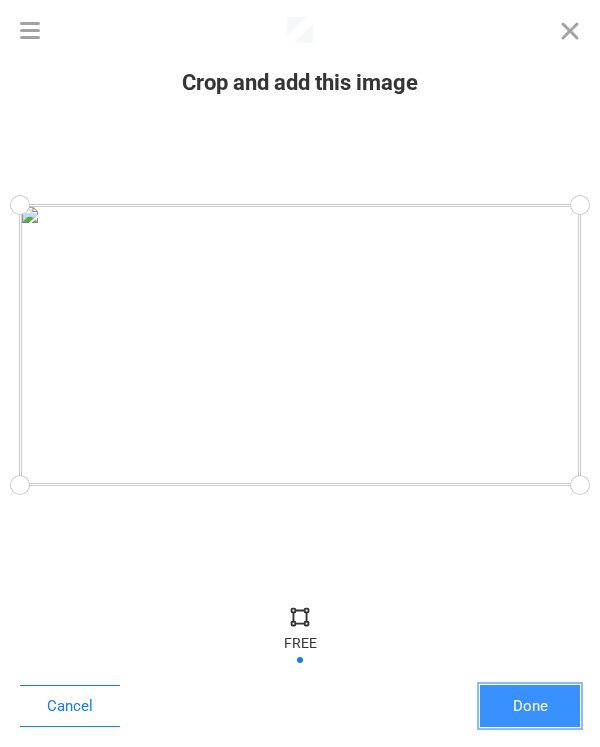 click on "Done" at bounding box center [530, 706] 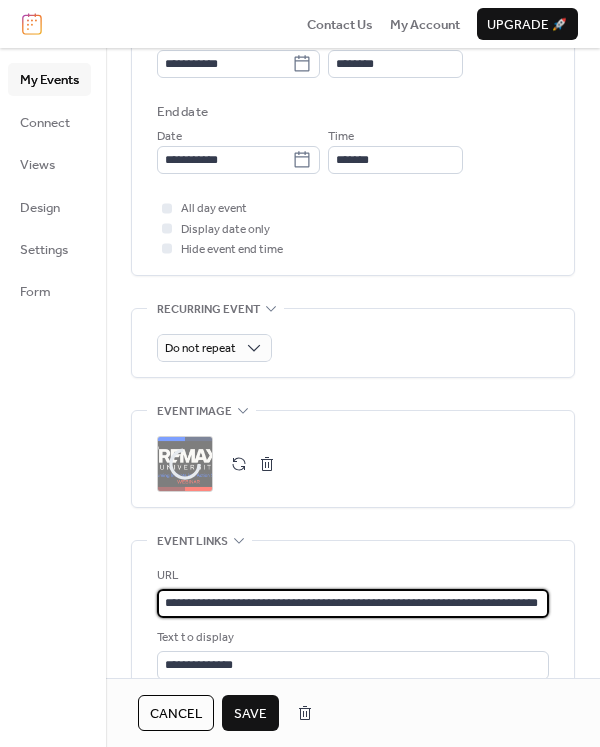 click on "**********" at bounding box center [353, 603] 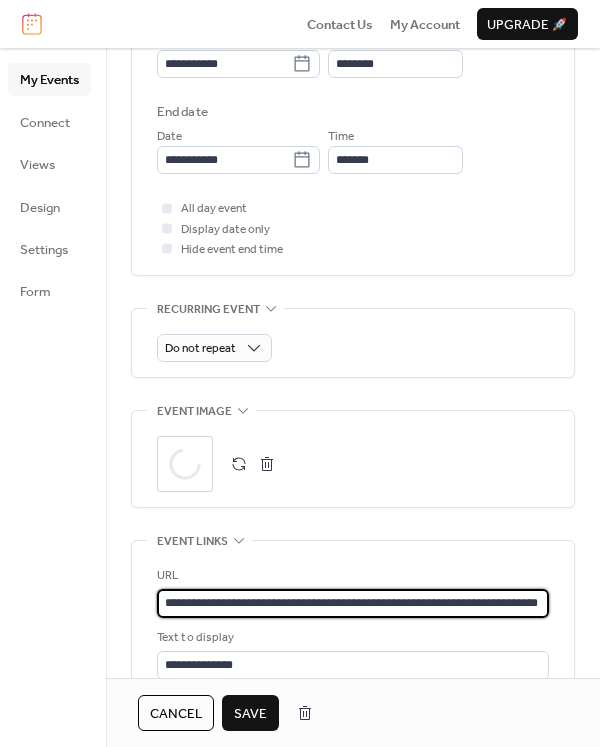 scroll, scrollTop: 0, scrollLeft: 65, axis: horizontal 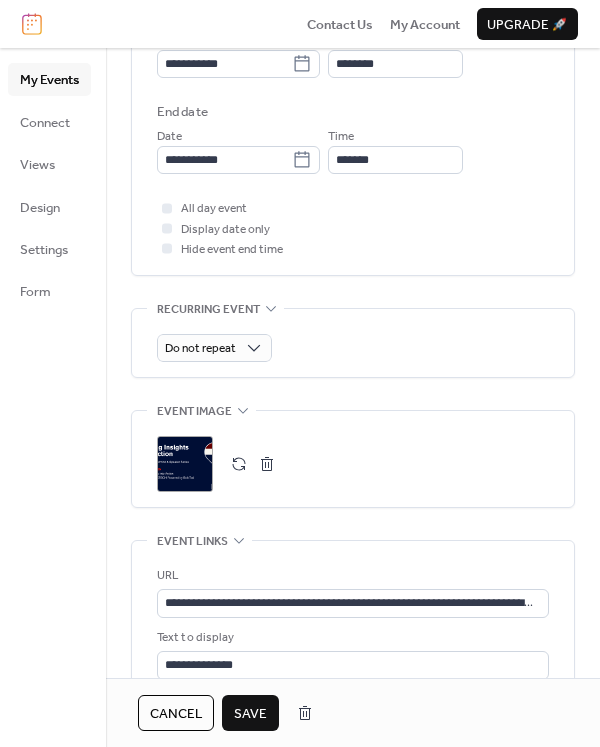click on "Save" at bounding box center (250, 714) 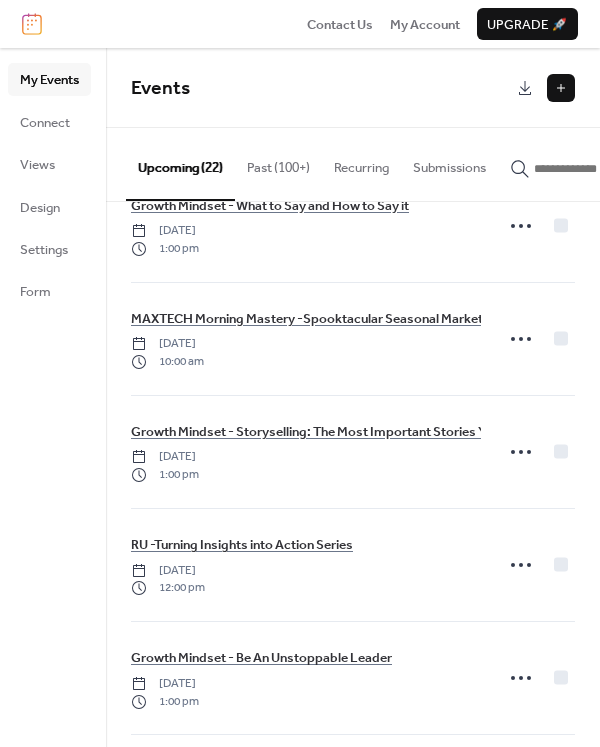 scroll, scrollTop: 2011, scrollLeft: 0, axis: vertical 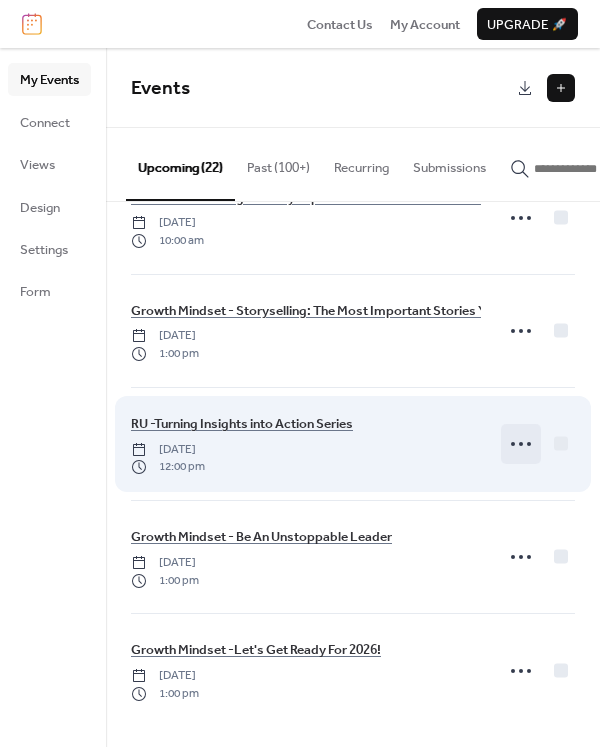 click 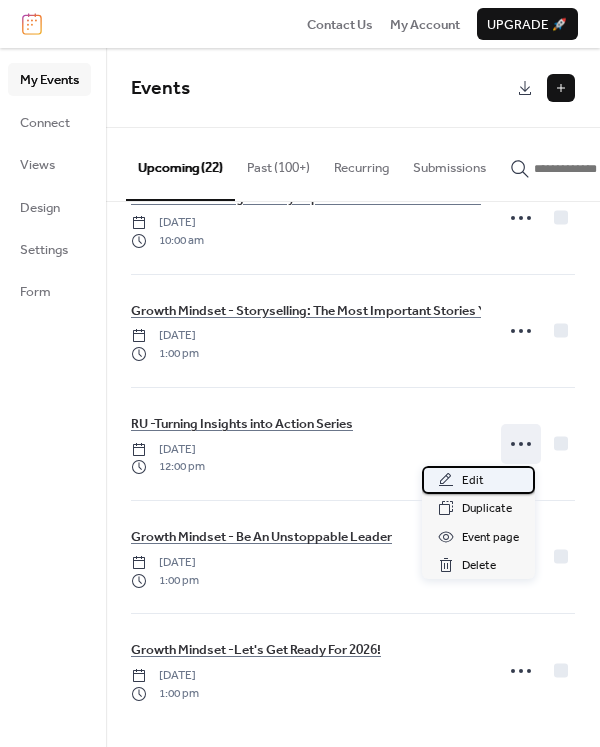 click on "Edit" at bounding box center [473, 481] 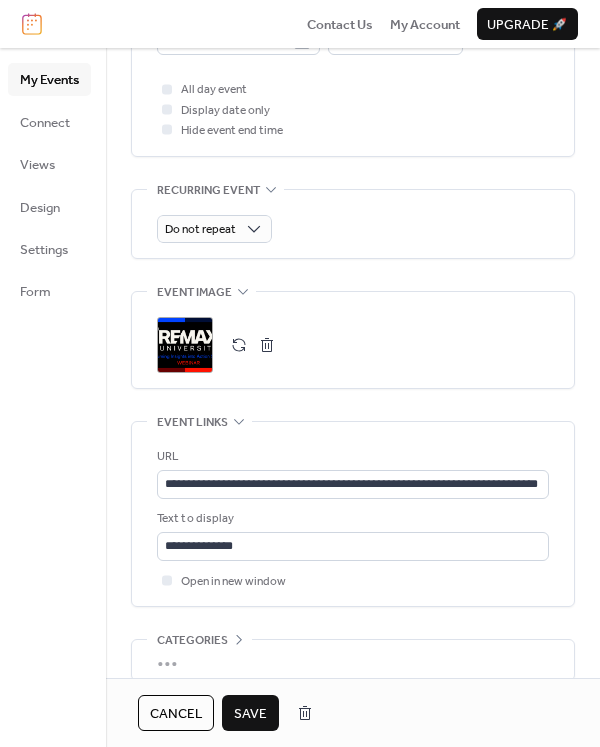 scroll, scrollTop: 900, scrollLeft: 0, axis: vertical 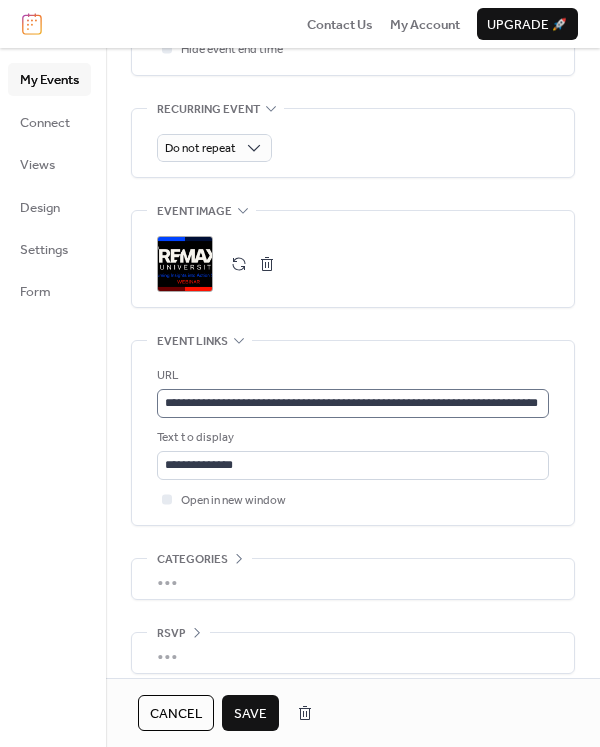 type on "**********" 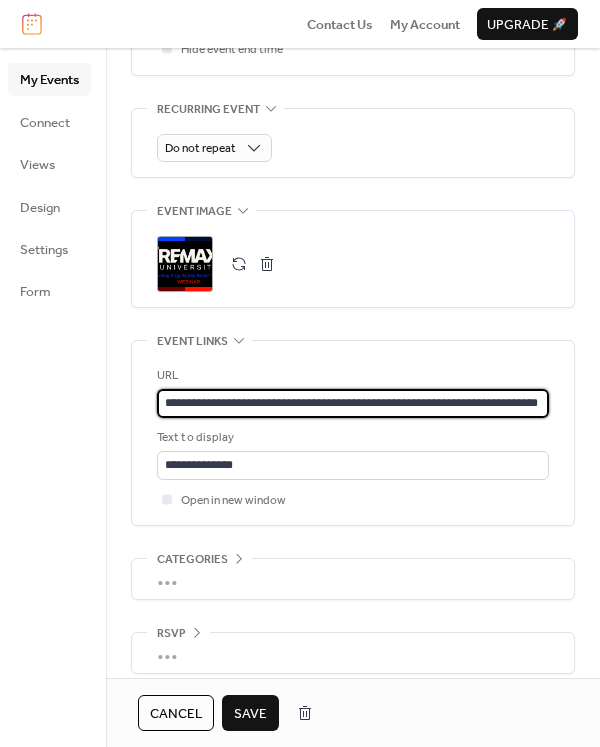 click on "**********" at bounding box center (353, 403) 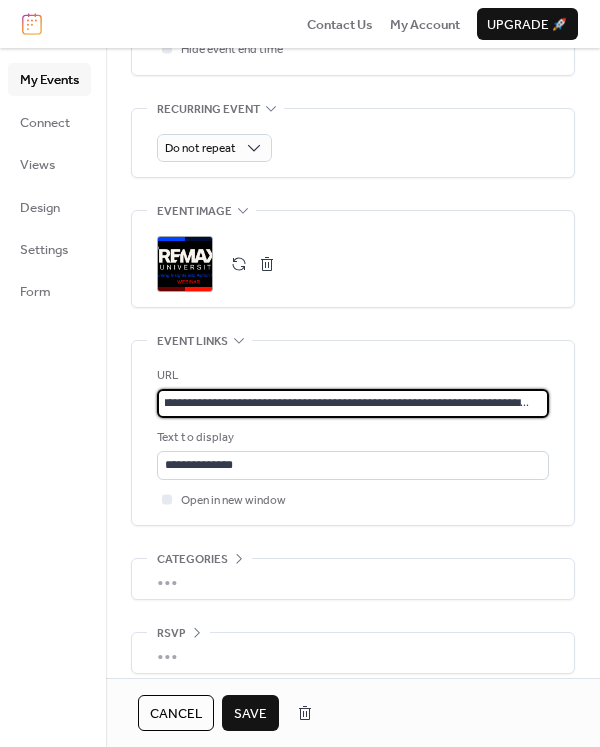scroll, scrollTop: 0, scrollLeft: 0, axis: both 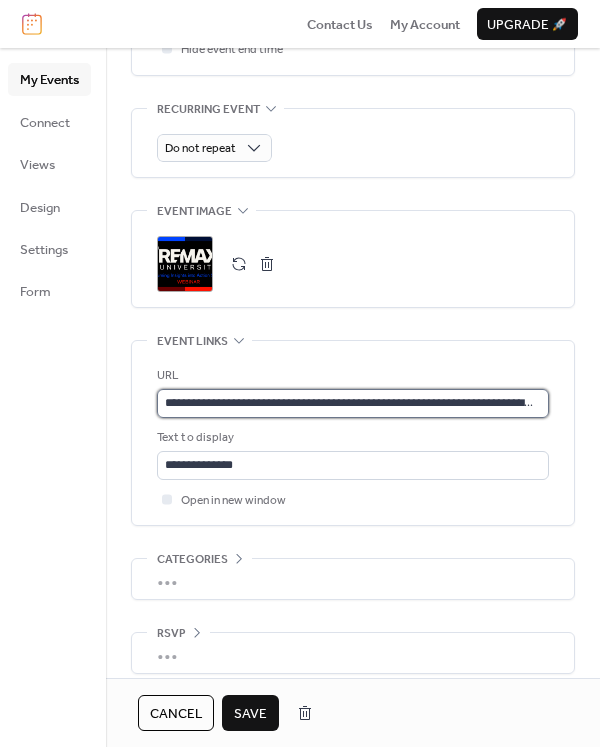 click on "**********" at bounding box center (349, 403) 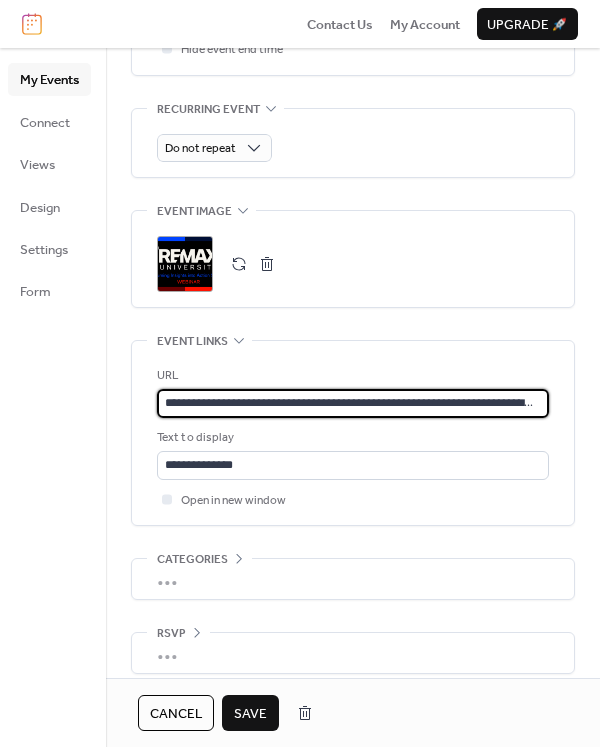 click on "**********" at bounding box center (349, 403) 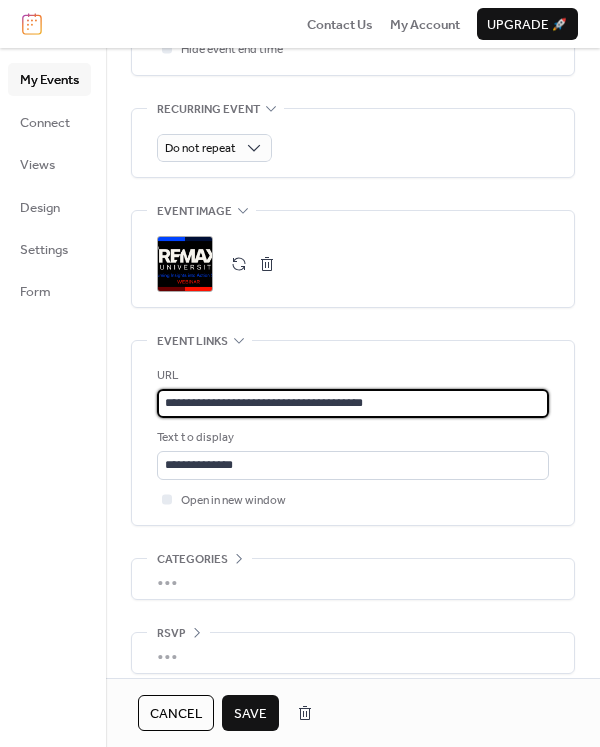 type on "**********" 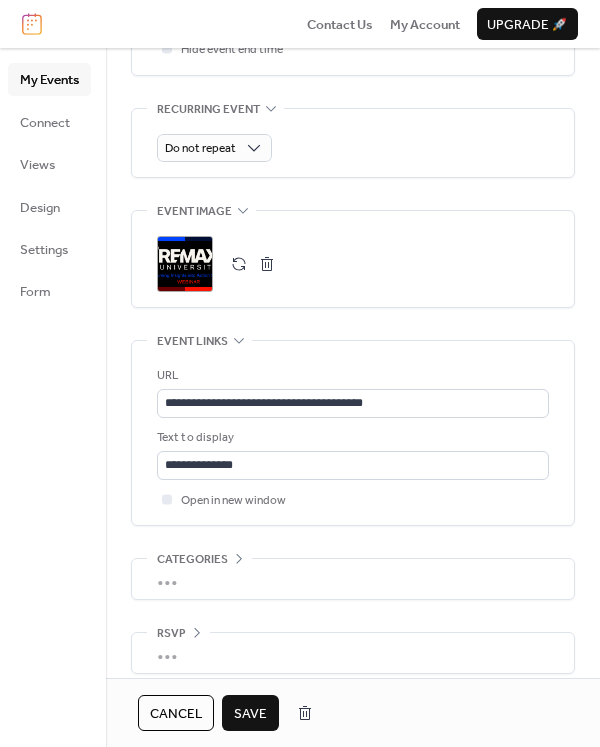 click at bounding box center [239, 264] 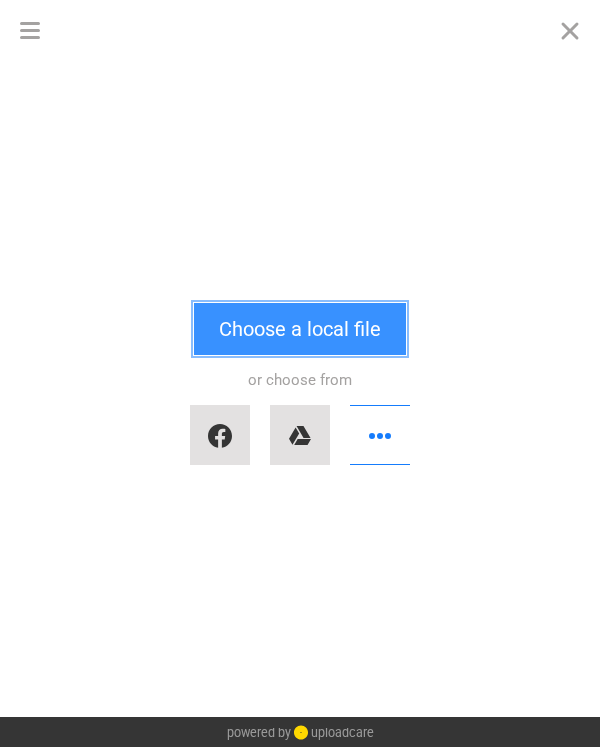 click on "Choose a local file" at bounding box center [300, 329] 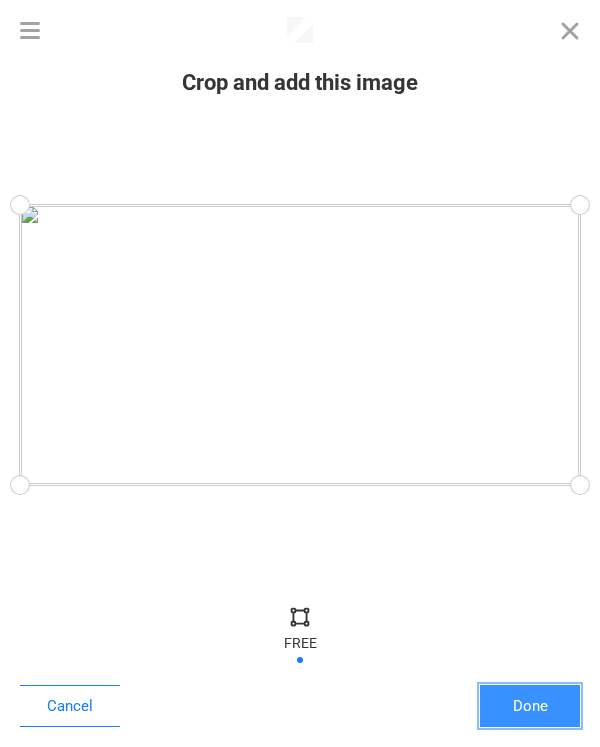 click on "Done" at bounding box center [530, 706] 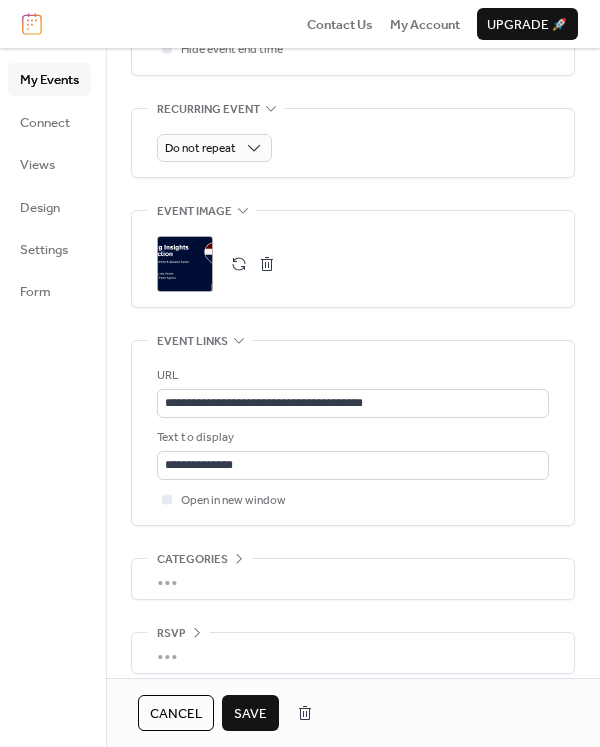 click on "Save" at bounding box center [250, 714] 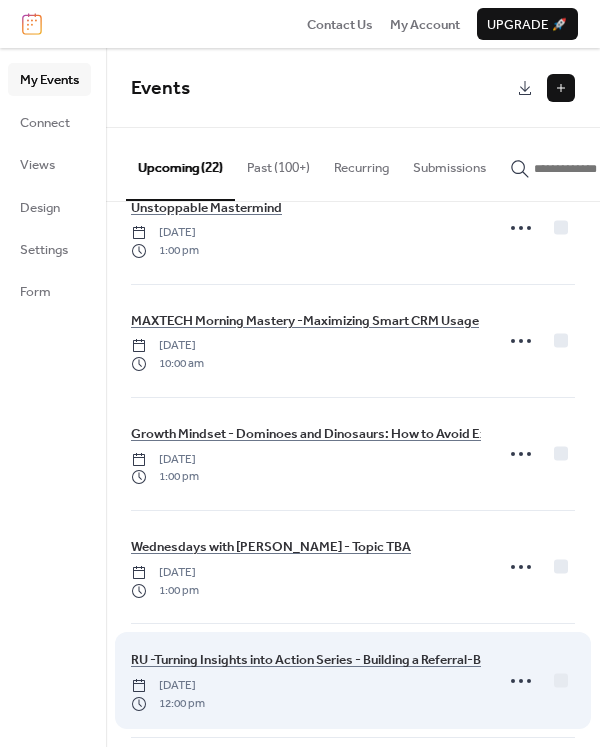 scroll, scrollTop: 0, scrollLeft: 0, axis: both 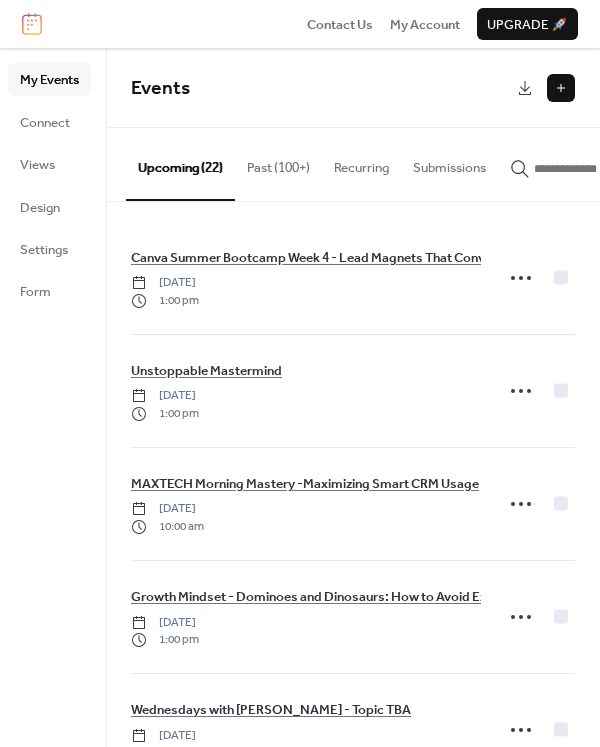 click at bounding box center [561, 88] 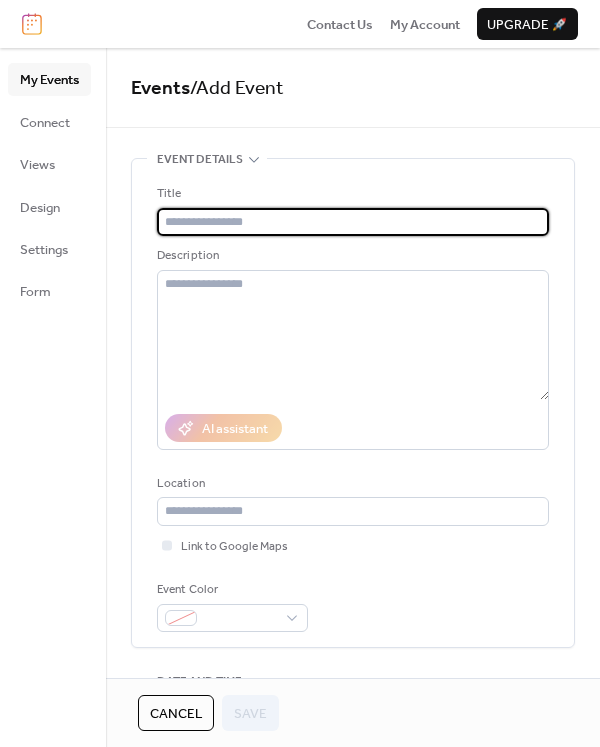 click at bounding box center (353, 222) 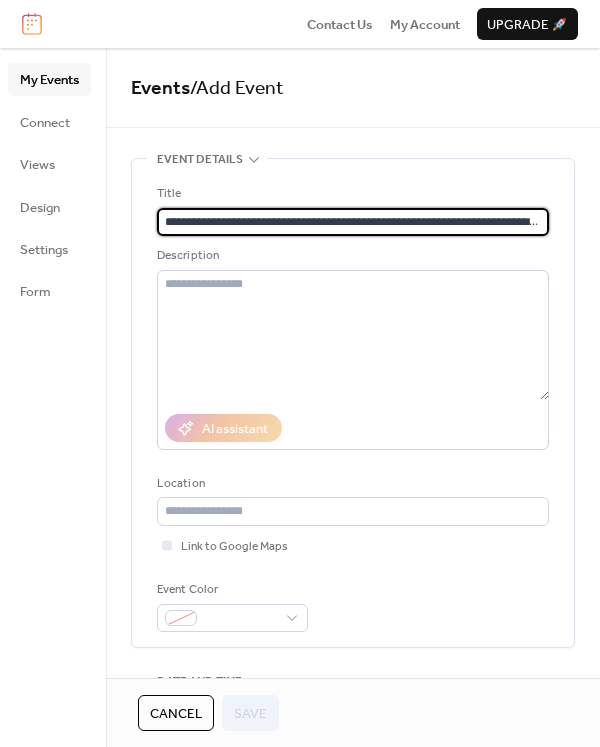 scroll, scrollTop: 0, scrollLeft: 78, axis: horizontal 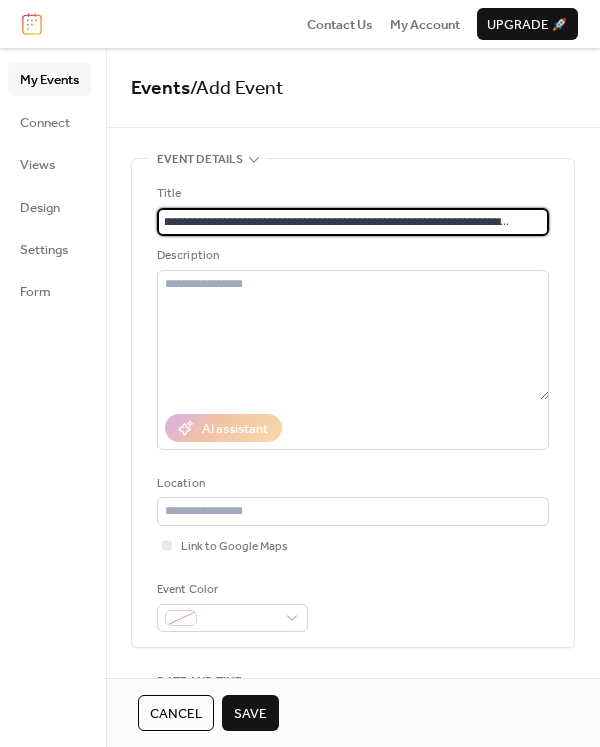 type on "**********" 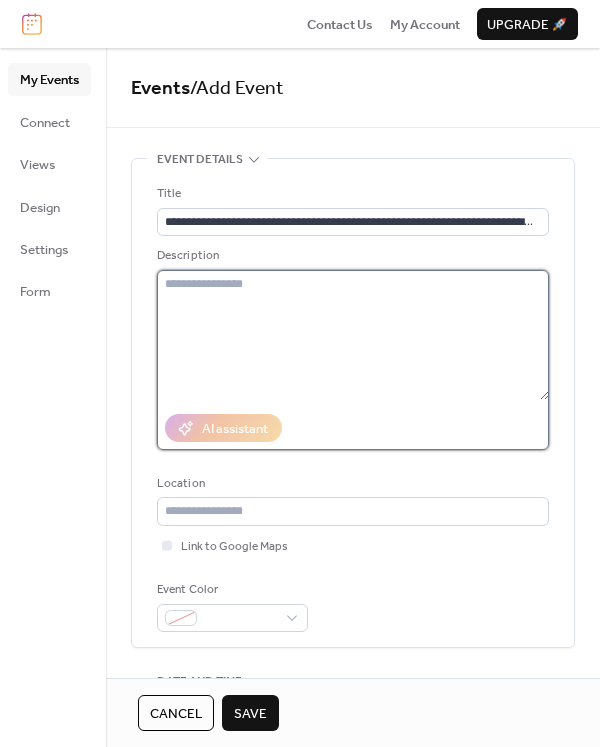click at bounding box center [353, 335] 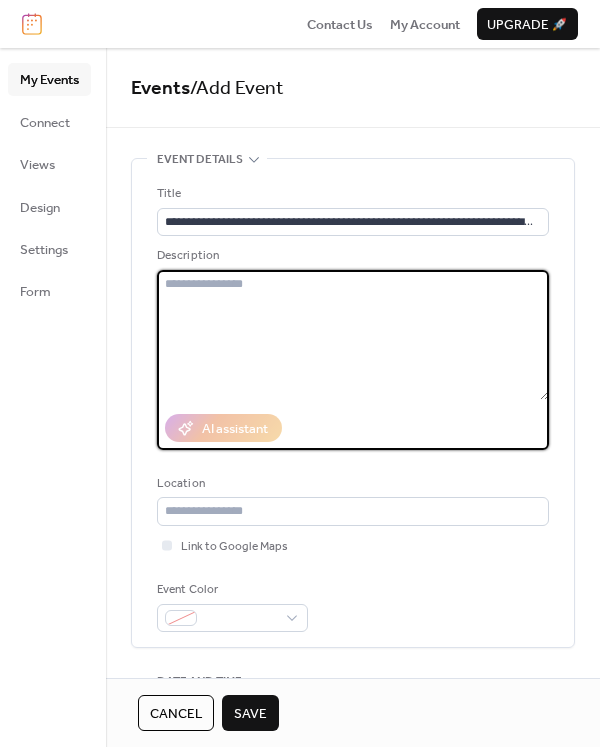 paste on "**********" 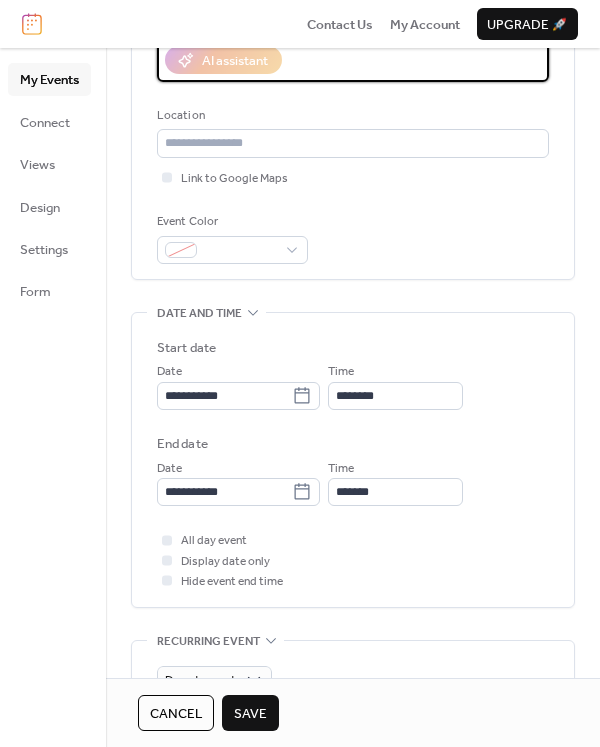 scroll, scrollTop: 400, scrollLeft: 0, axis: vertical 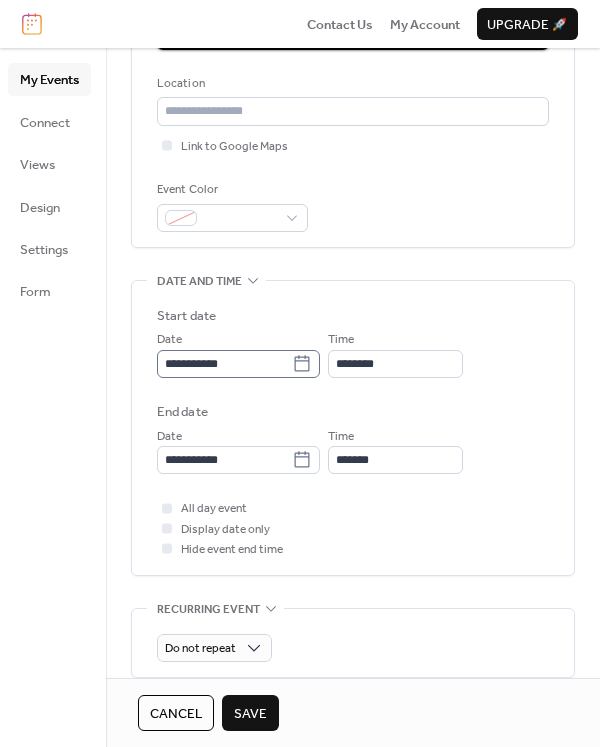 type on "**********" 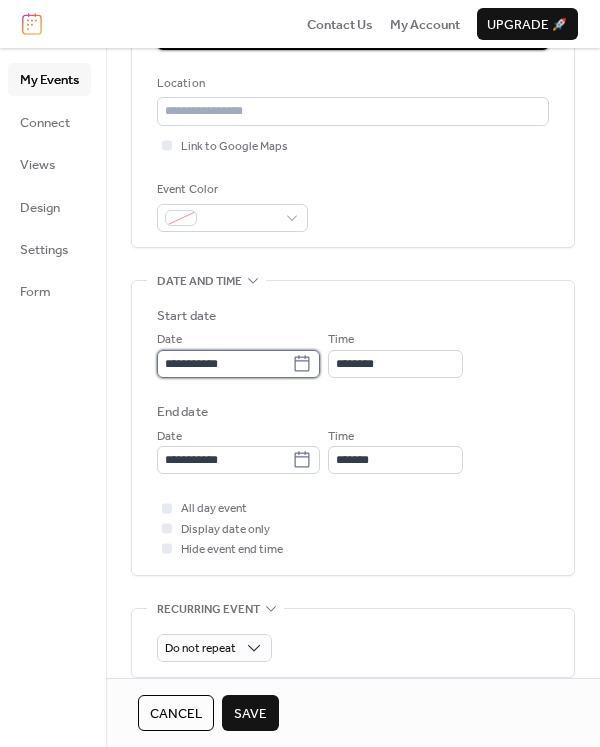 click on "**********" at bounding box center [224, 364] 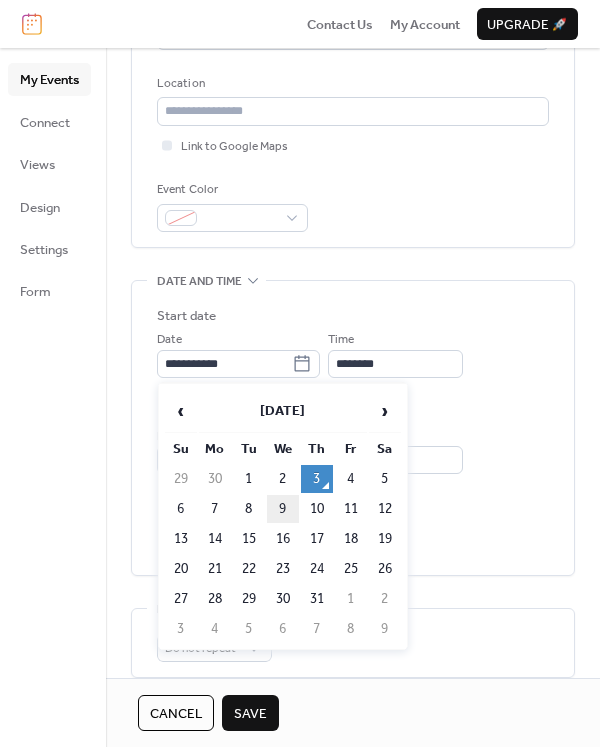 click on "9" at bounding box center (283, 509) 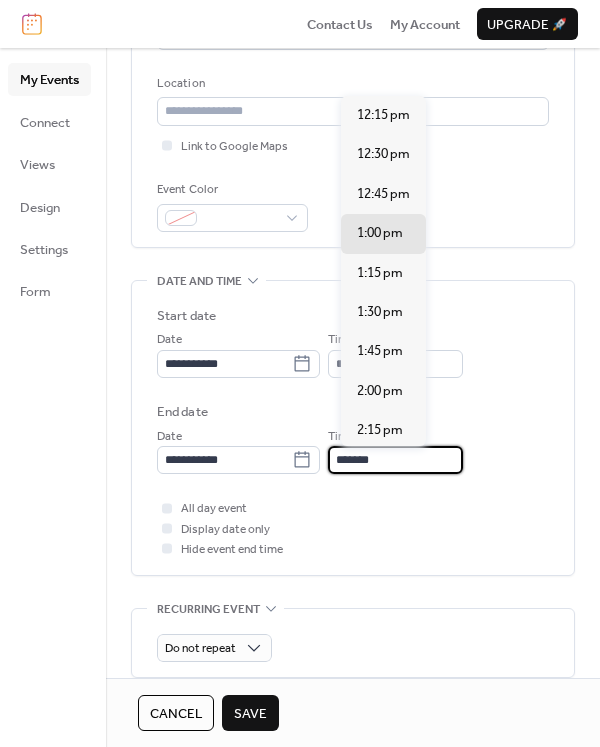 click on "*******" at bounding box center [395, 460] 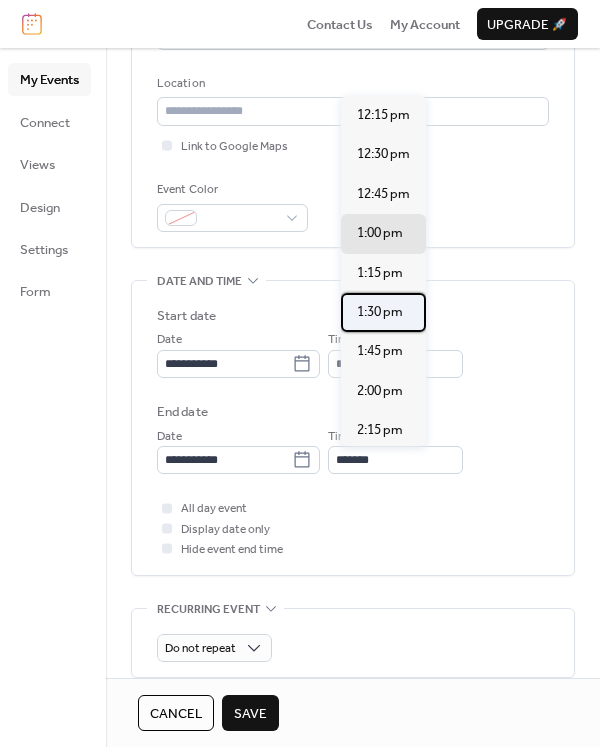 click on "1:30 pm" at bounding box center [380, 312] 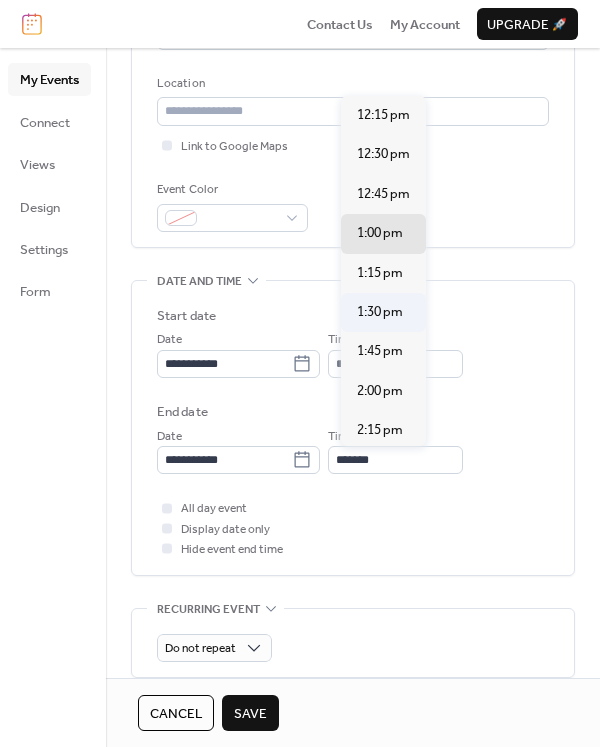 type on "*******" 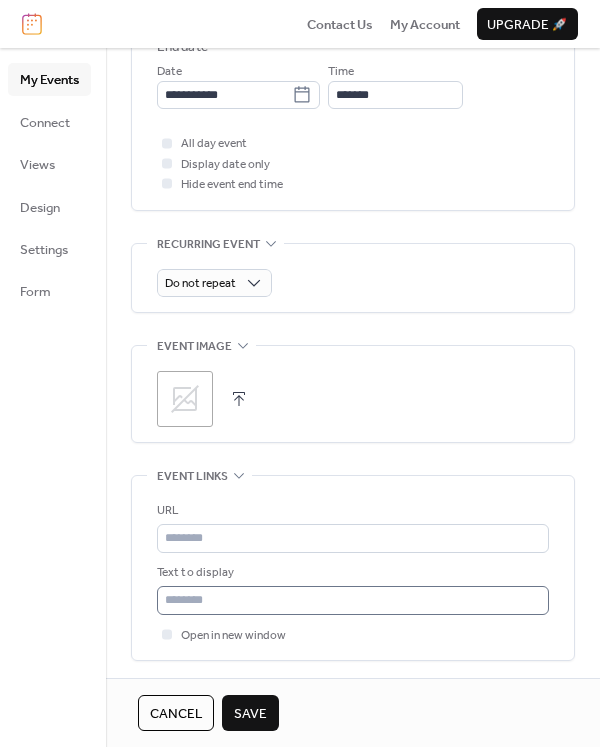 scroll, scrollTop: 800, scrollLeft: 0, axis: vertical 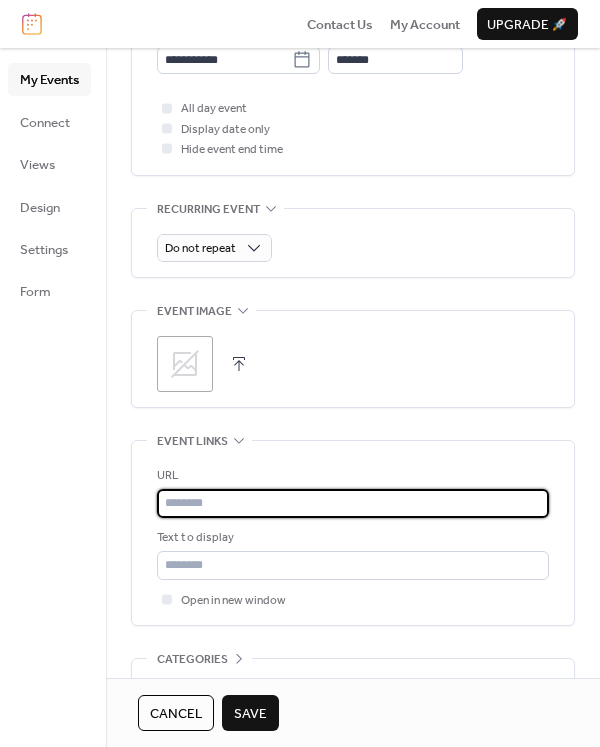 click at bounding box center (353, 503) 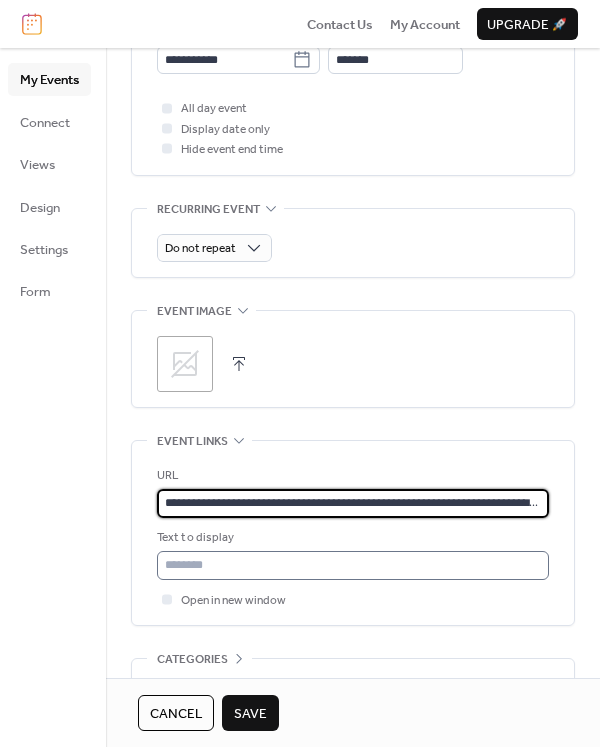 scroll, scrollTop: 0, scrollLeft: 83, axis: horizontal 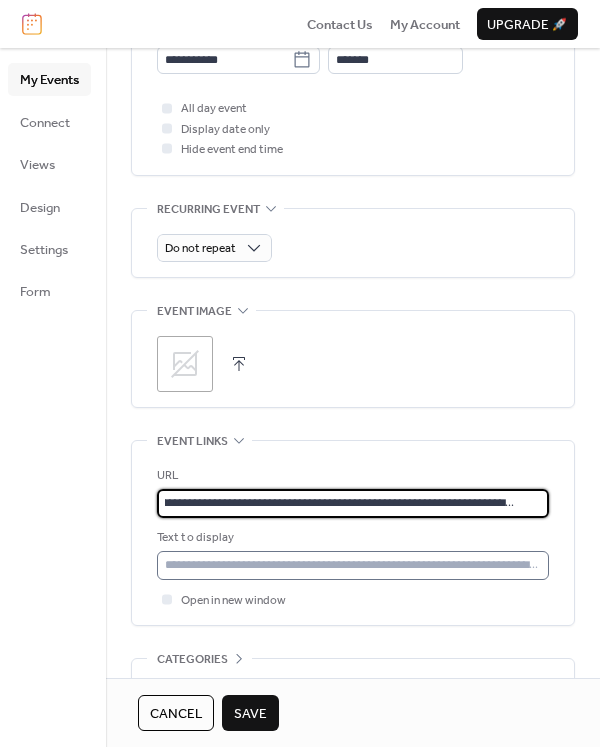 type on "**********" 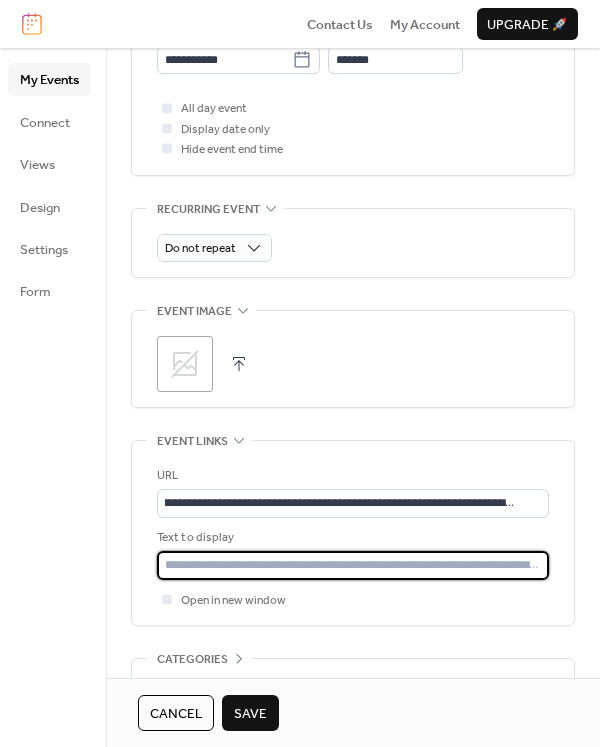 scroll, scrollTop: 0, scrollLeft: 0, axis: both 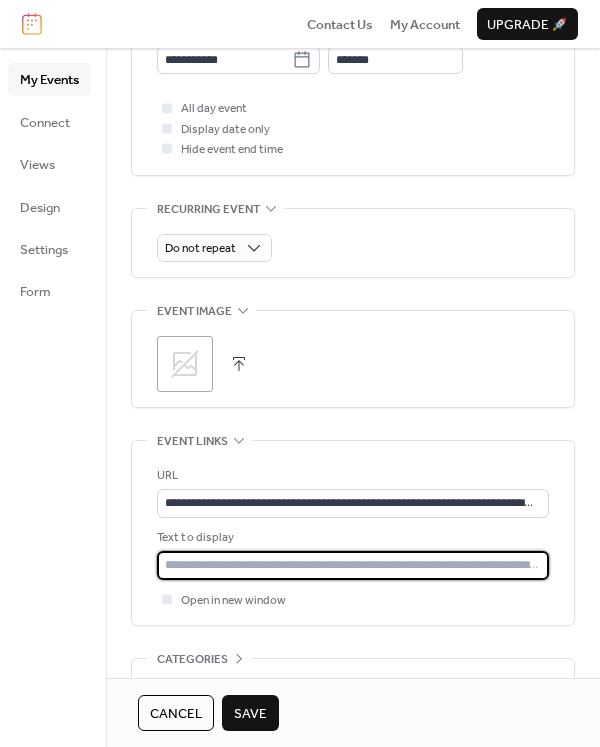 click at bounding box center [353, 565] 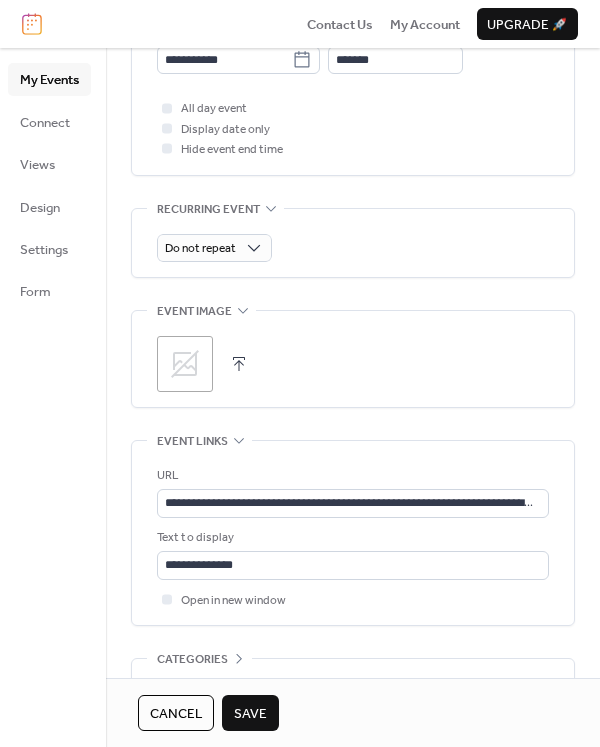 click at bounding box center (239, 364) 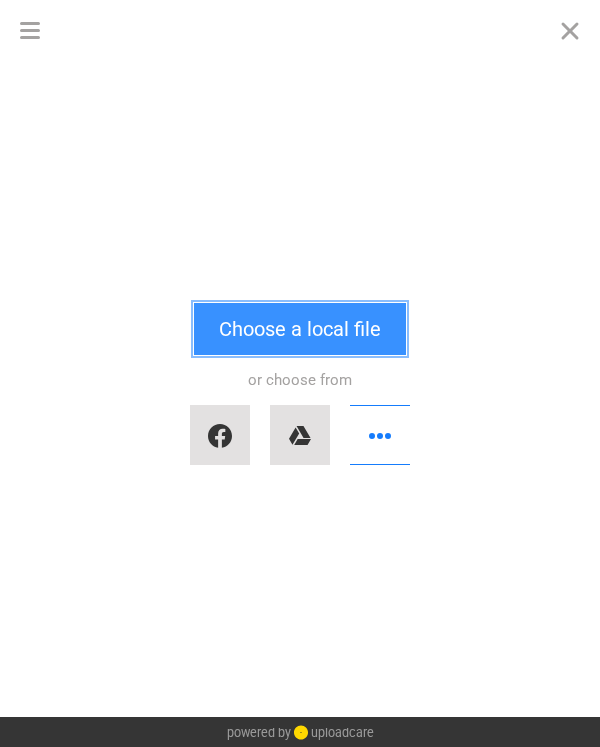 click on "Choose a local file" at bounding box center [300, 329] 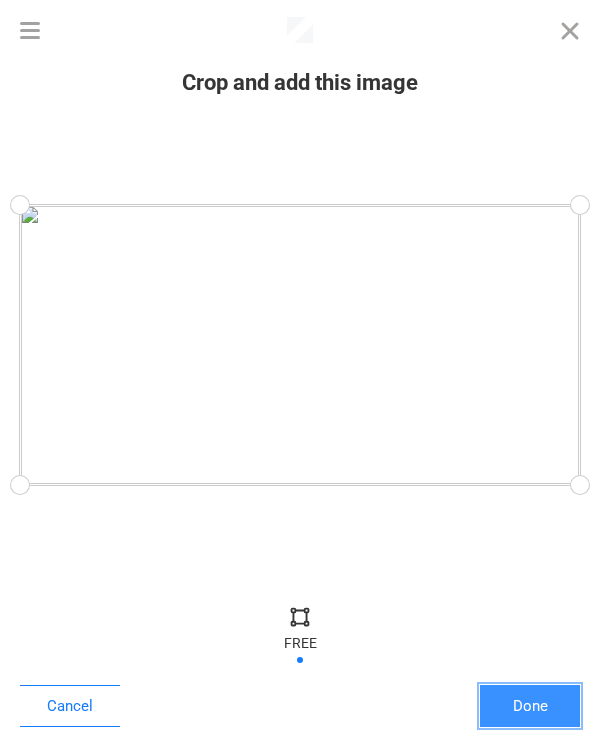 click on "Done" at bounding box center (530, 706) 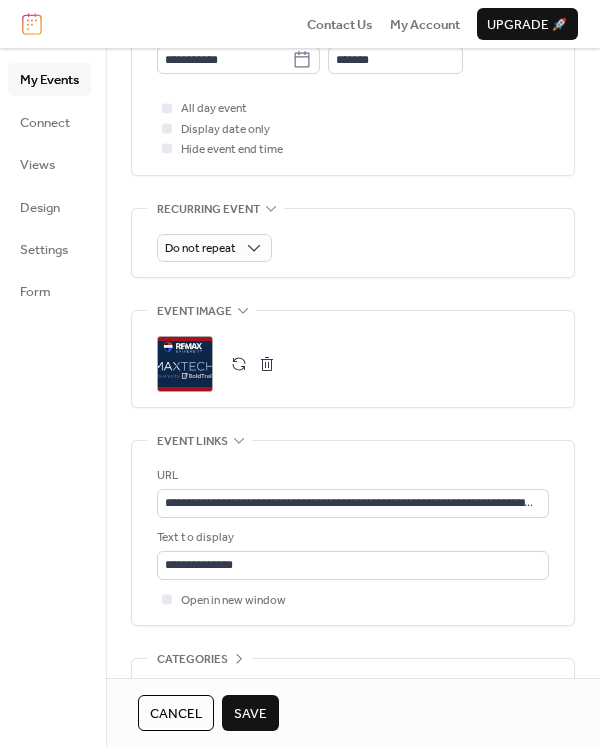 click on "Save" at bounding box center [250, 714] 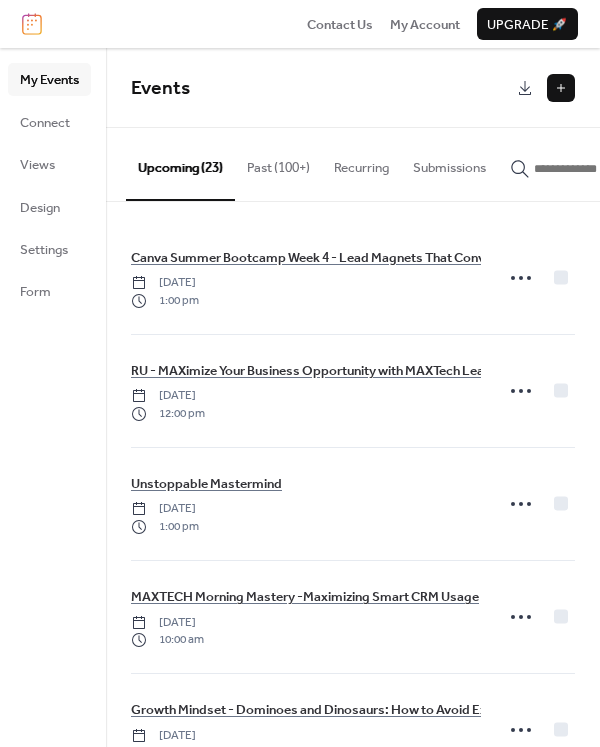 click at bounding box center (561, 88) 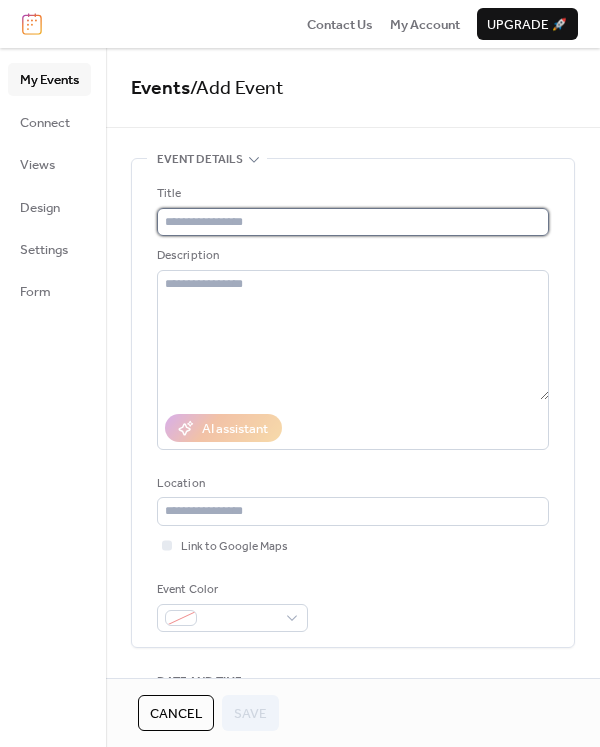 click at bounding box center [353, 222] 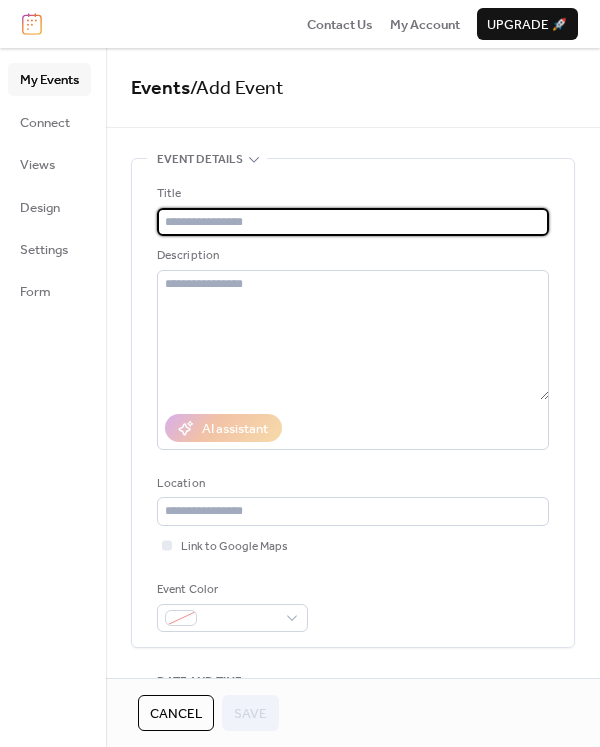 paste on "**********" 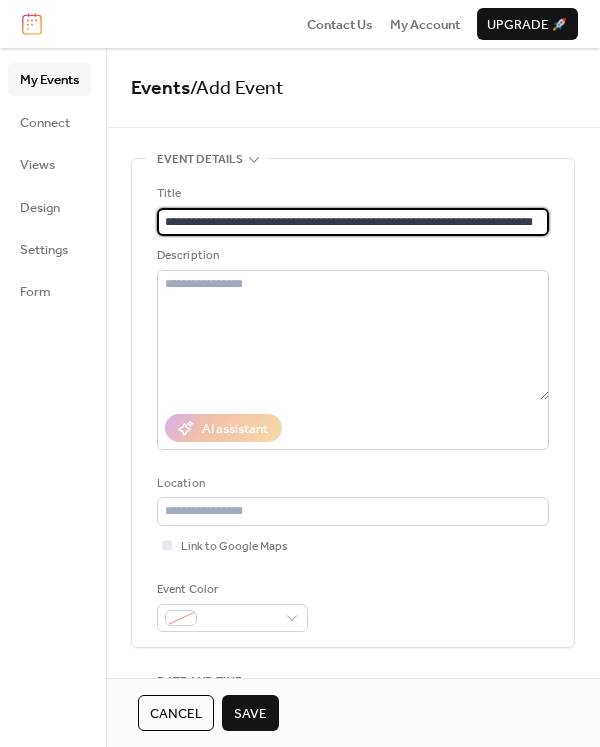scroll, scrollTop: 0, scrollLeft: 37, axis: horizontal 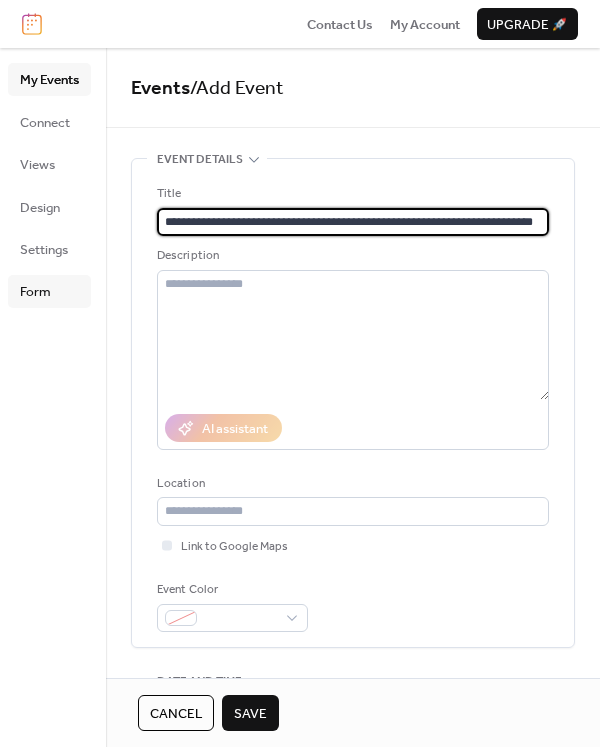 type on "**********" 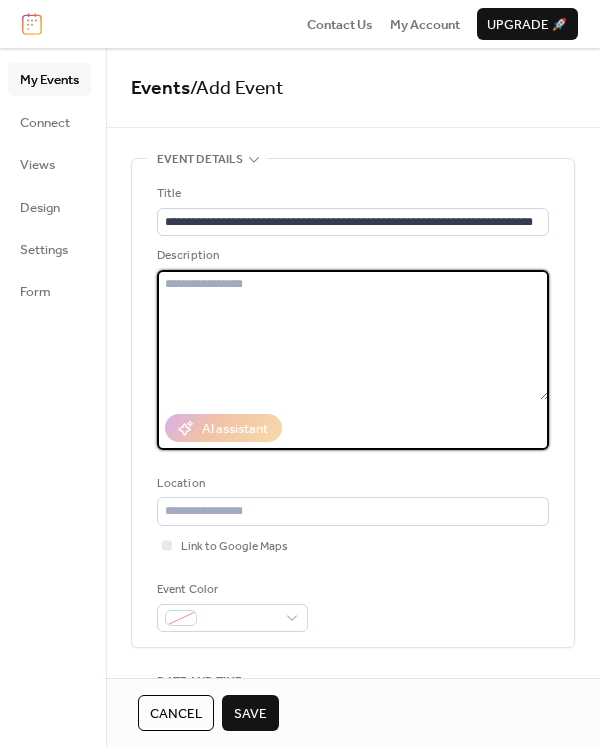 click at bounding box center [353, 335] 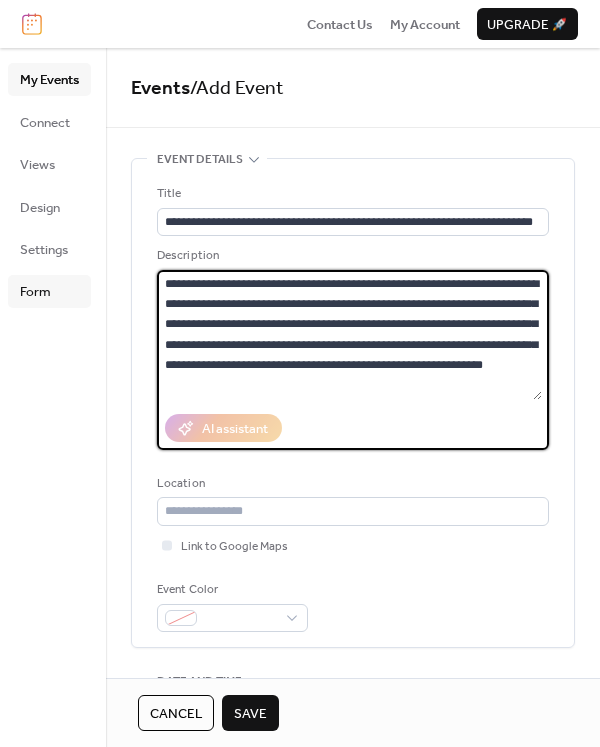 type on "**********" 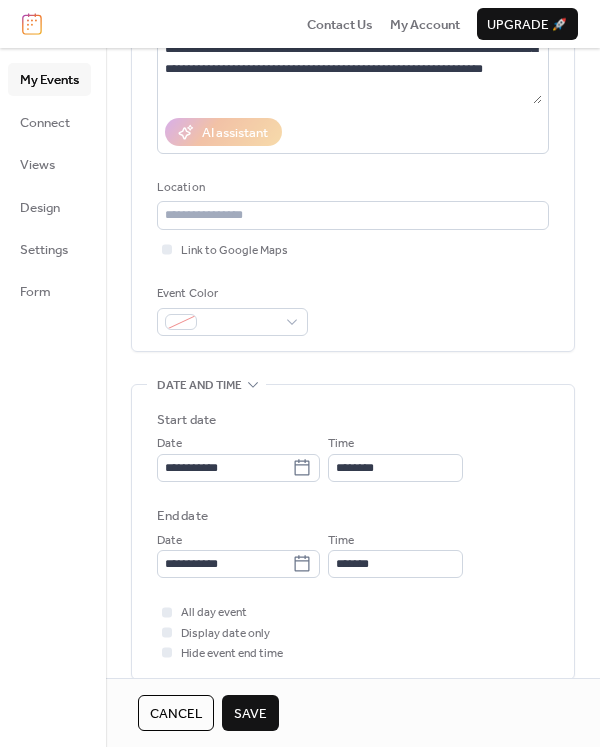scroll, scrollTop: 300, scrollLeft: 0, axis: vertical 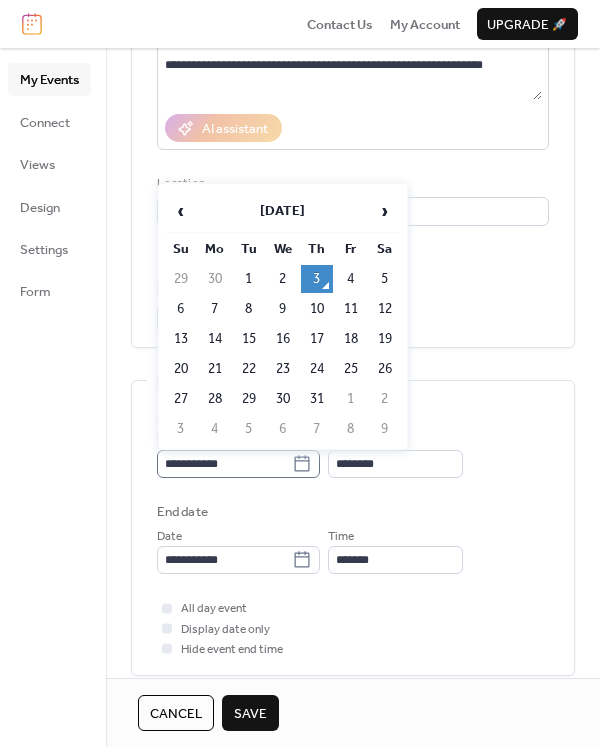 click 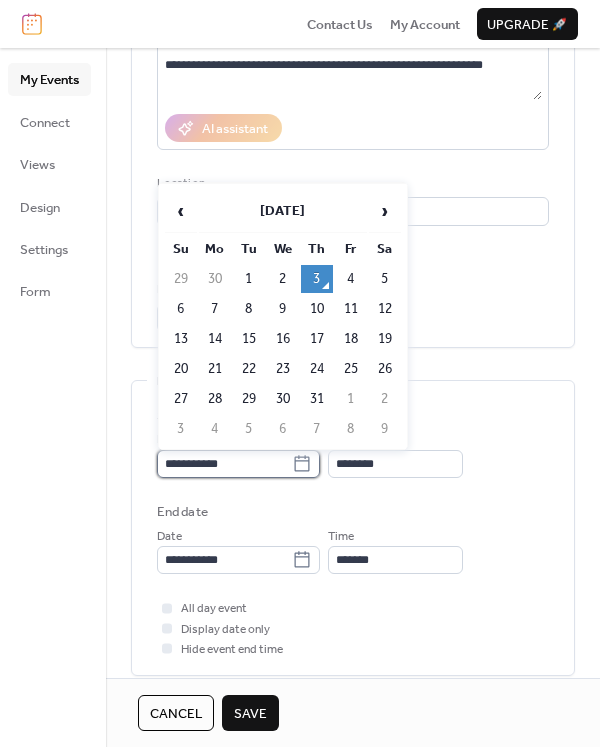 click on "**********" at bounding box center [224, 464] 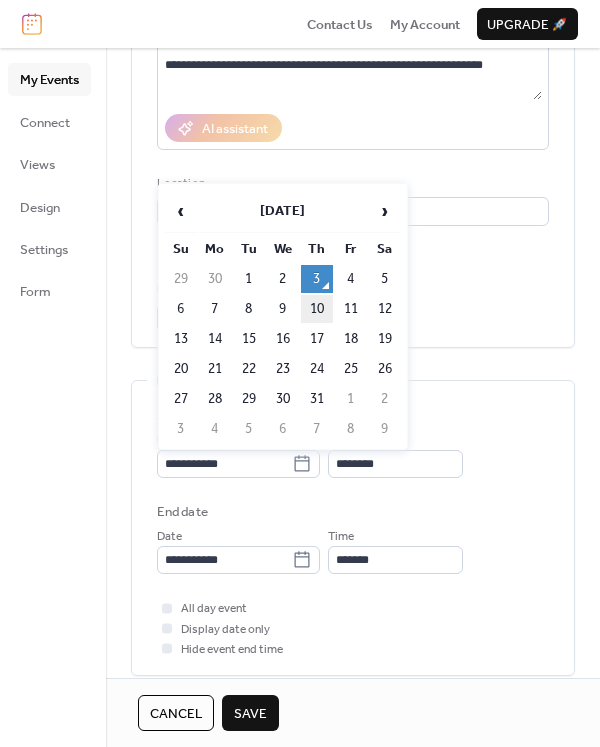 click on "10" at bounding box center [317, 309] 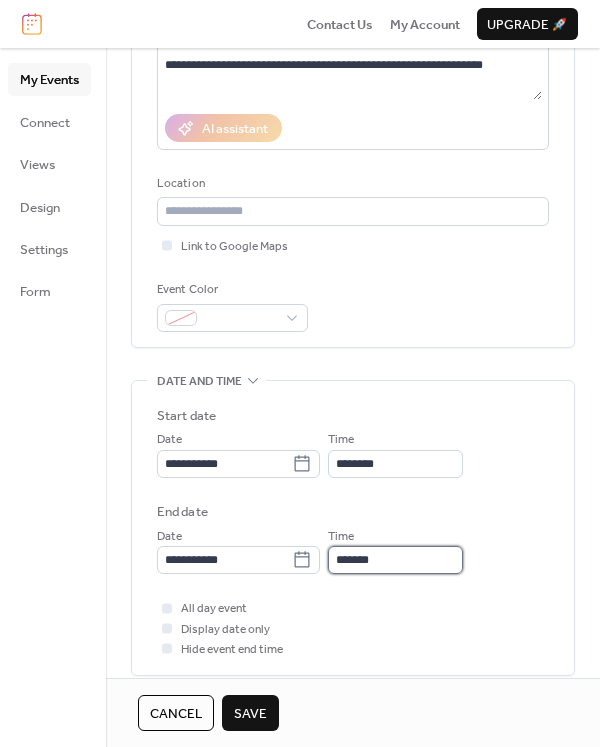 click on "*******" at bounding box center [395, 560] 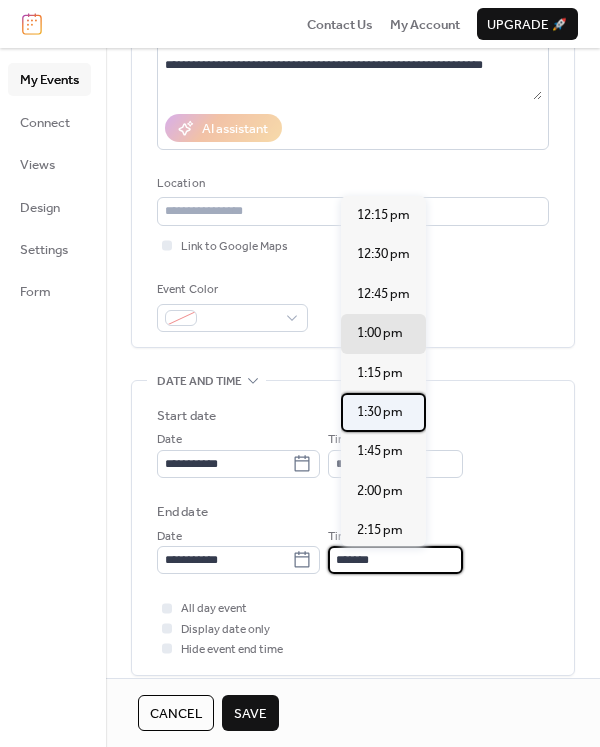 click on "1:30 pm" at bounding box center [380, 412] 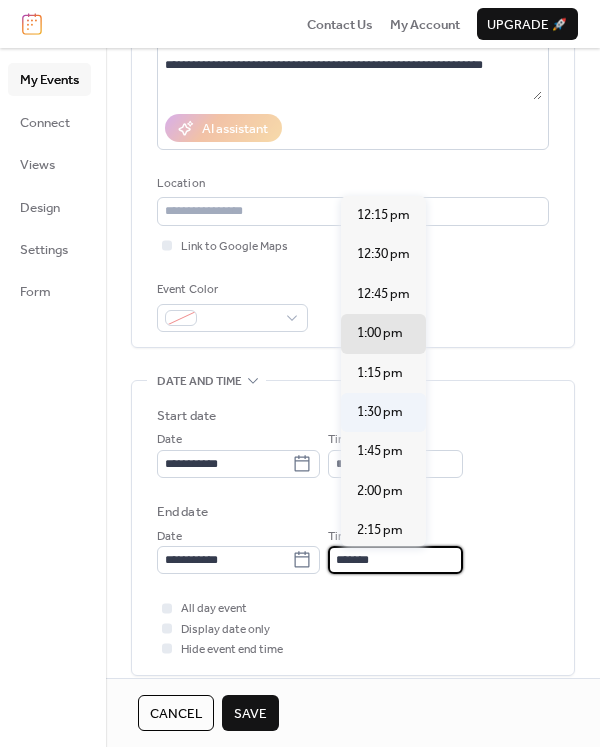 type on "*******" 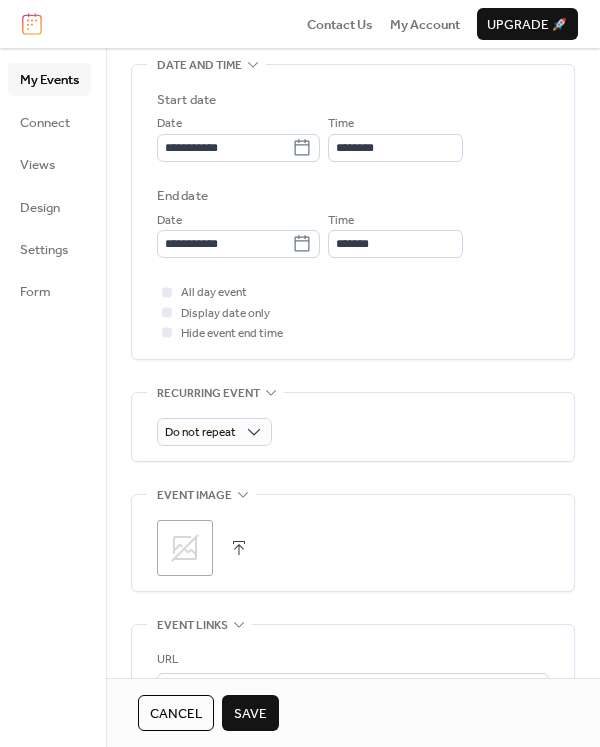 scroll, scrollTop: 700, scrollLeft: 0, axis: vertical 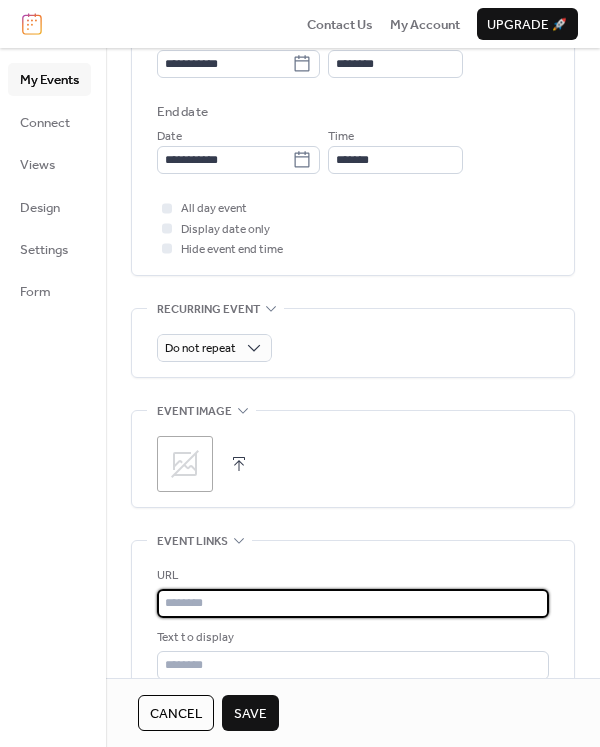 click at bounding box center (353, 603) 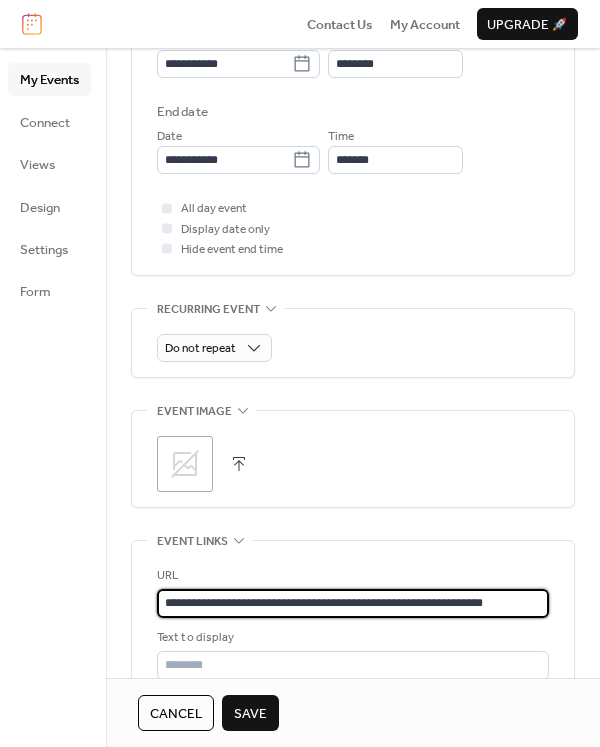 scroll, scrollTop: 0, scrollLeft: 2, axis: horizontal 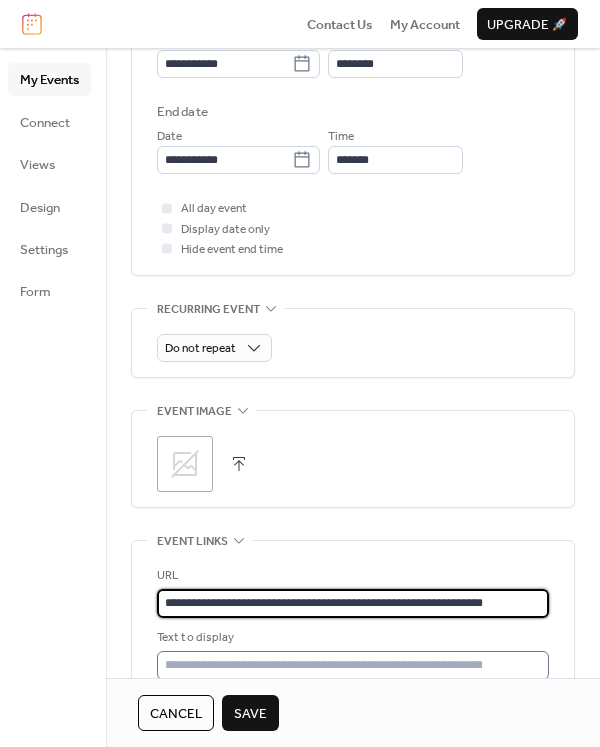 type on "**********" 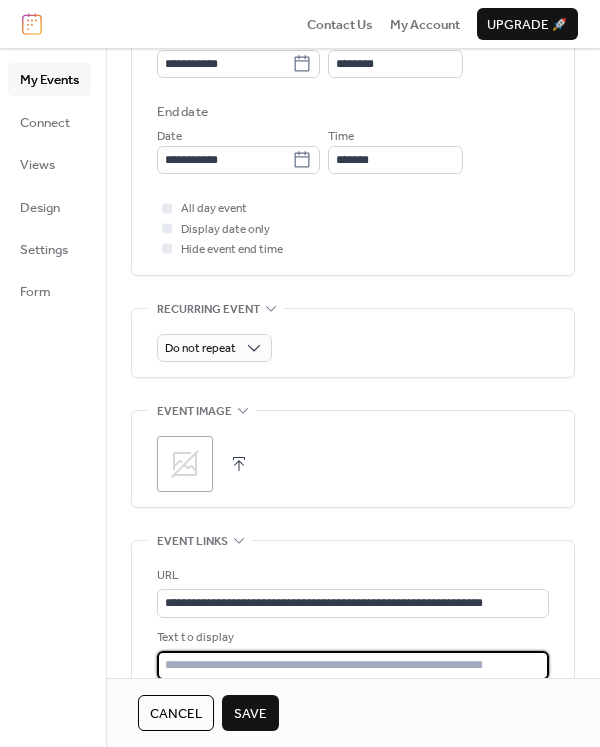 scroll, scrollTop: 0, scrollLeft: 0, axis: both 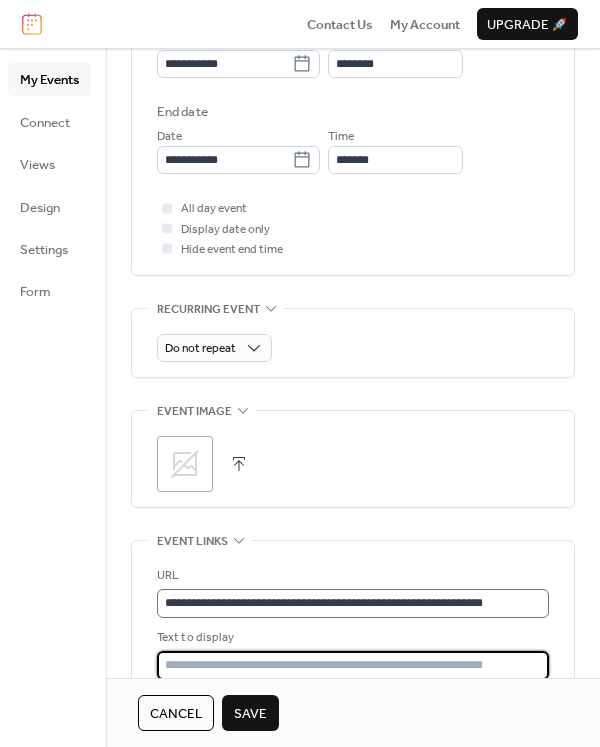 type on "**********" 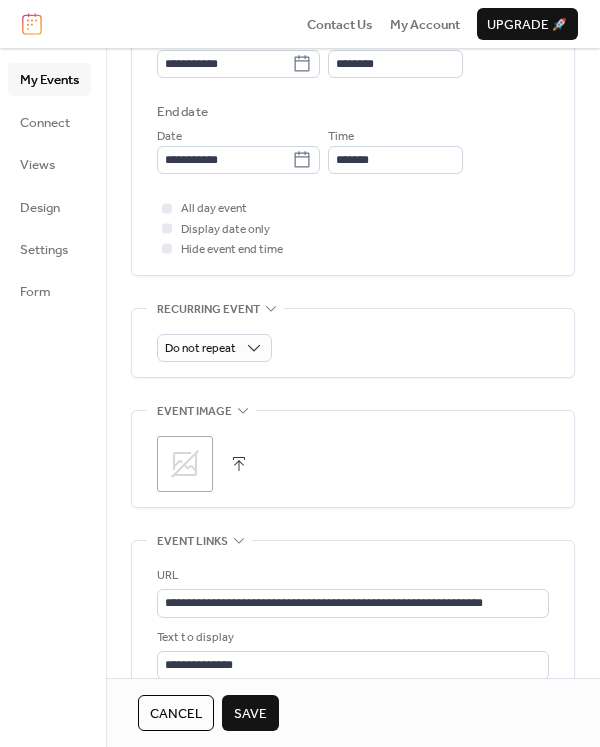 click at bounding box center (239, 464) 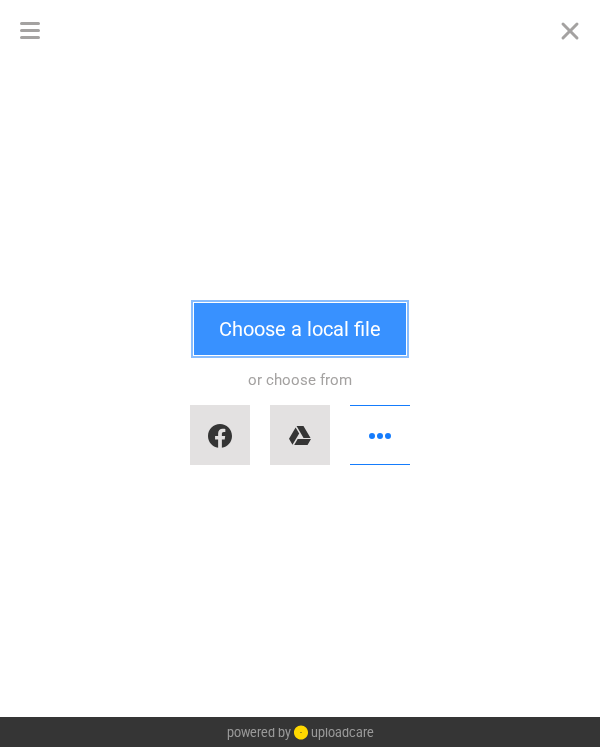 click on "Choose a local file" at bounding box center (300, 329) 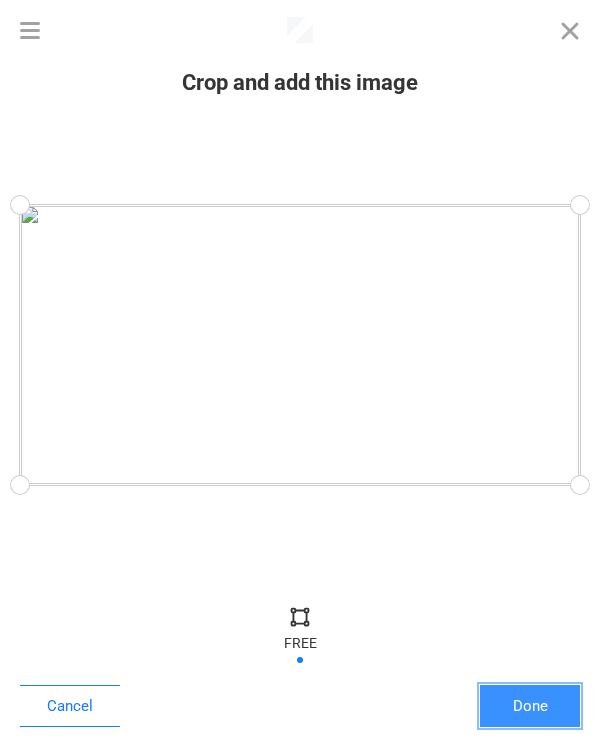 click on "Done" at bounding box center [530, 706] 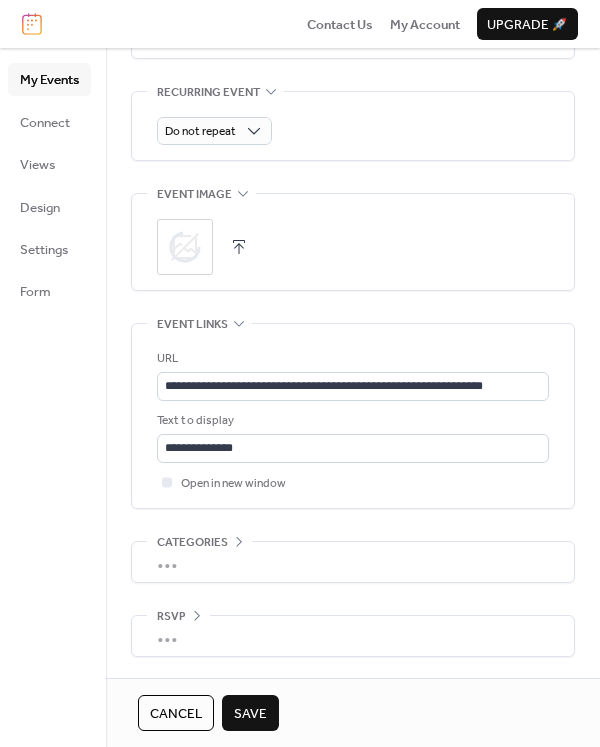 scroll, scrollTop: 922, scrollLeft: 0, axis: vertical 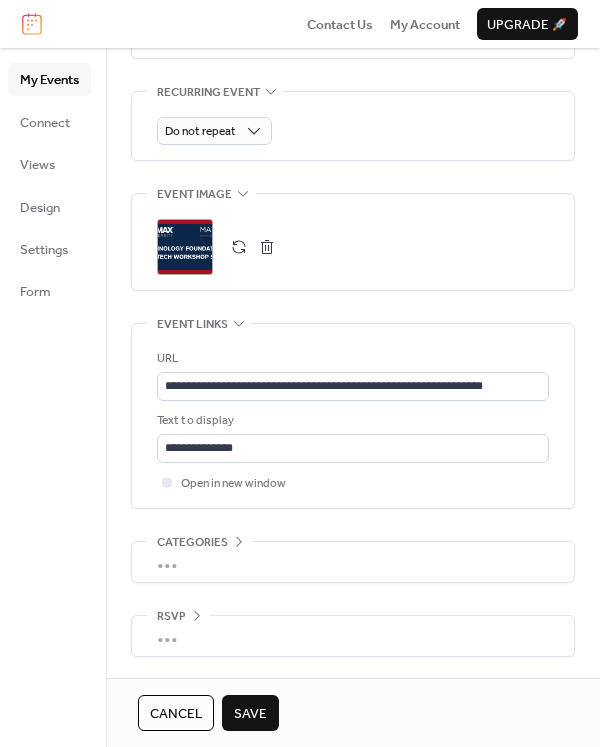 click on "Save" at bounding box center [250, 714] 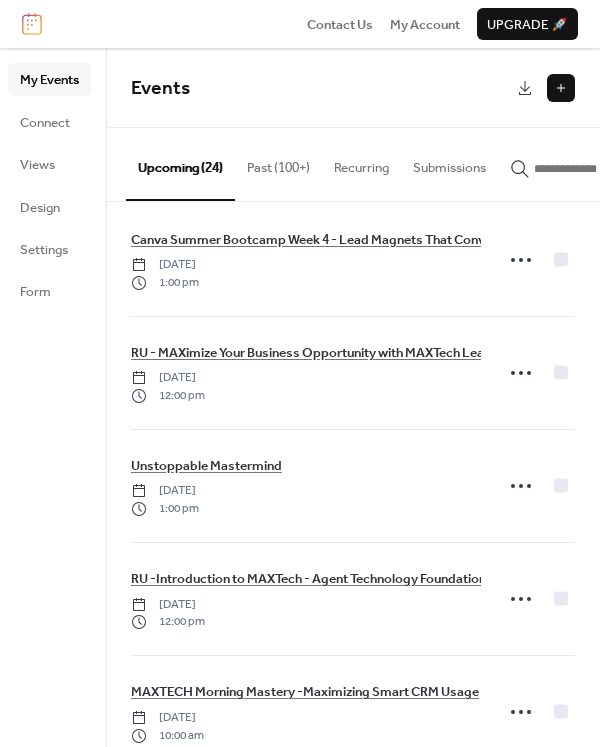 scroll, scrollTop: 0, scrollLeft: 0, axis: both 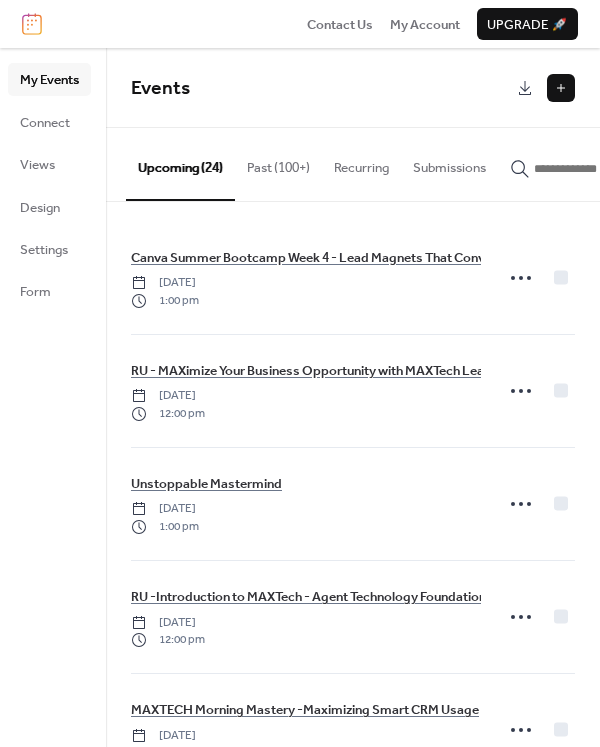 click at bounding box center [561, 88] 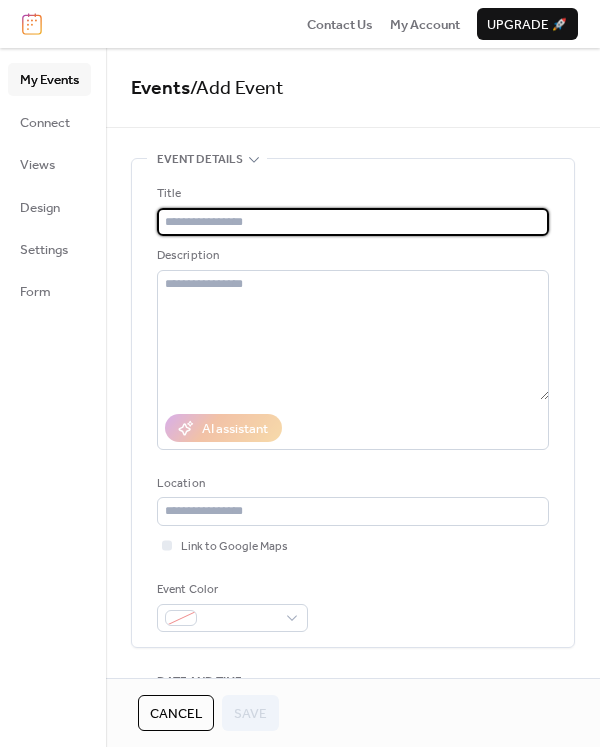click at bounding box center [353, 222] 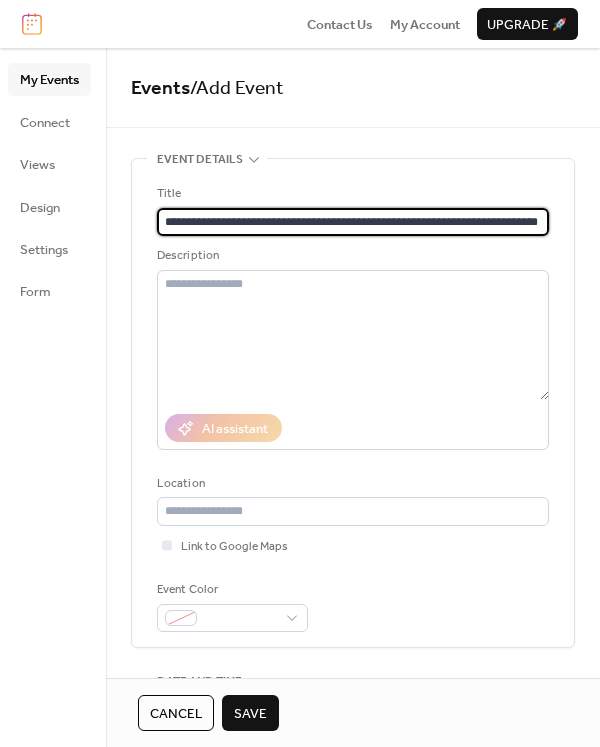 scroll, scrollTop: 0, scrollLeft: 38, axis: horizontal 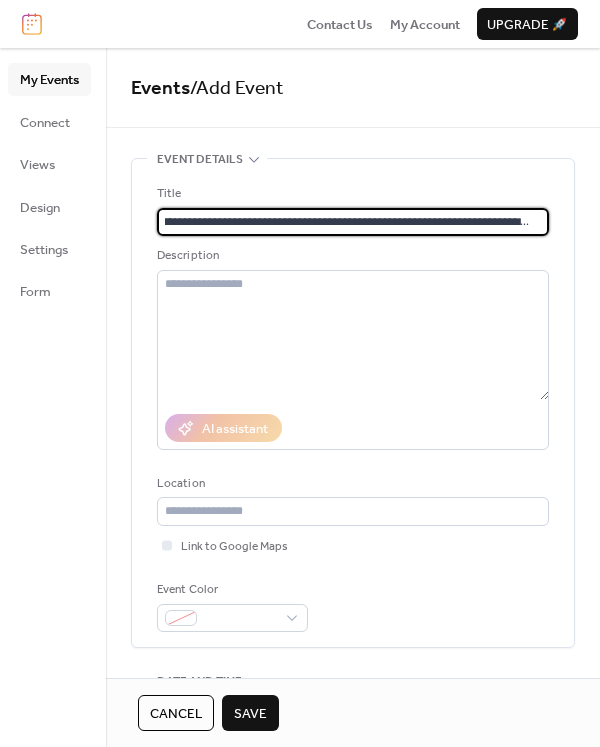 type on "**********" 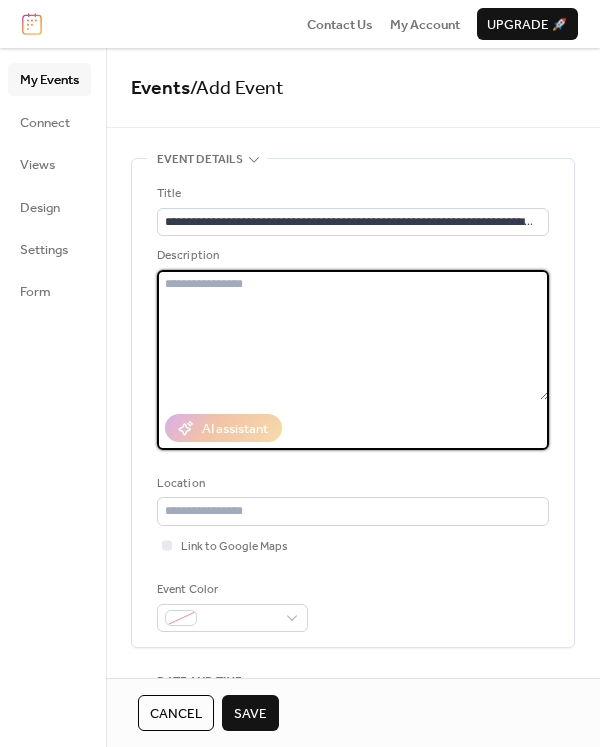 click at bounding box center [353, 335] 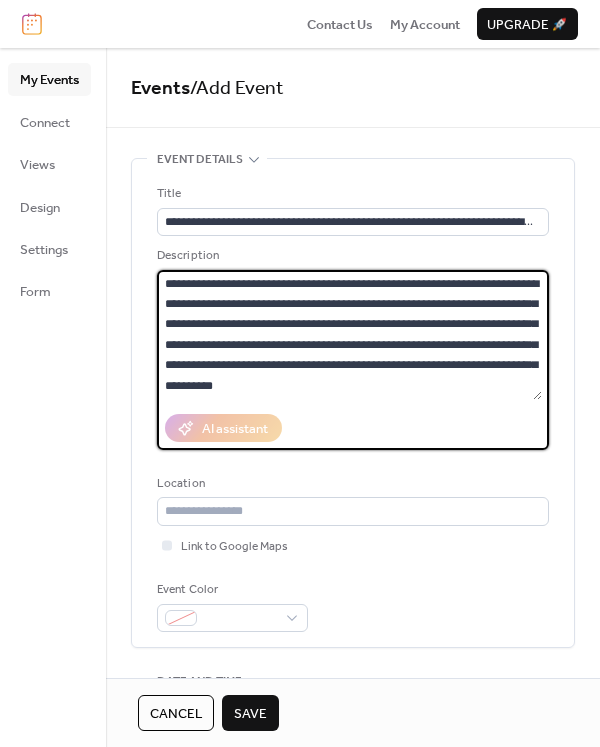type on "**********" 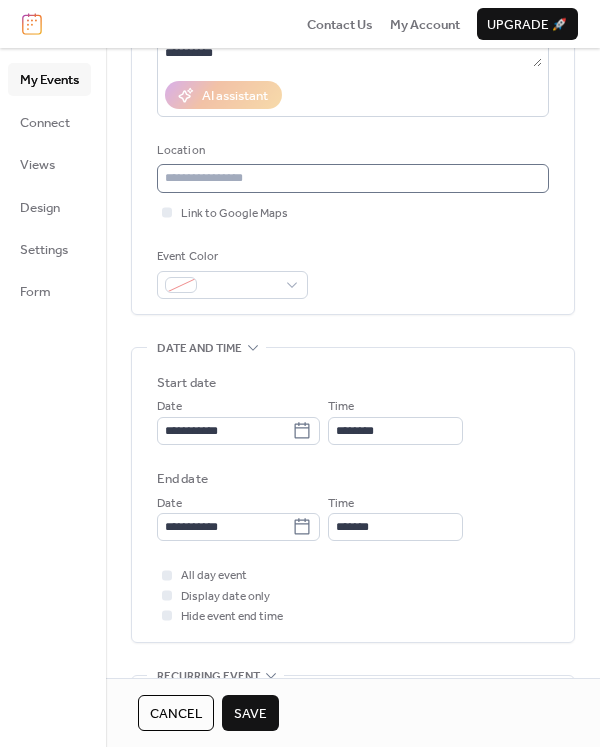 scroll, scrollTop: 400, scrollLeft: 0, axis: vertical 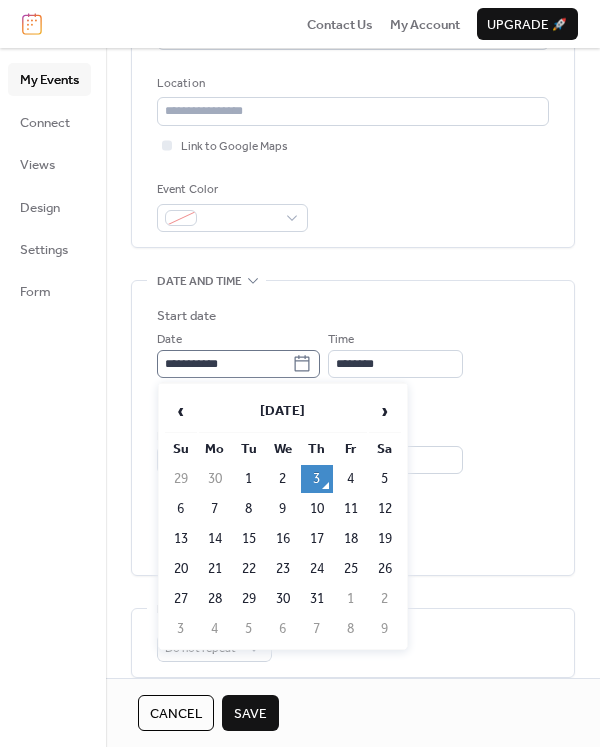 click on "**********" at bounding box center [238, 364] 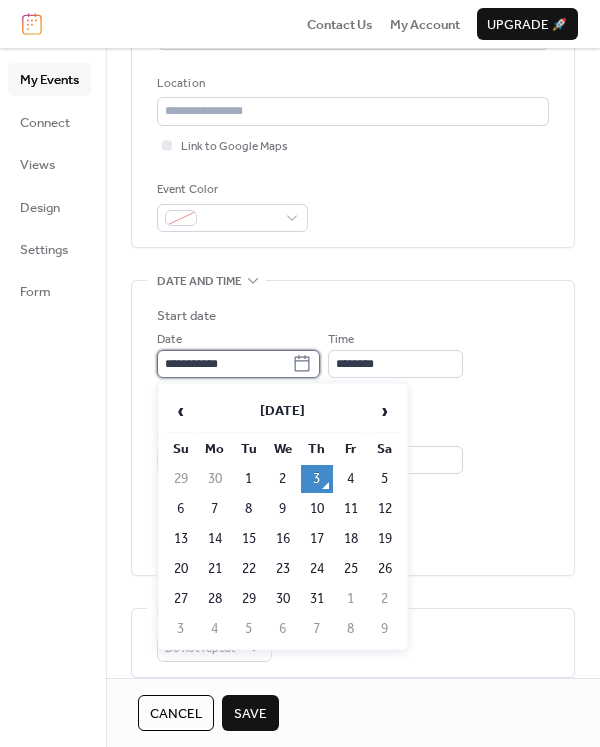 click on "**********" at bounding box center (224, 364) 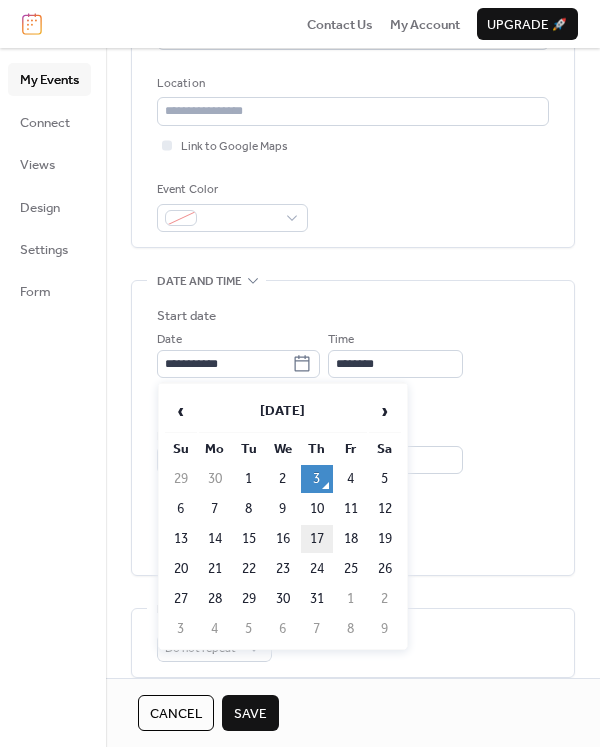 click on "17" at bounding box center (317, 539) 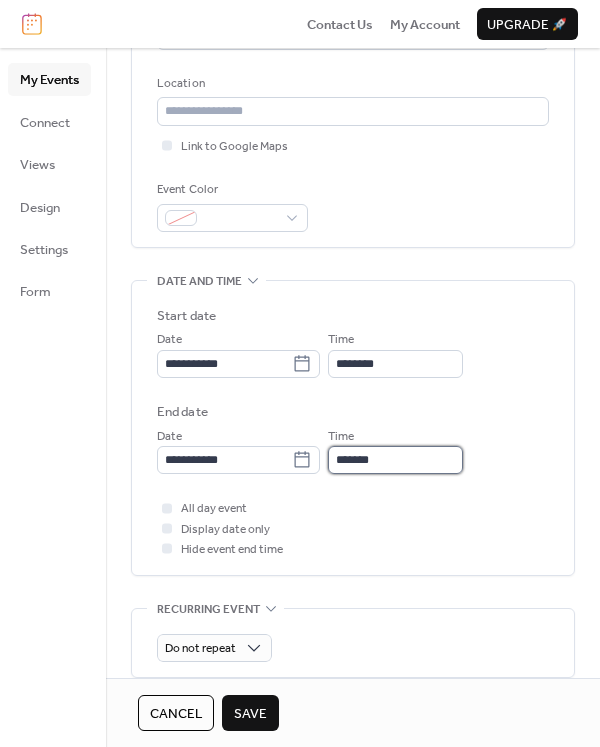 click on "*******" at bounding box center (395, 460) 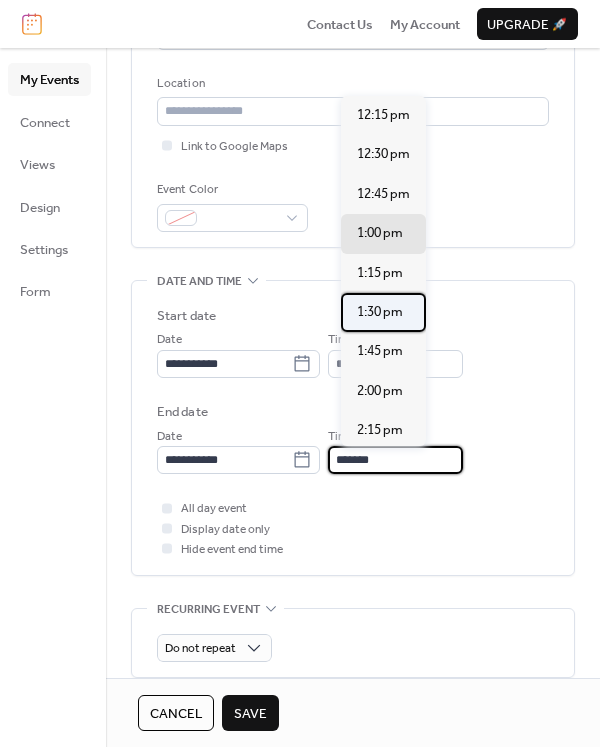 click on "1:30 pm" at bounding box center (380, 312) 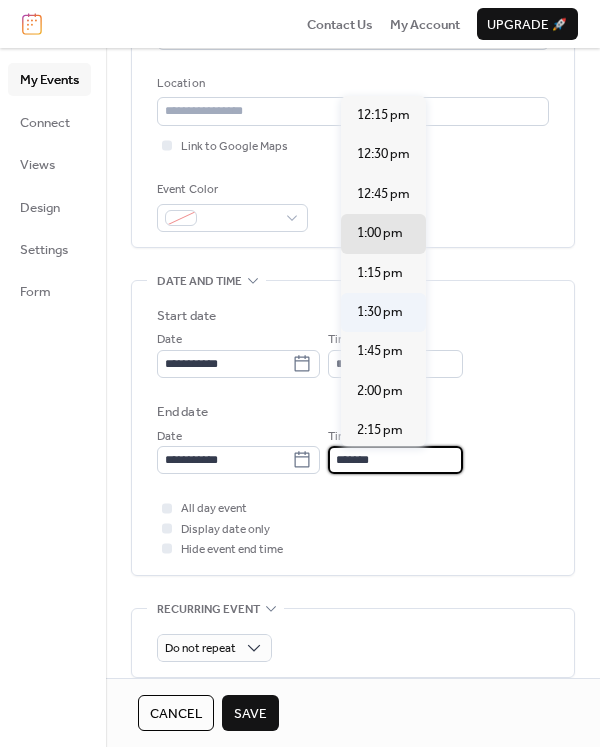 type on "*******" 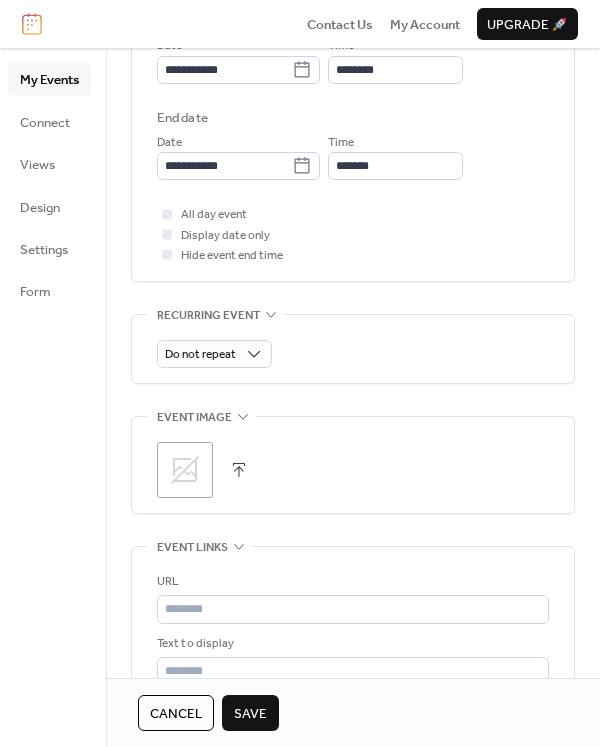 scroll, scrollTop: 800, scrollLeft: 0, axis: vertical 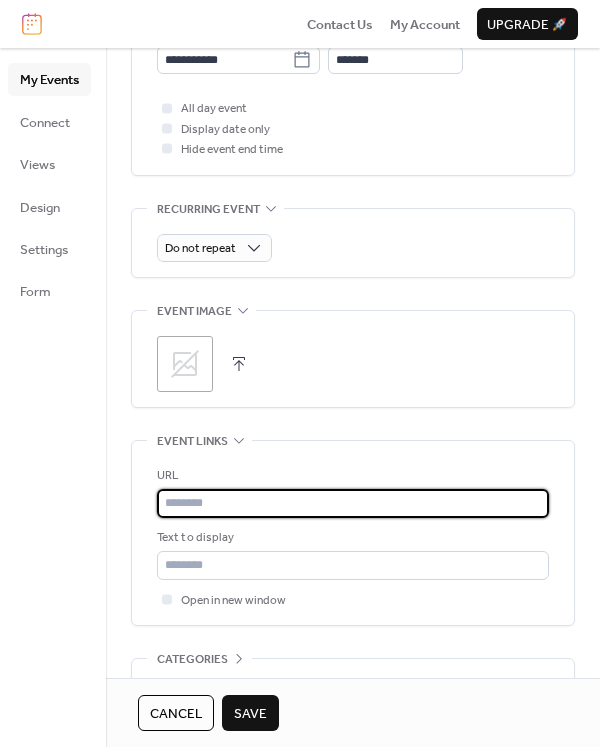 click at bounding box center (353, 503) 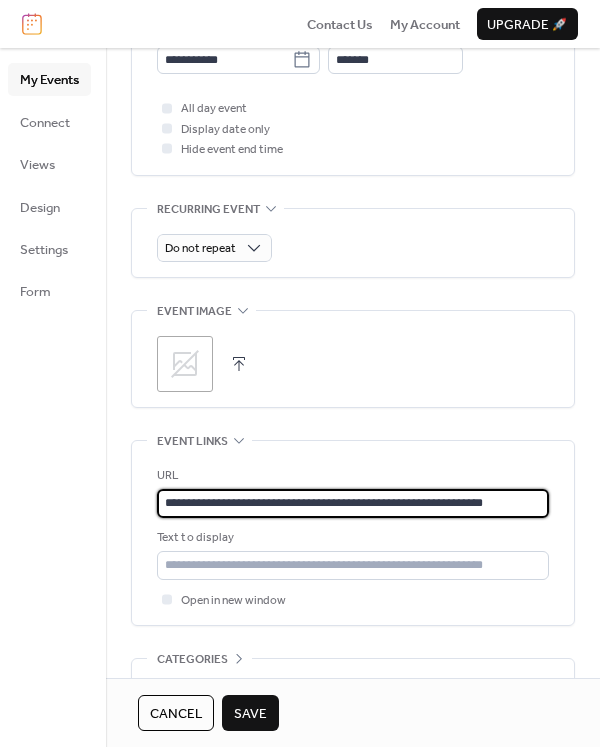 scroll, scrollTop: 0, scrollLeft: 6, axis: horizontal 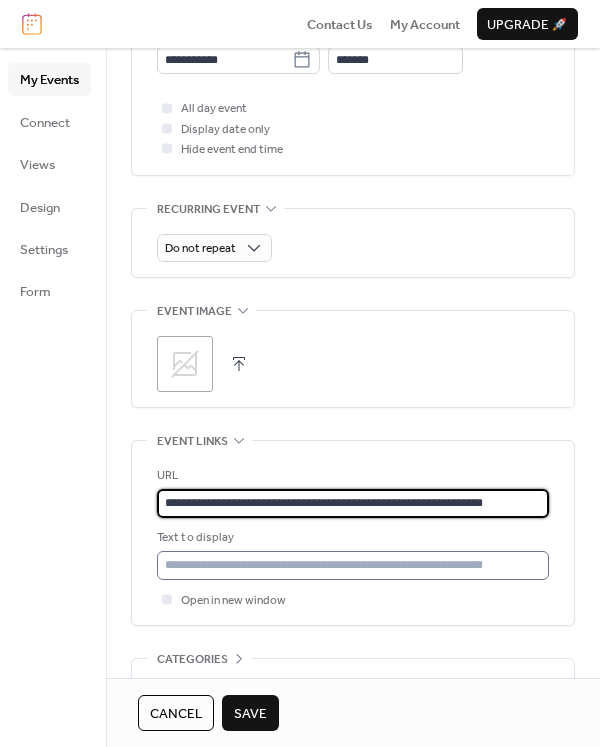 type on "**********" 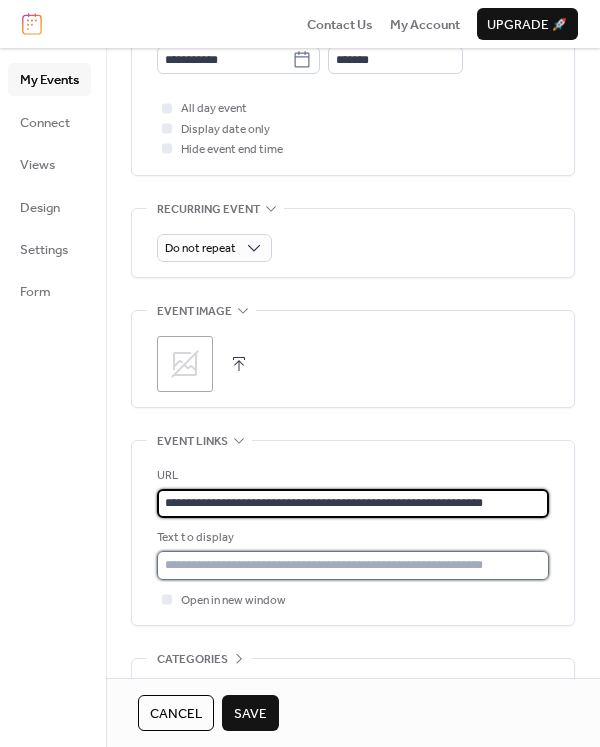 scroll, scrollTop: 0, scrollLeft: 0, axis: both 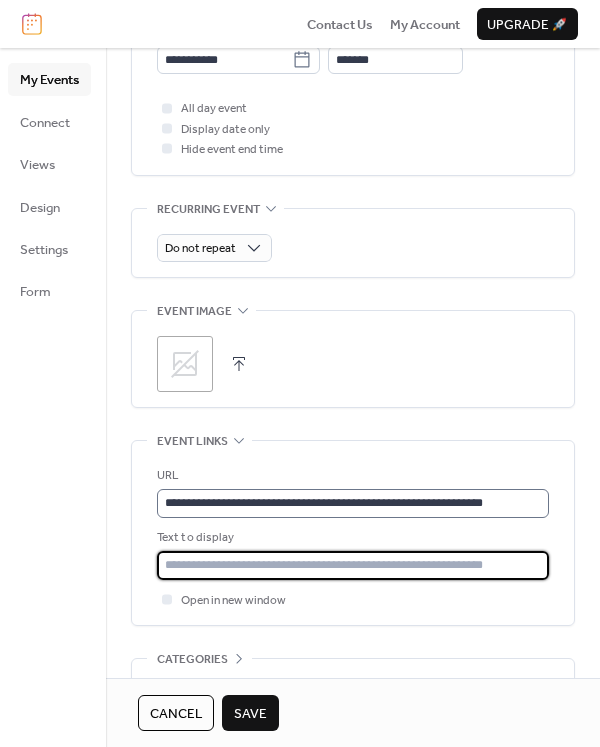 type on "**********" 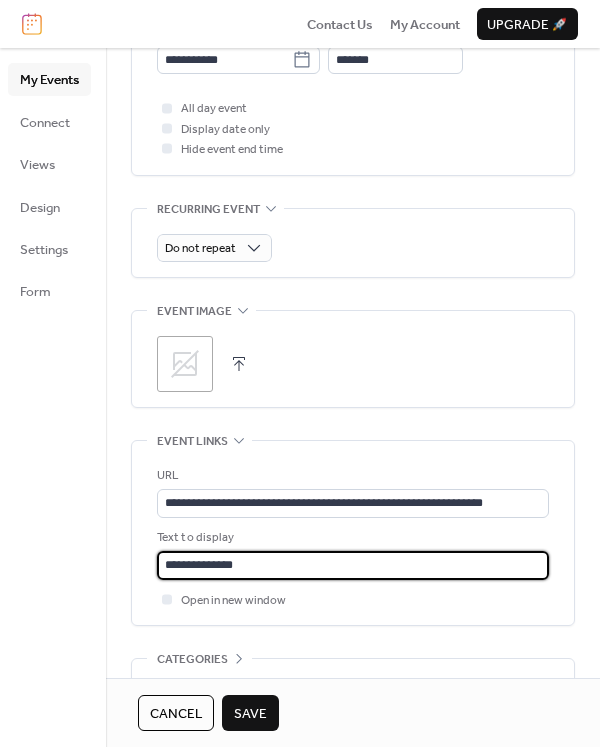 click at bounding box center (239, 364) 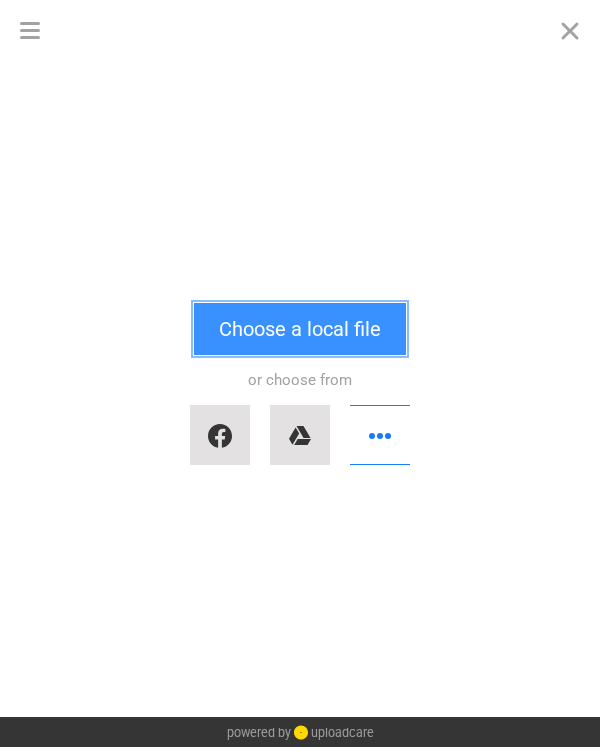 click on "Choose a local file" at bounding box center [300, 329] 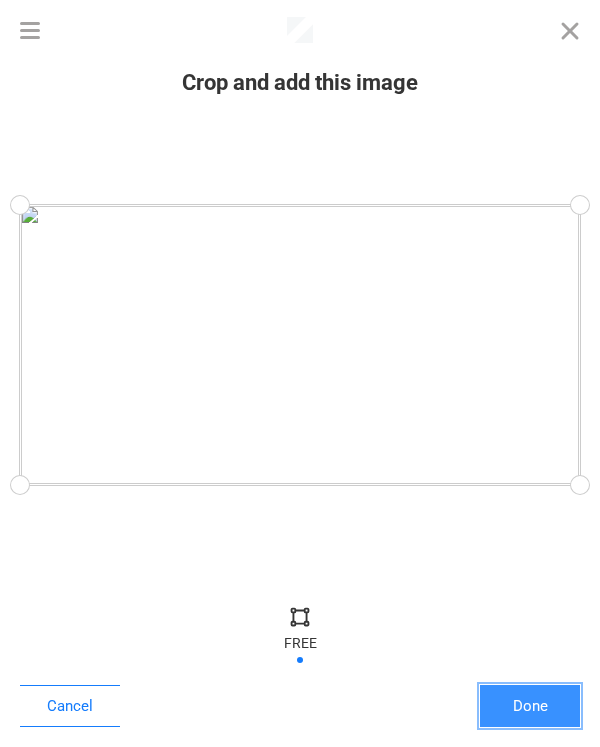 click on "Done" at bounding box center [530, 706] 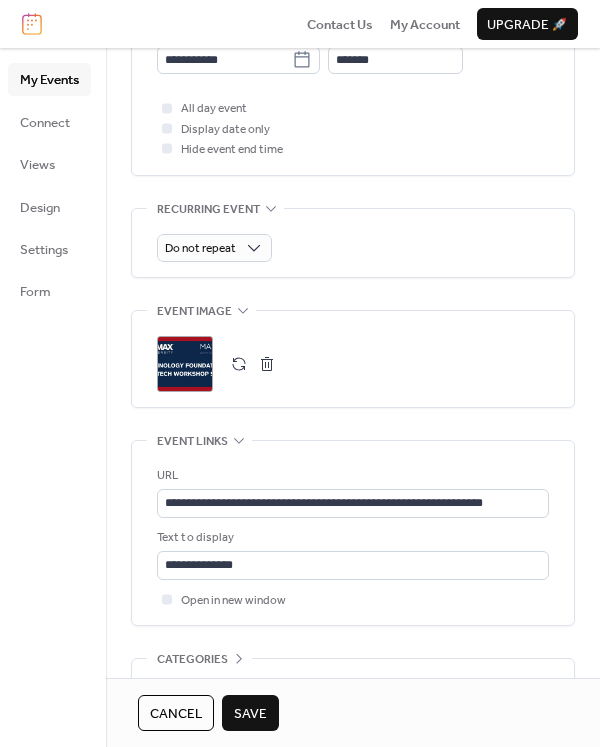 click on "Save" at bounding box center (250, 714) 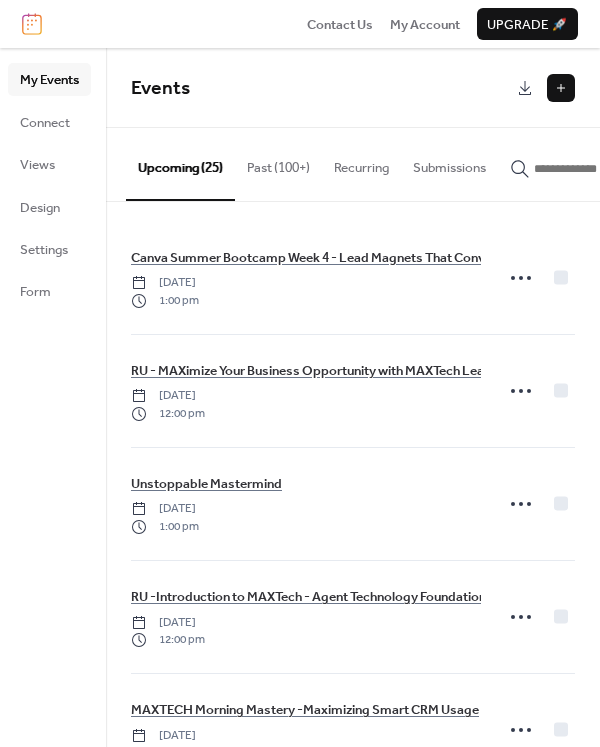 click on "Events" at bounding box center (353, 88) 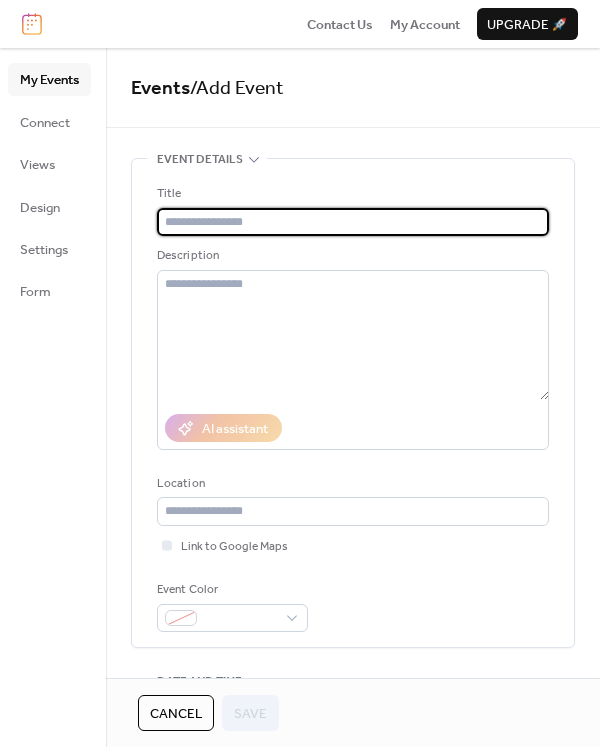 click at bounding box center (353, 222) 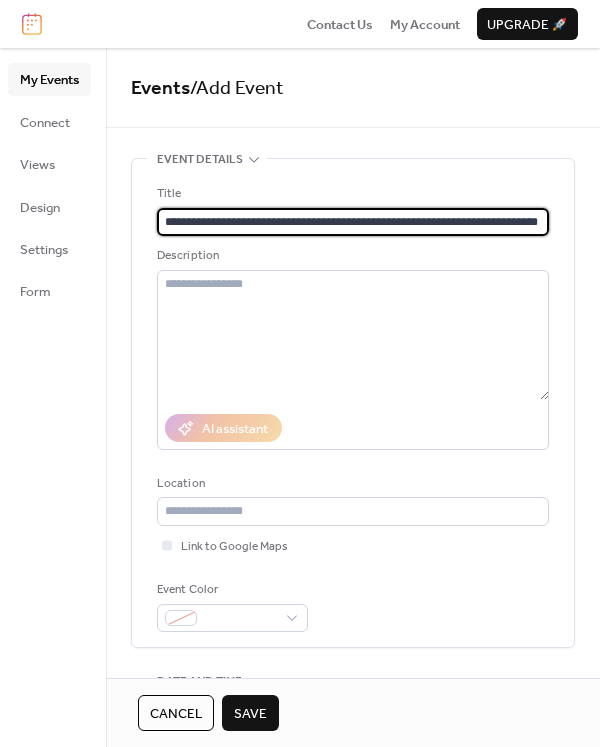 scroll, scrollTop: 0, scrollLeft: 31, axis: horizontal 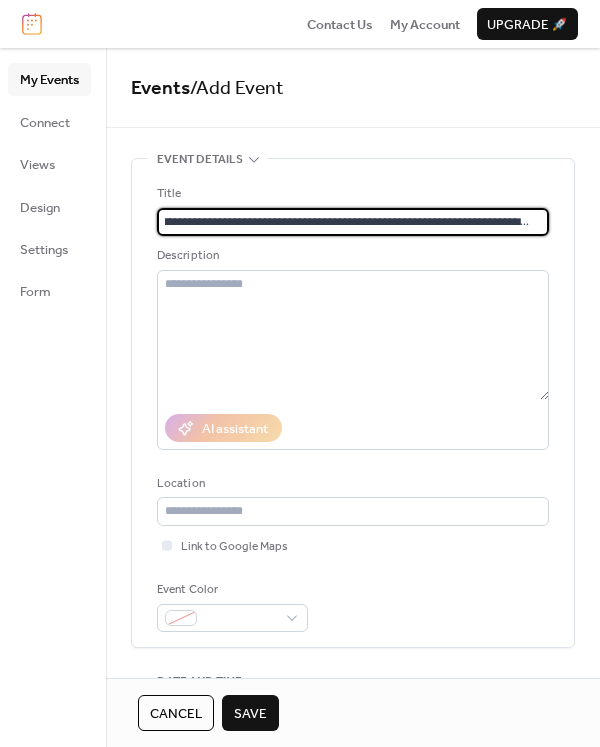 type on "**********" 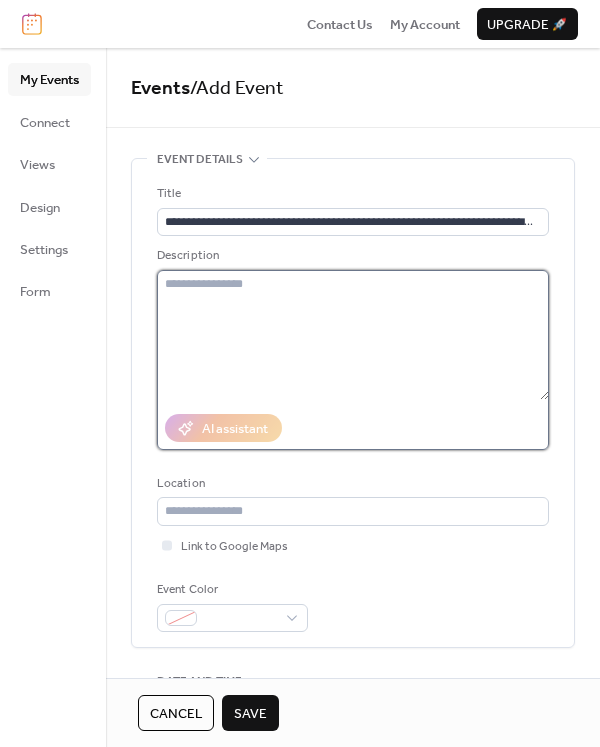 click at bounding box center (353, 335) 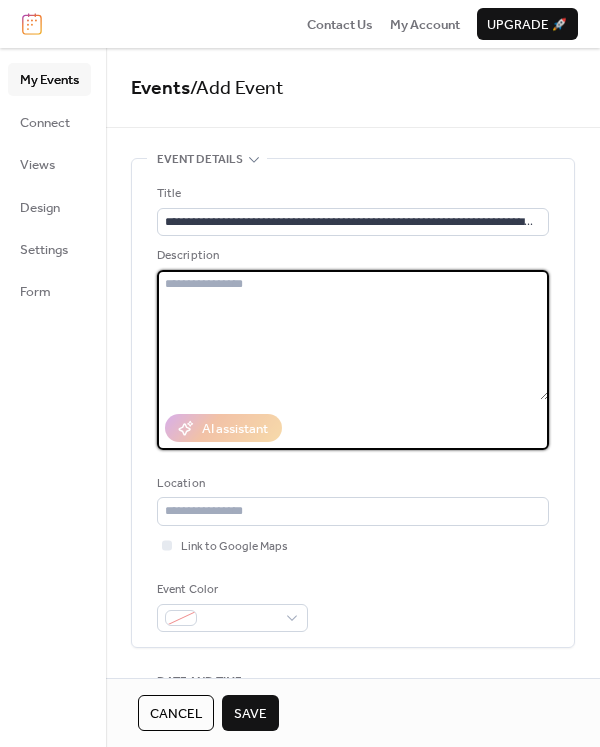 paste on "**********" 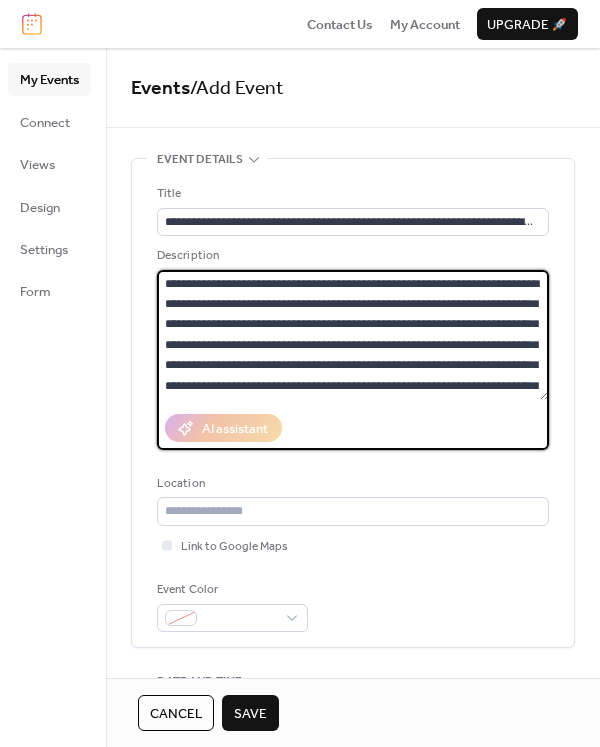 scroll, scrollTop: 38, scrollLeft: 0, axis: vertical 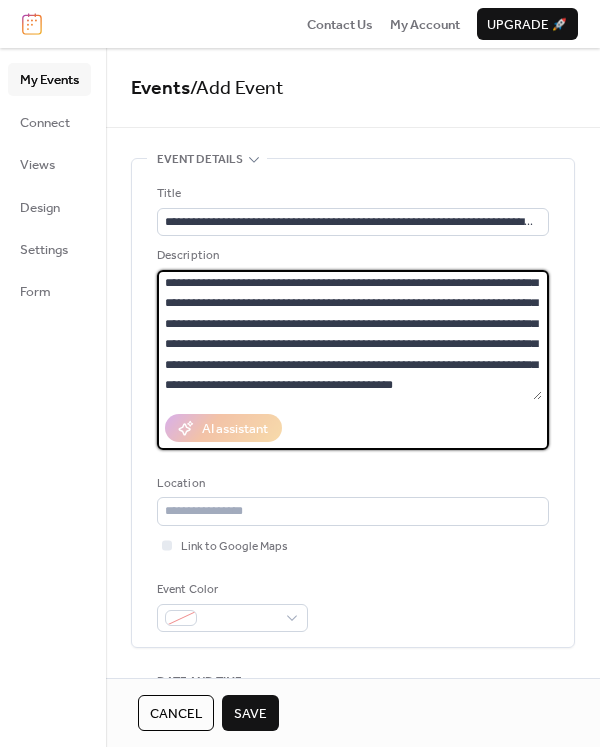 type on "**********" 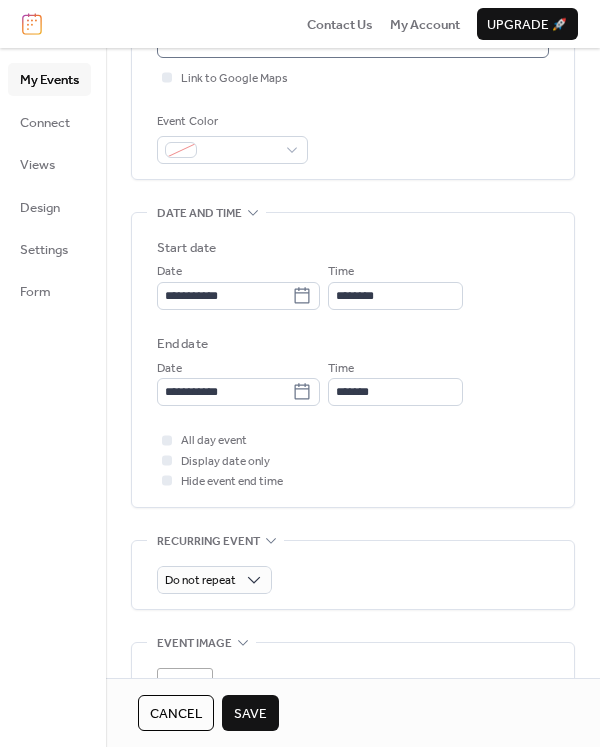 scroll, scrollTop: 500, scrollLeft: 0, axis: vertical 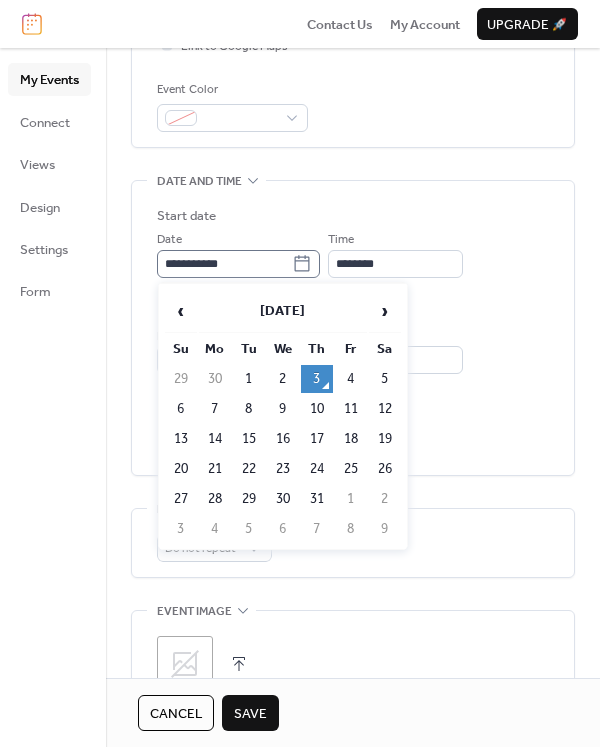 click 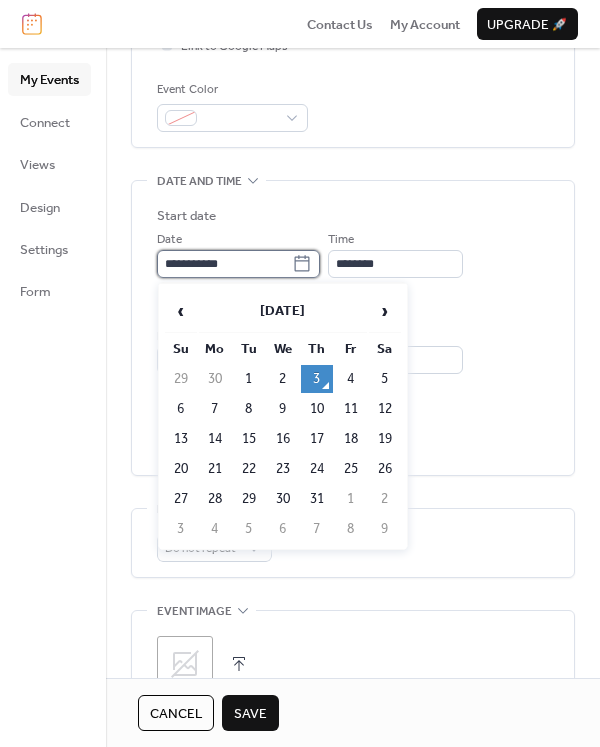 click on "**********" at bounding box center [224, 264] 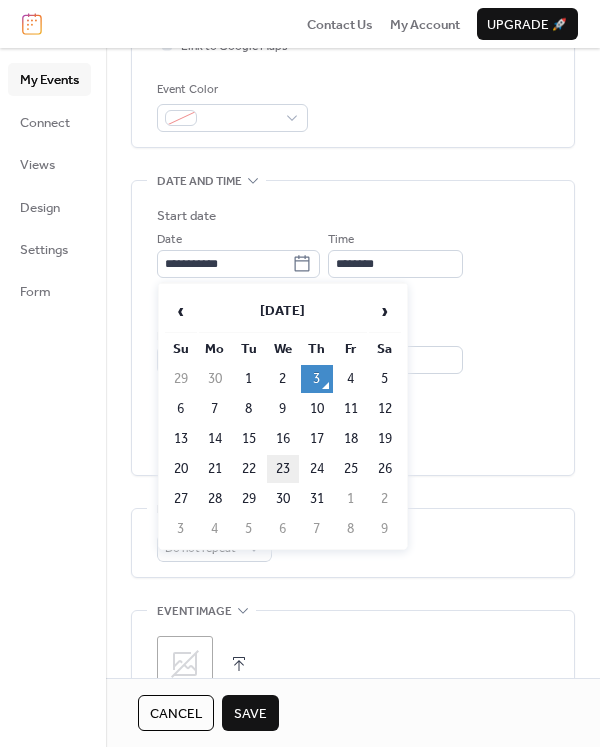 click on "23" at bounding box center (283, 469) 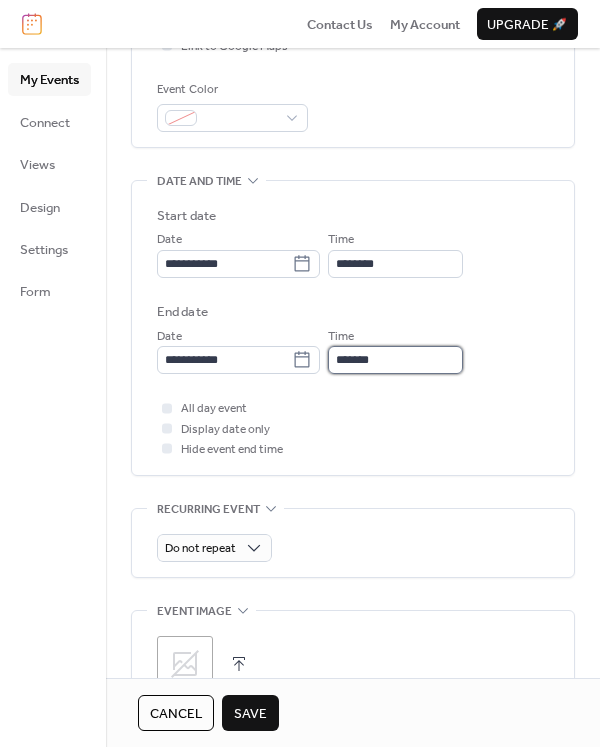 click on "*******" at bounding box center (395, 360) 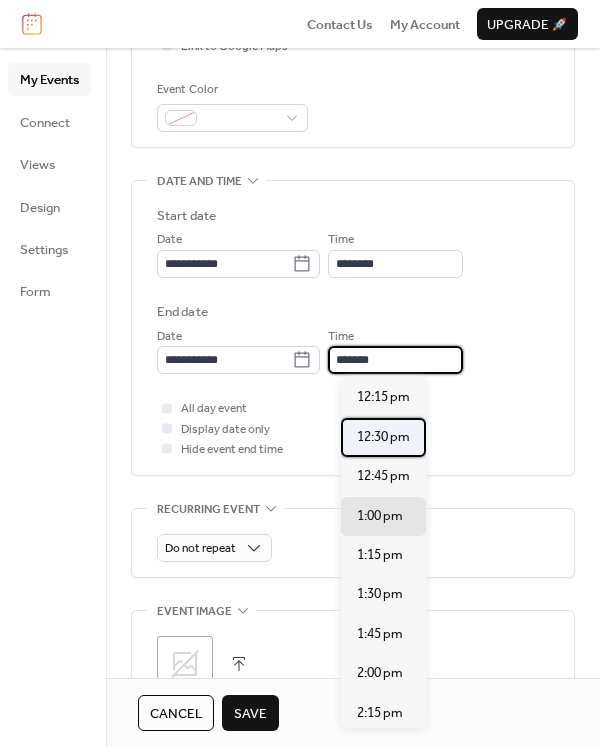 click on "12:30 pm" at bounding box center [383, 437] 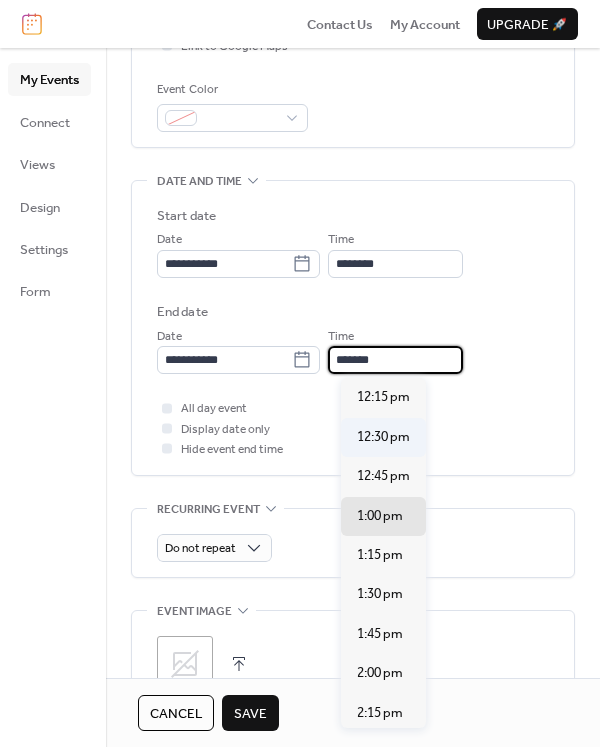 type on "********" 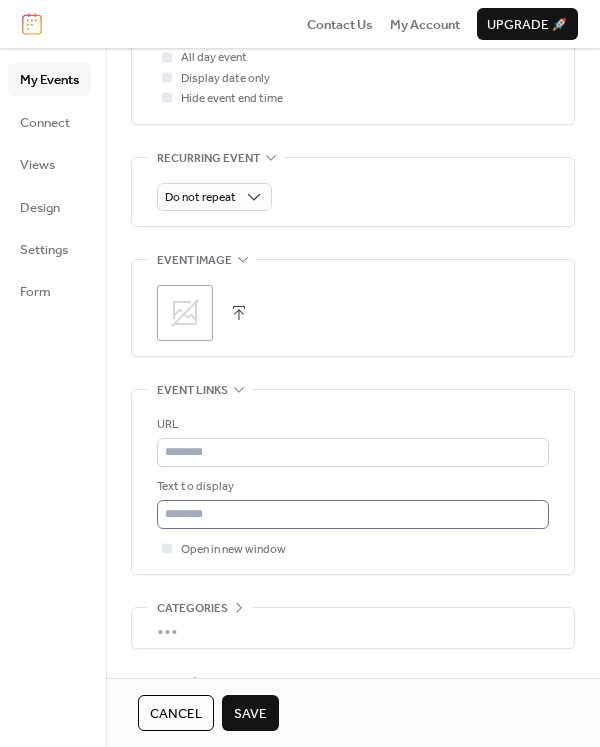 scroll, scrollTop: 900, scrollLeft: 0, axis: vertical 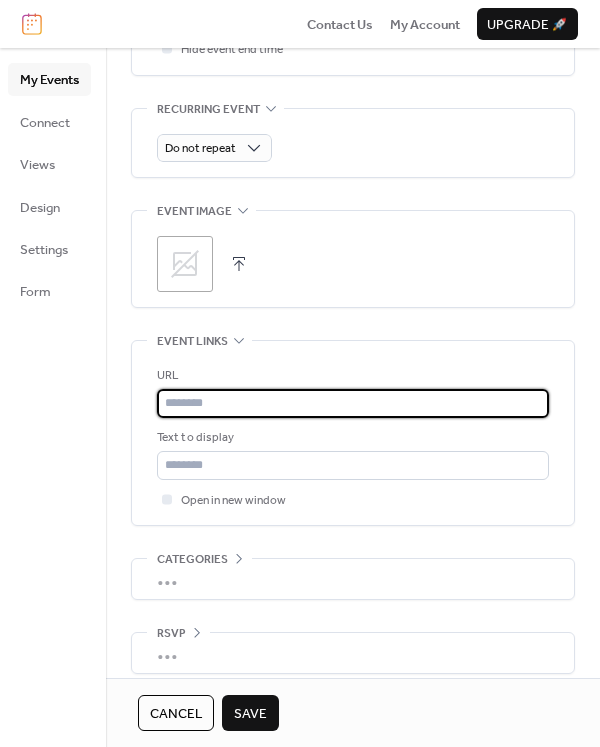 click at bounding box center (353, 403) 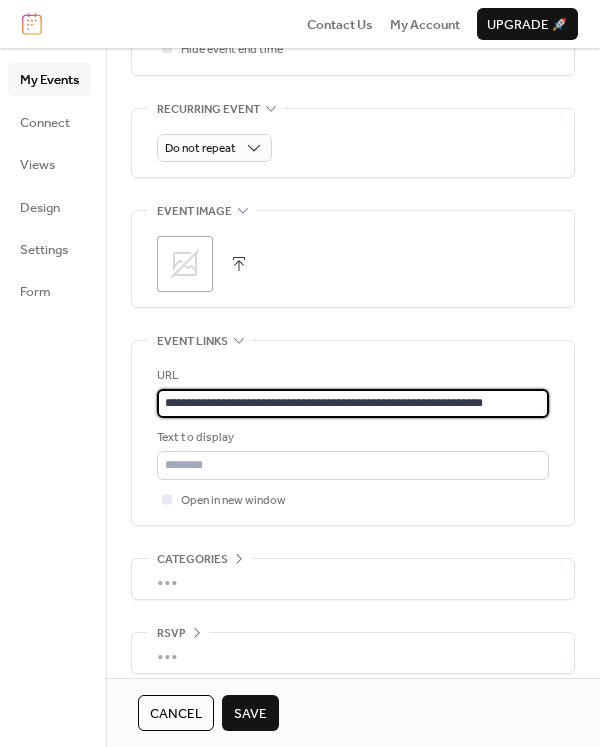 scroll, scrollTop: 0, scrollLeft: 10, axis: horizontal 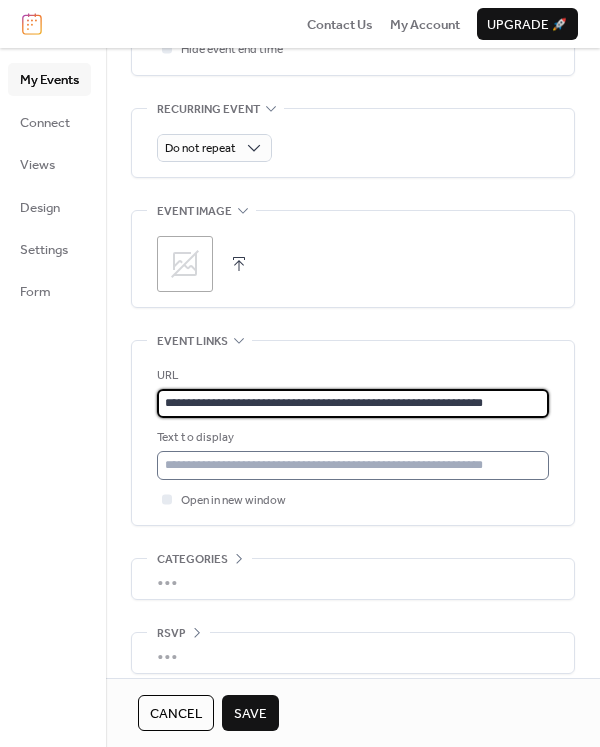 type on "**********" 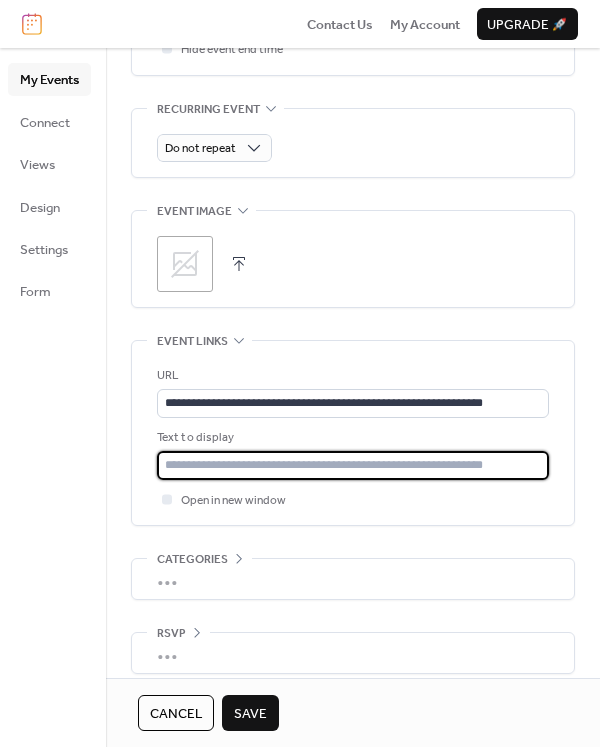scroll, scrollTop: 0, scrollLeft: 0, axis: both 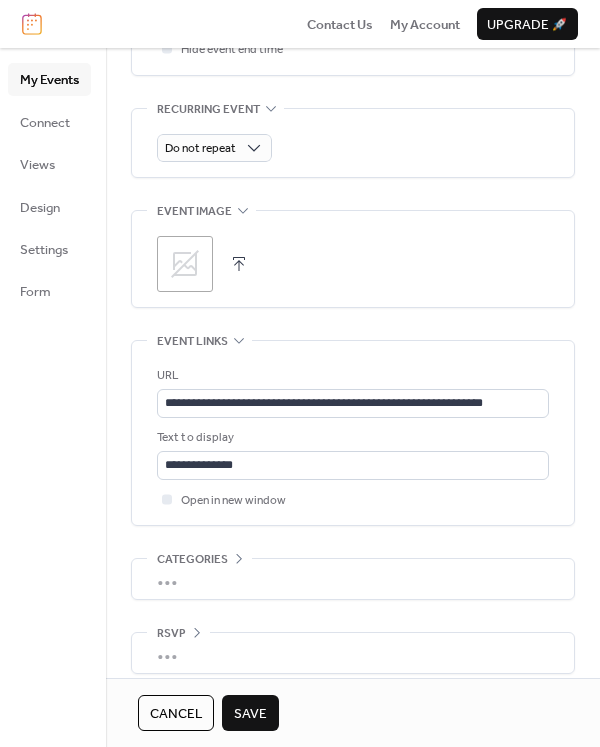 click at bounding box center (239, 264) 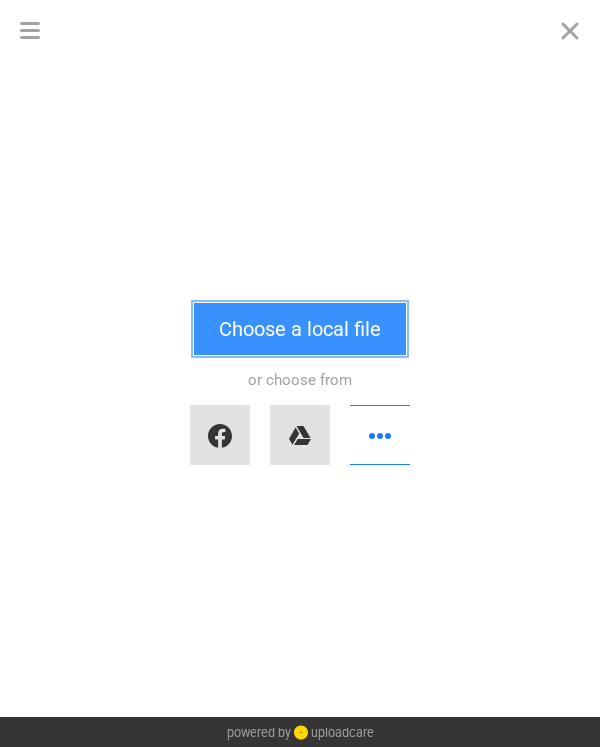 click on "Choose a local file" at bounding box center [300, 329] 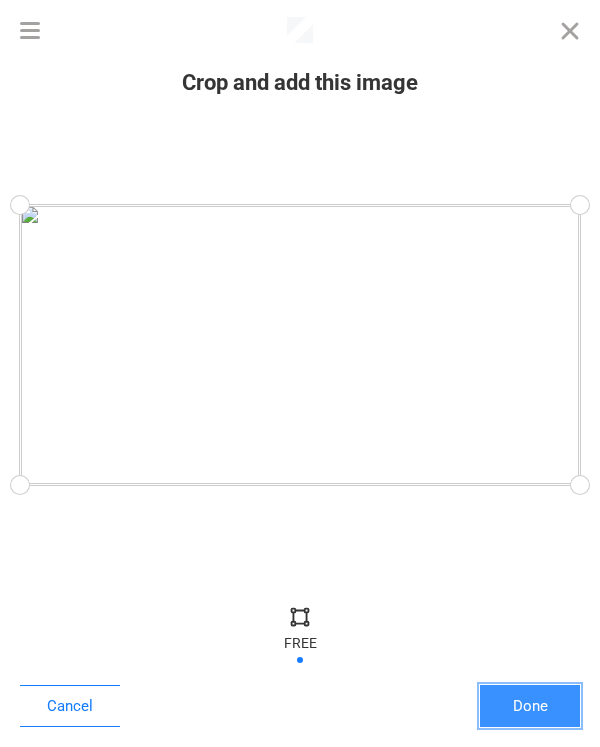 click on "Done" at bounding box center (530, 706) 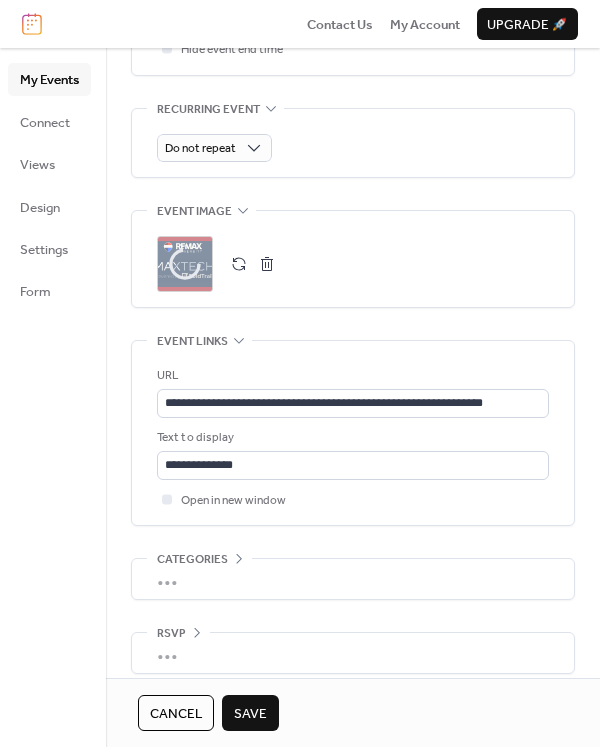 click on "Save" at bounding box center (250, 714) 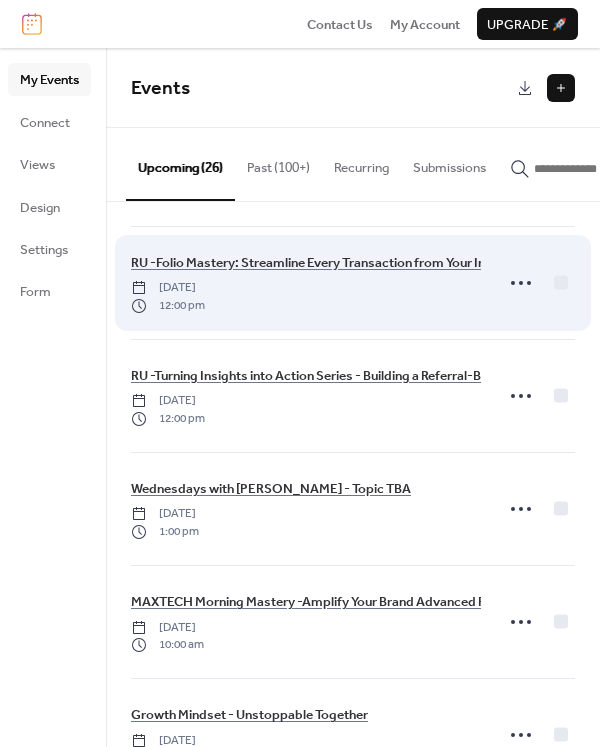 scroll, scrollTop: 1100, scrollLeft: 0, axis: vertical 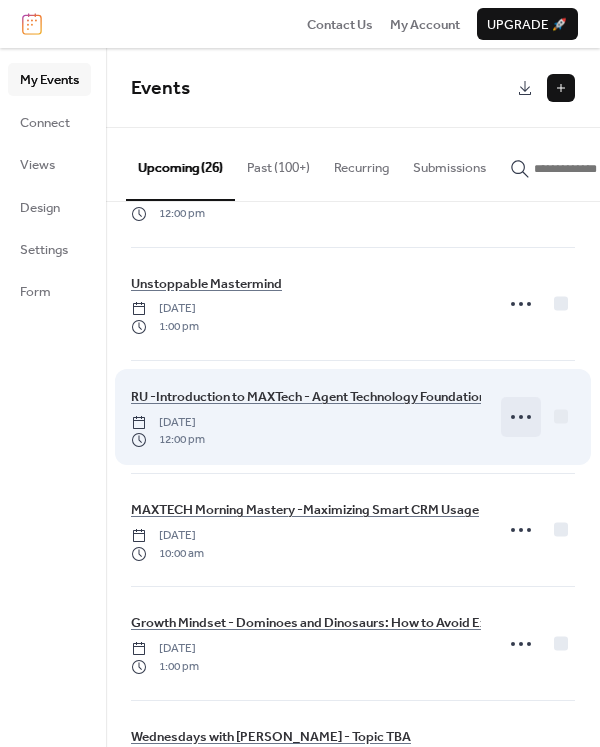 click 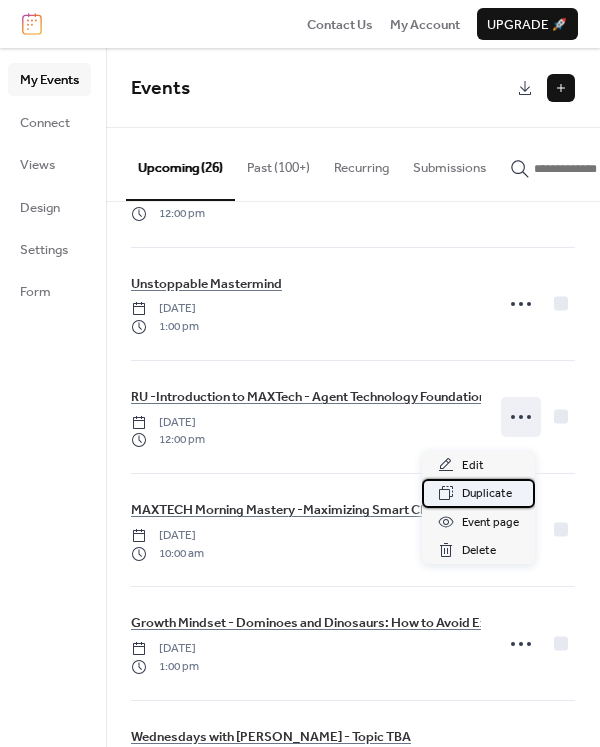 click on "Duplicate" at bounding box center (487, 494) 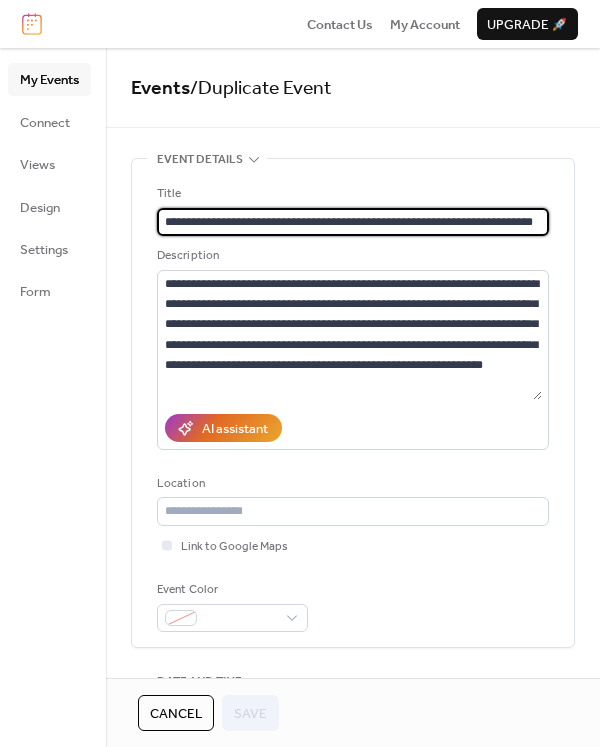 scroll, scrollTop: 0, scrollLeft: 0, axis: both 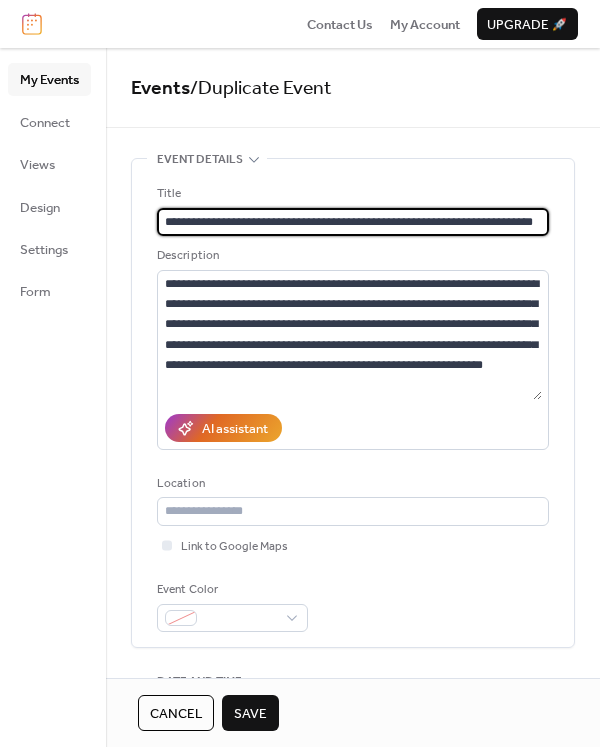 type on "**********" 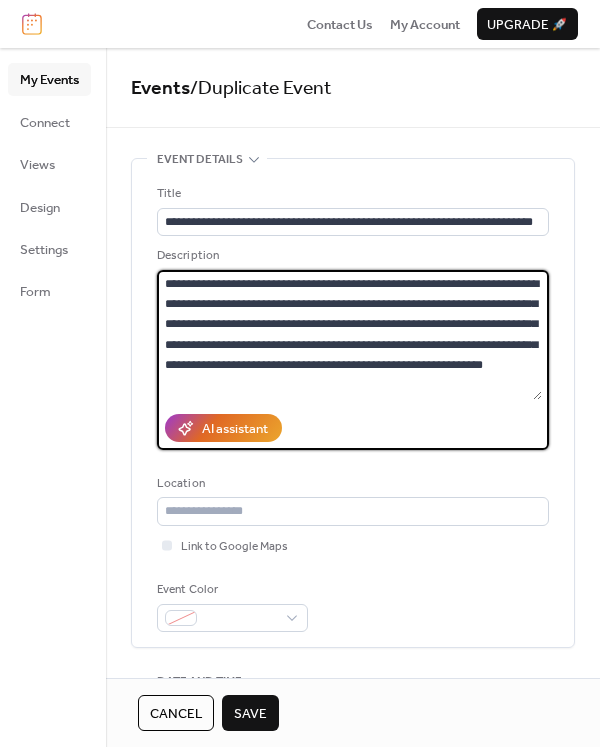 drag, startPoint x: 522, startPoint y: 373, endPoint x: 147, endPoint y: 271, distance: 388.6245 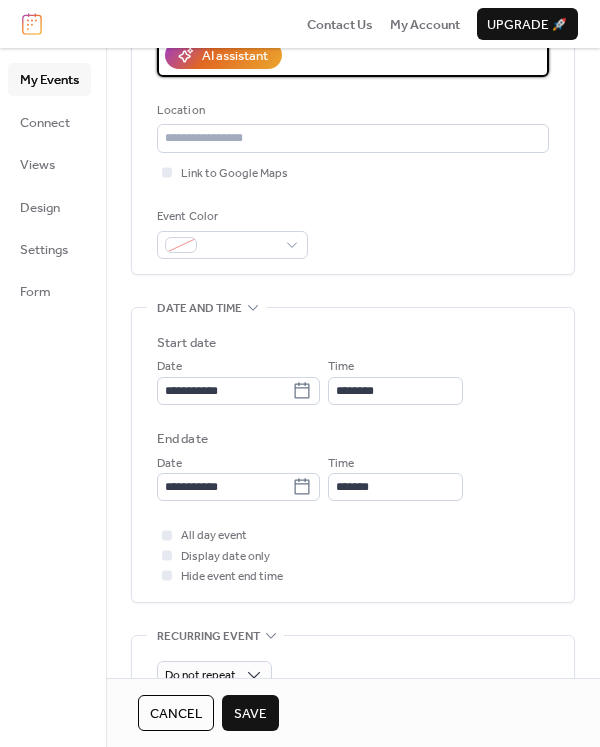 scroll, scrollTop: 400, scrollLeft: 0, axis: vertical 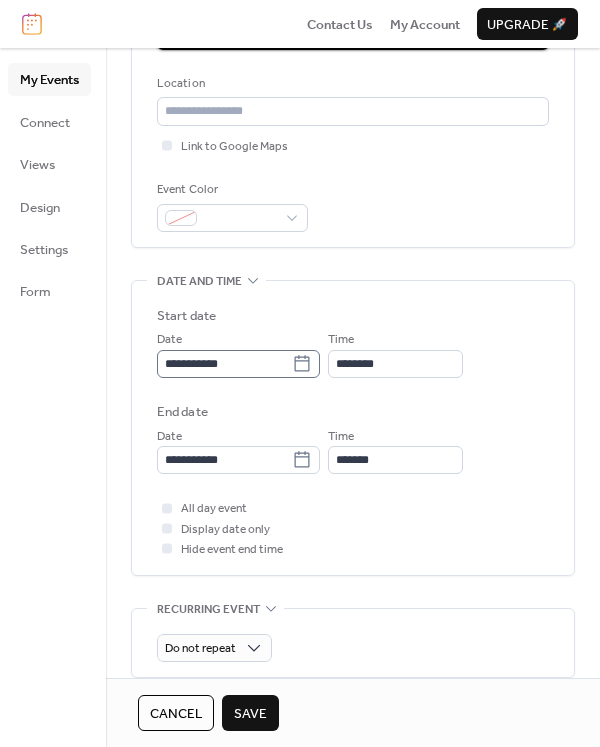 type on "**********" 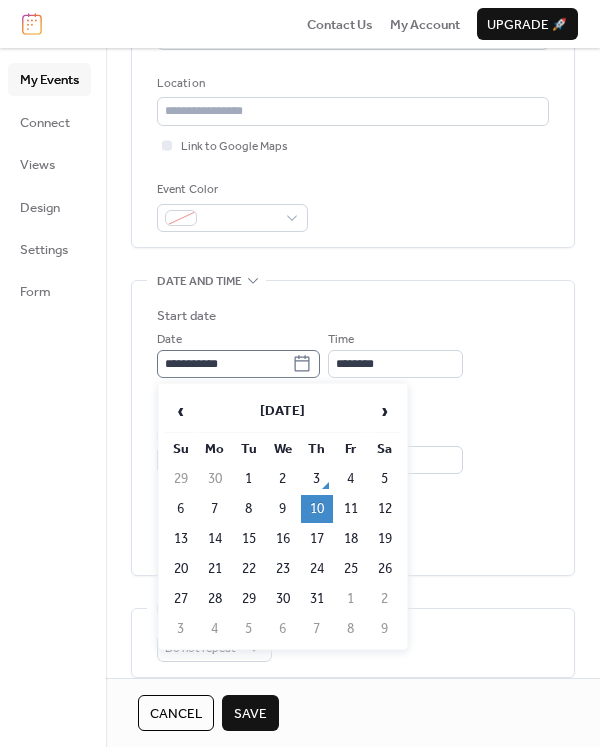 click 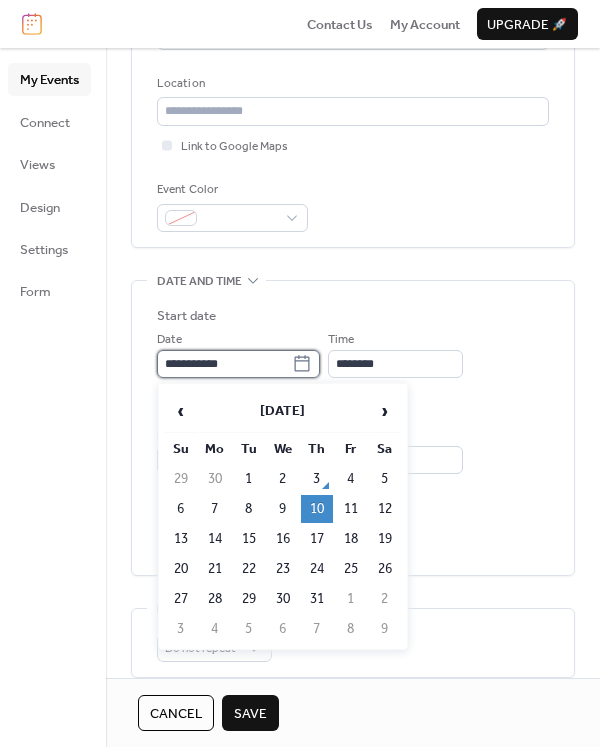 click on "**********" at bounding box center (224, 364) 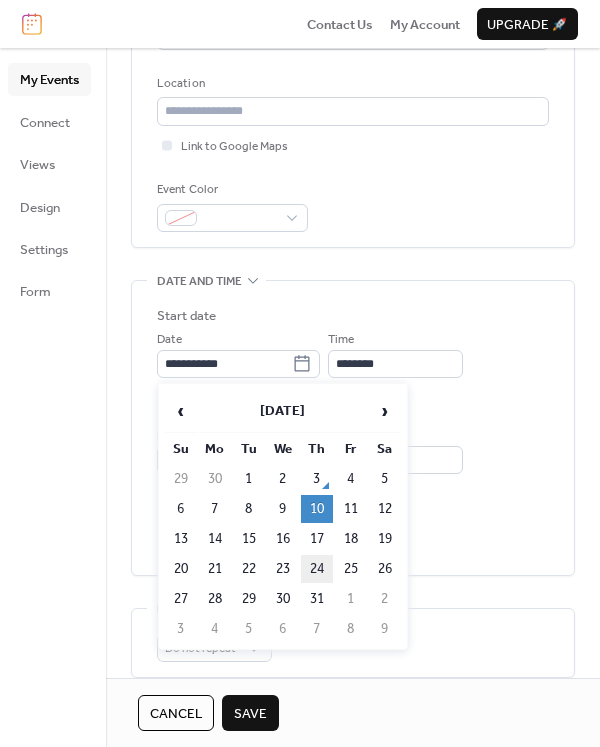 click on "24" at bounding box center (317, 569) 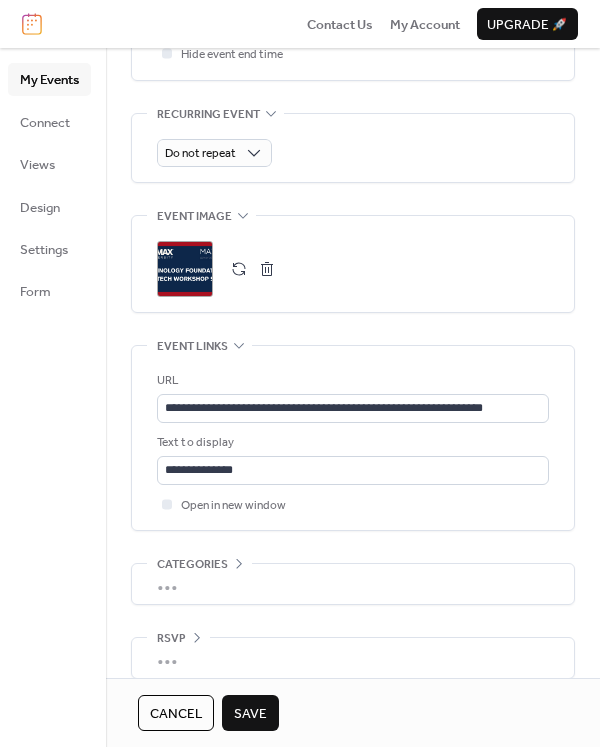 scroll, scrollTop: 900, scrollLeft: 0, axis: vertical 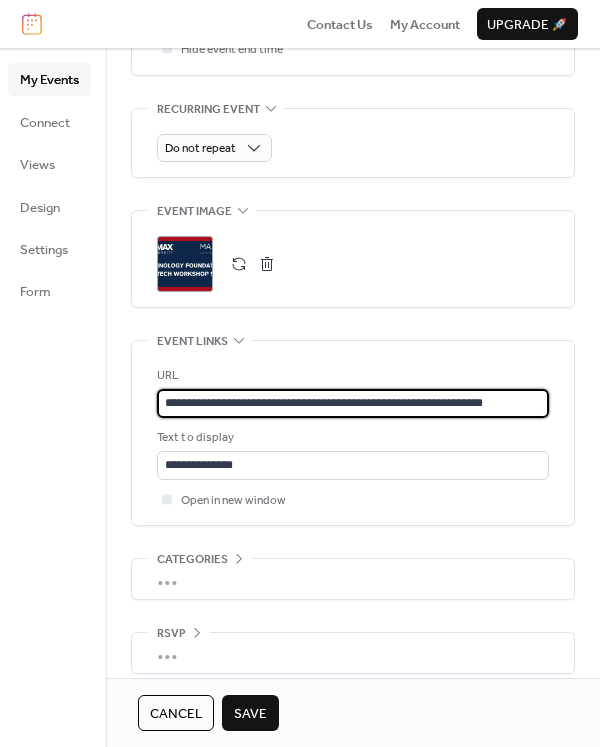 click on "**********" at bounding box center [353, 403] 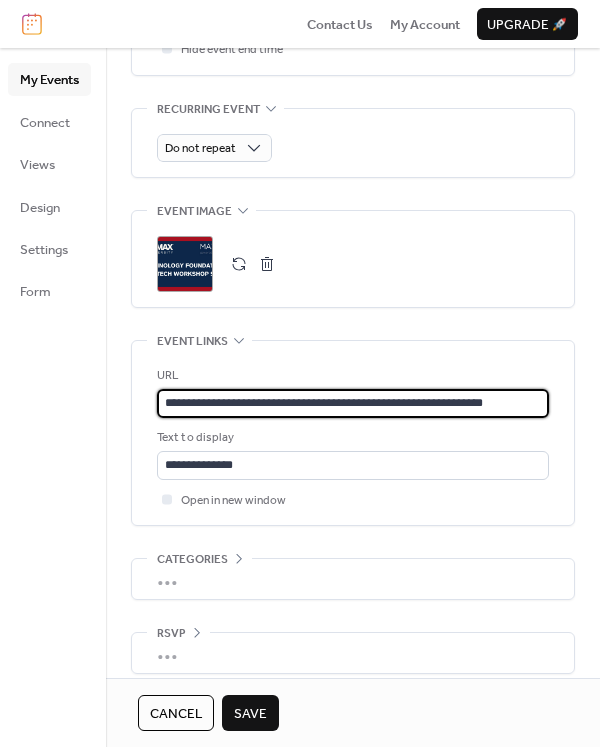 type on "**********" 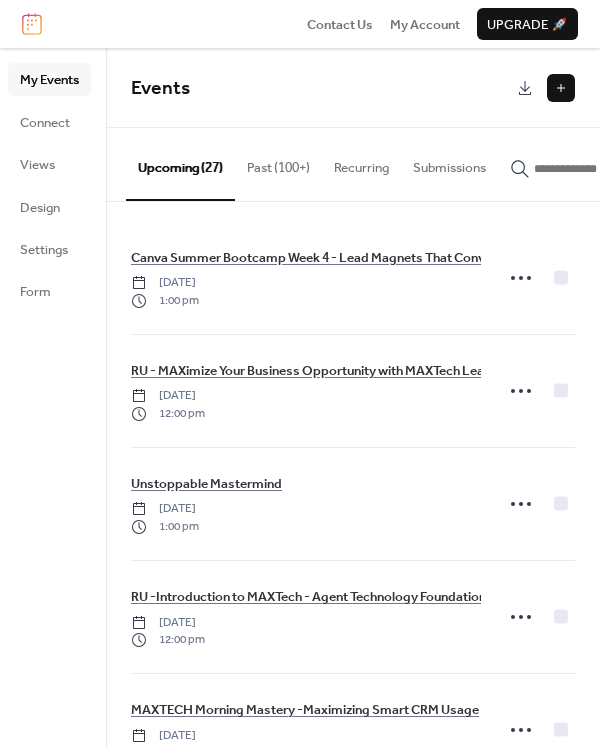 click at bounding box center [561, 88] 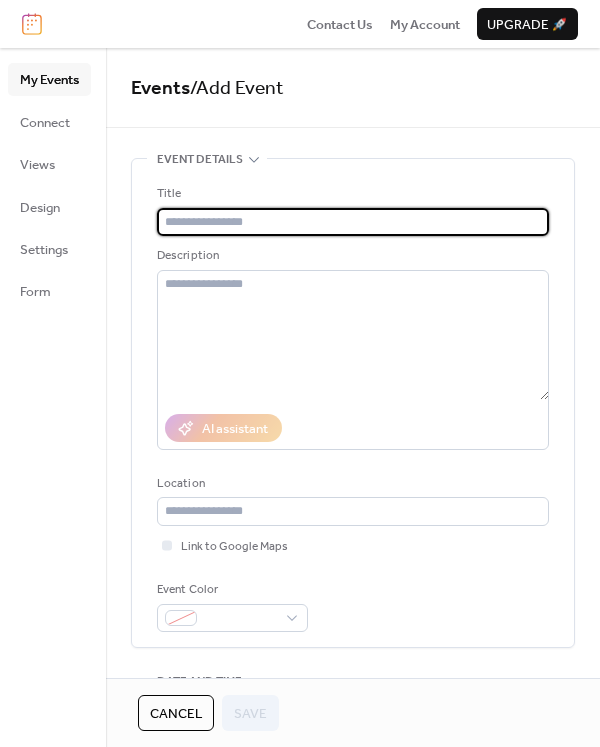 click at bounding box center (353, 222) 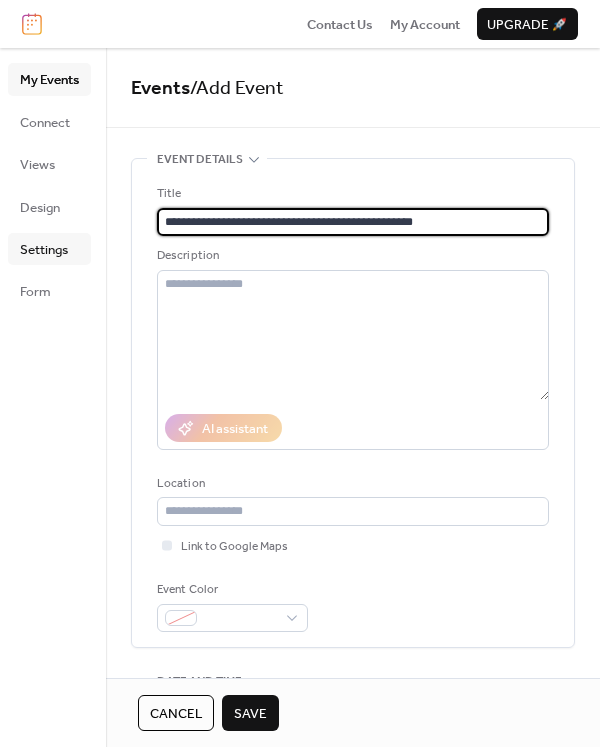 type on "**********" 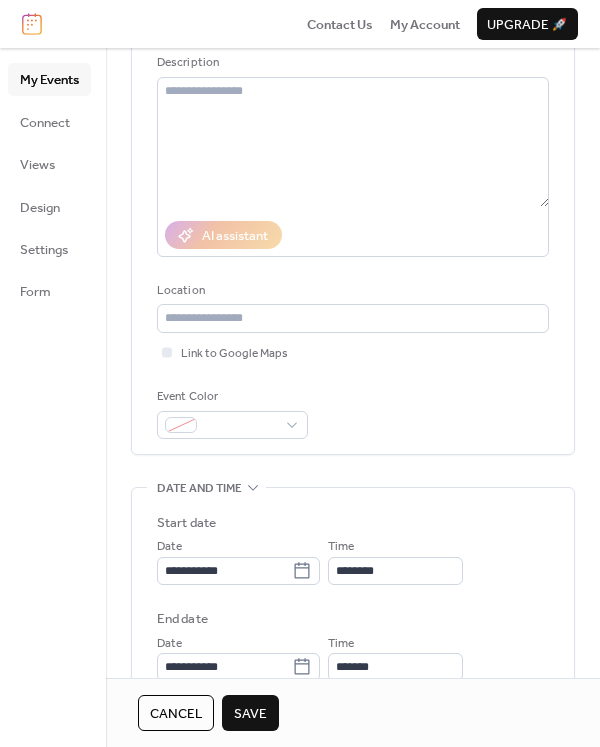 scroll, scrollTop: 300, scrollLeft: 0, axis: vertical 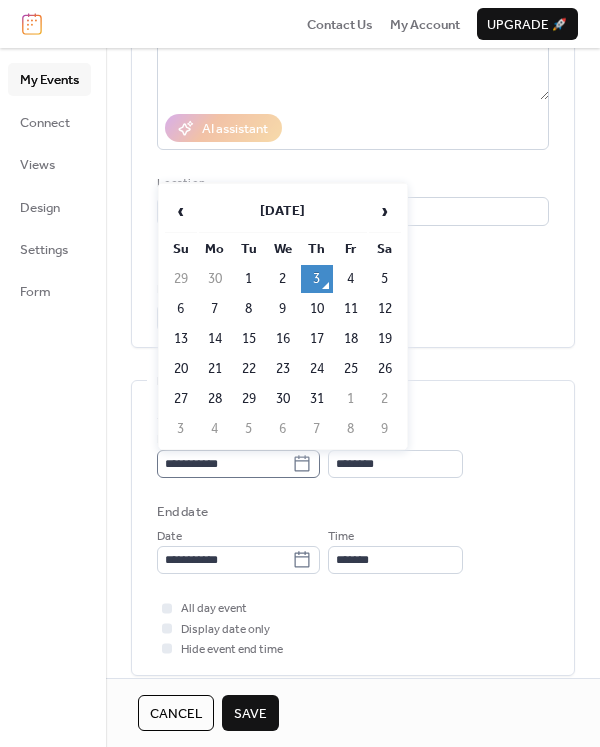 click 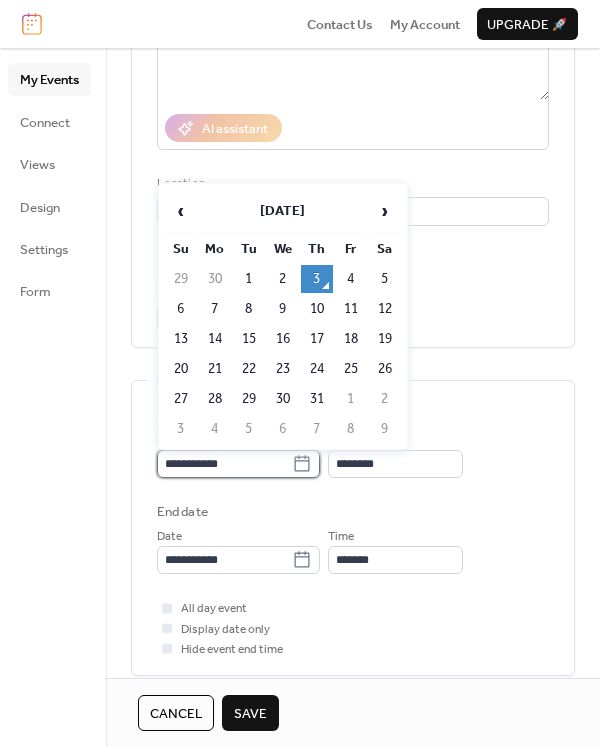 click on "**********" at bounding box center [224, 464] 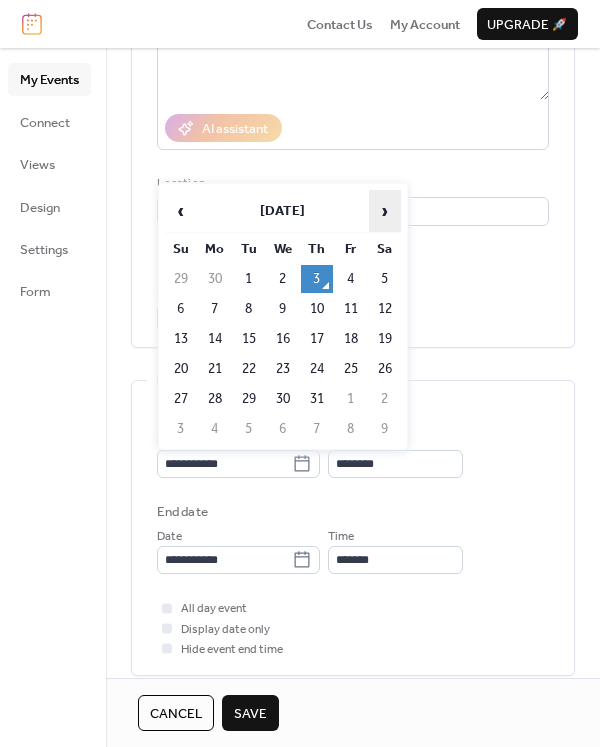 click on "›" at bounding box center [385, 211] 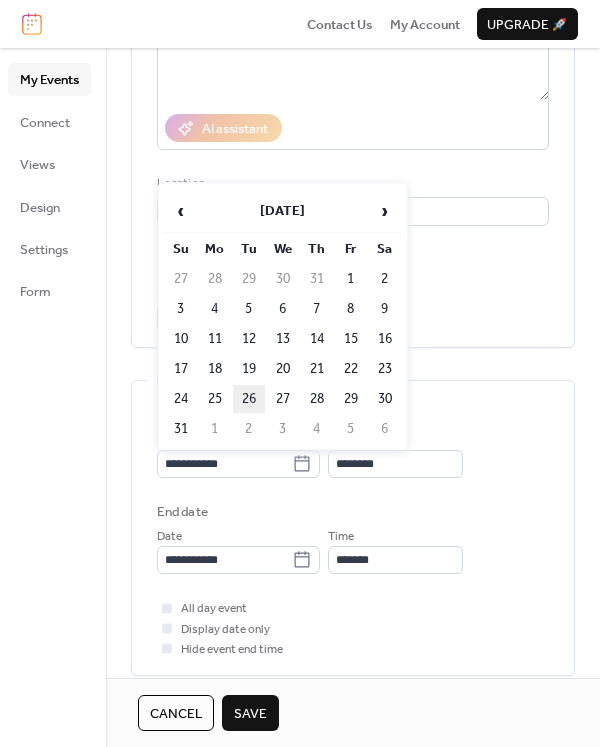 click on "26" at bounding box center [249, 399] 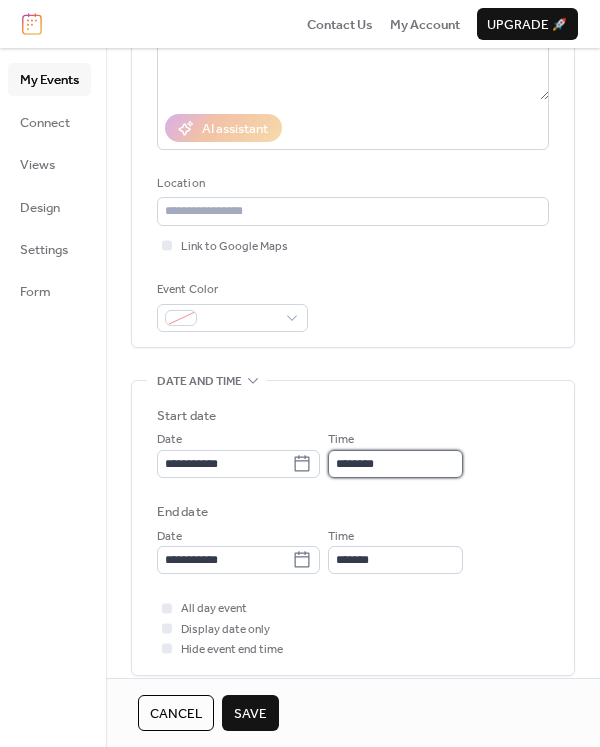 click on "********" at bounding box center (395, 464) 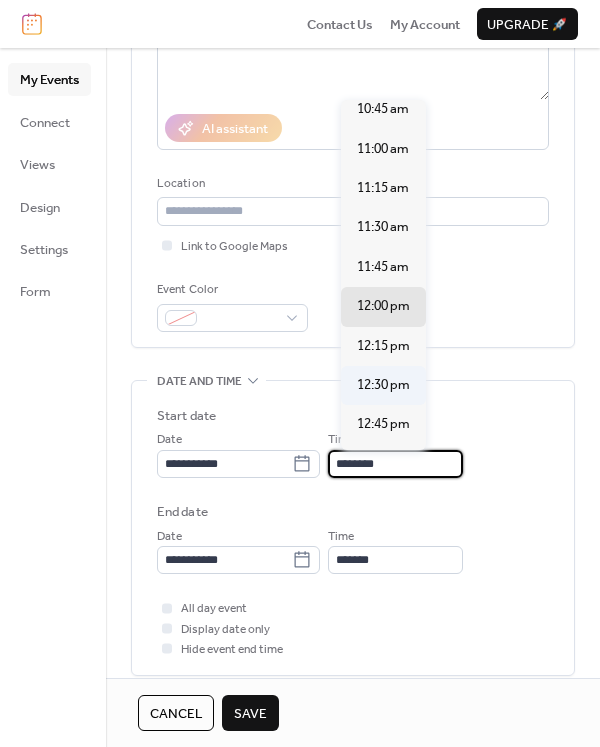 scroll, scrollTop: 1692, scrollLeft: 0, axis: vertical 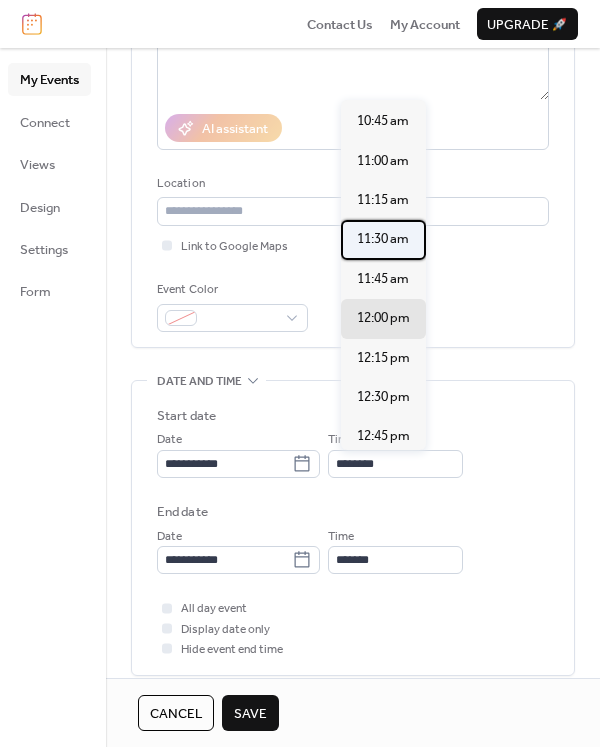 click on "11:30 am" at bounding box center (383, 239) 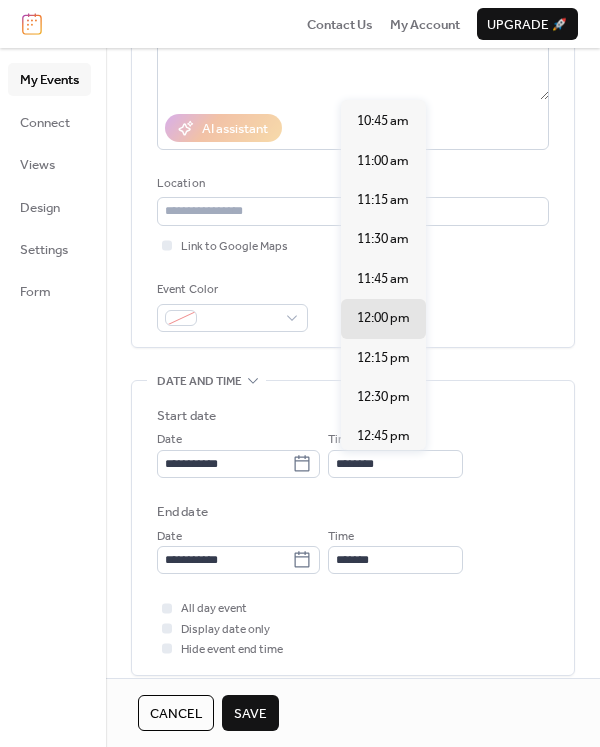 type on "********" 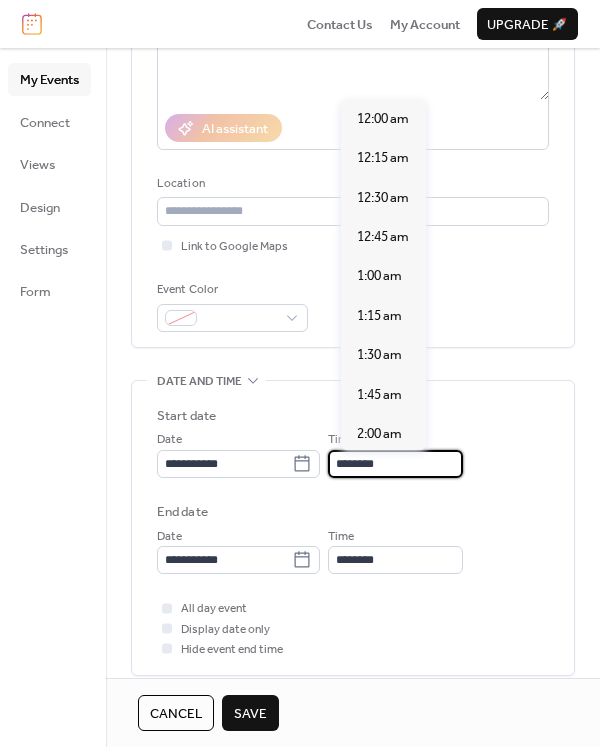 click on "********" at bounding box center (395, 464) 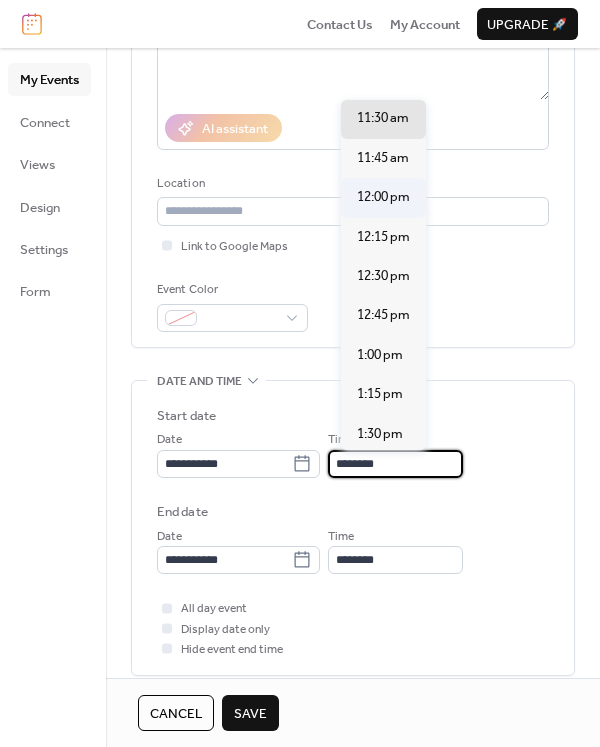 scroll, scrollTop: 1713, scrollLeft: 0, axis: vertical 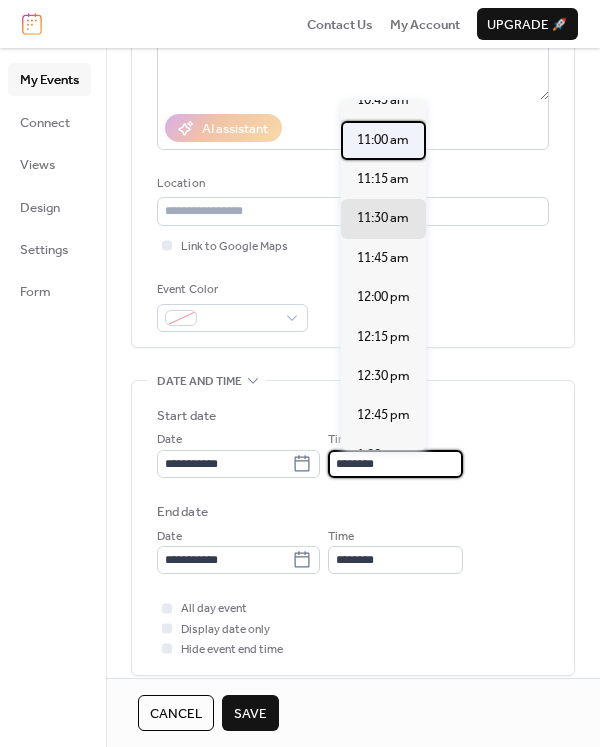click on "11:00 am" at bounding box center [383, 140] 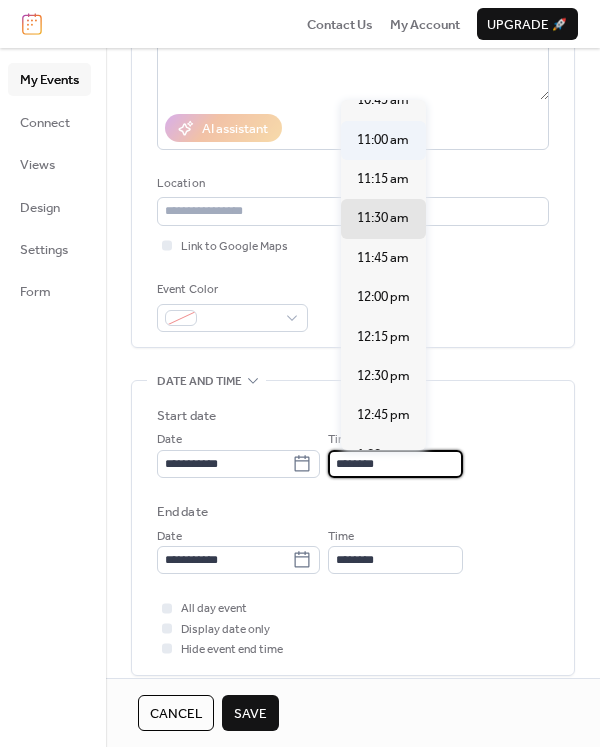 type on "********" 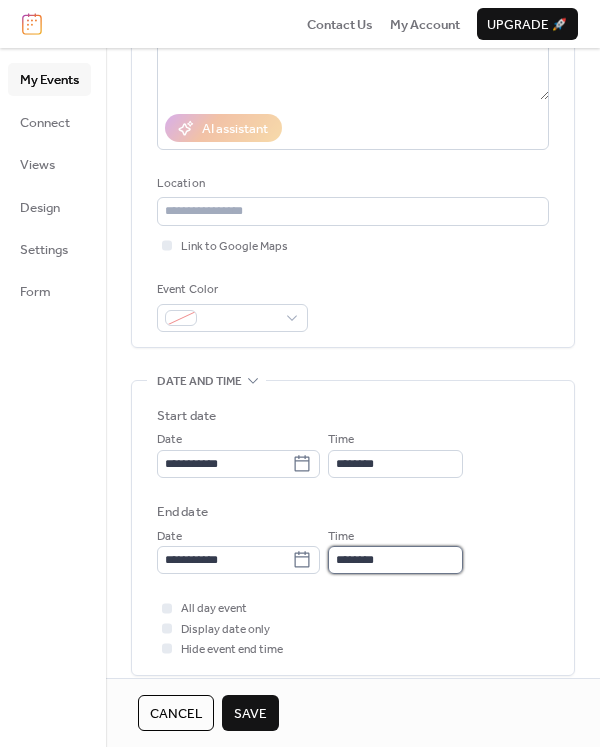 click on "********" at bounding box center (395, 560) 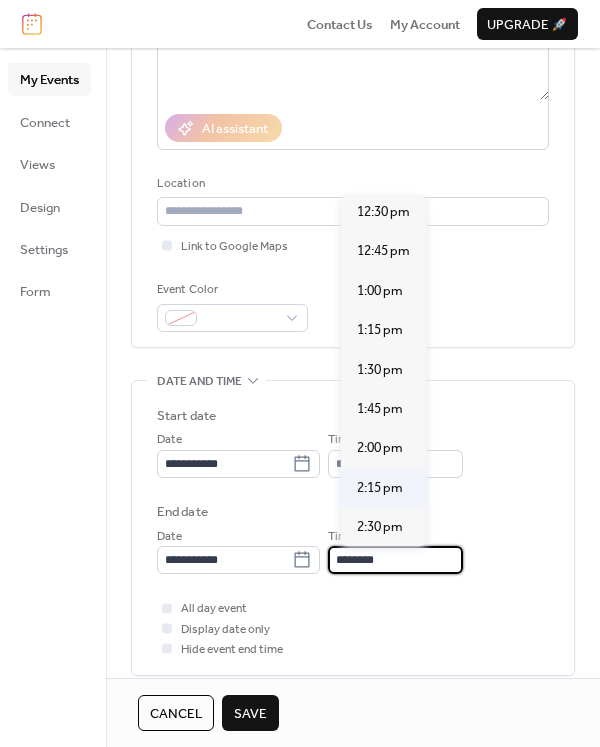 scroll, scrollTop: 300, scrollLeft: 0, axis: vertical 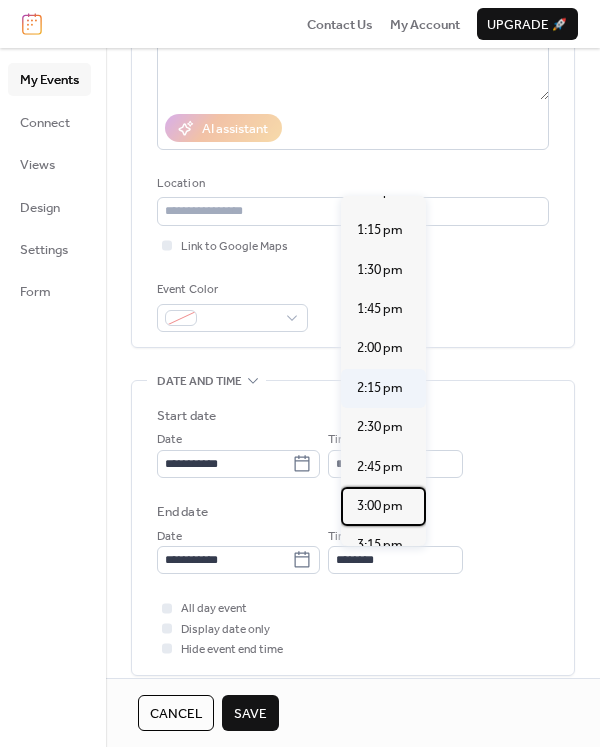 click on "3:00 pm" at bounding box center [380, 506] 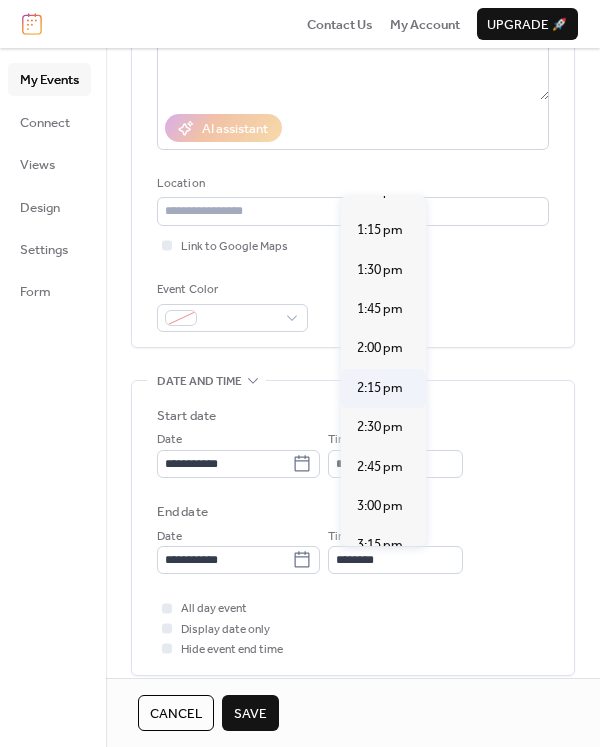 type on "*******" 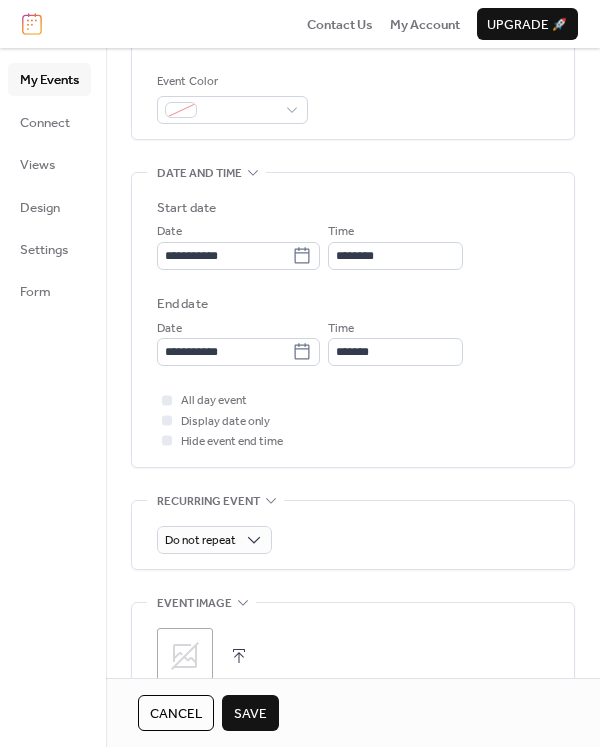 scroll, scrollTop: 600, scrollLeft: 0, axis: vertical 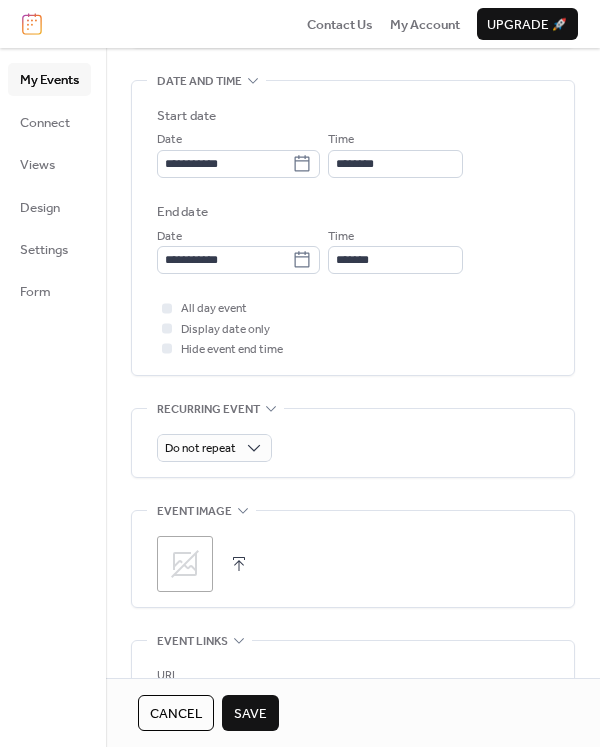 click at bounding box center [239, 564] 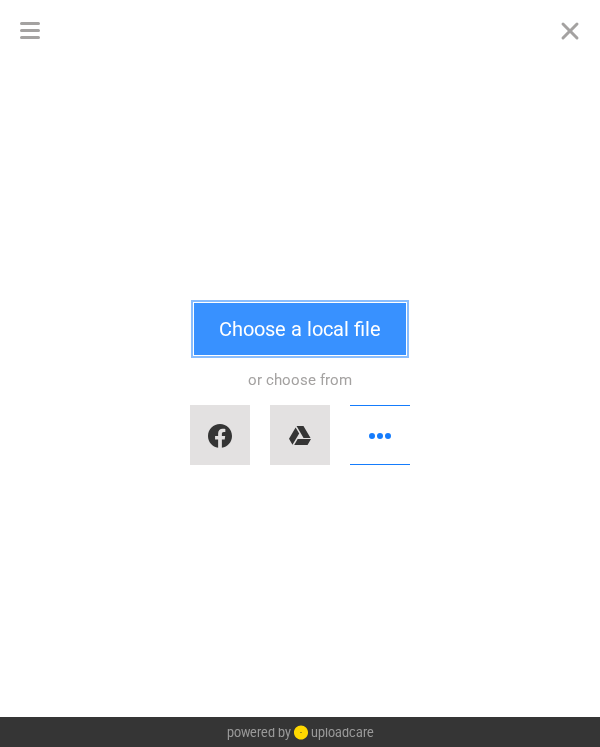 click on "Choose a local file" at bounding box center [300, 329] 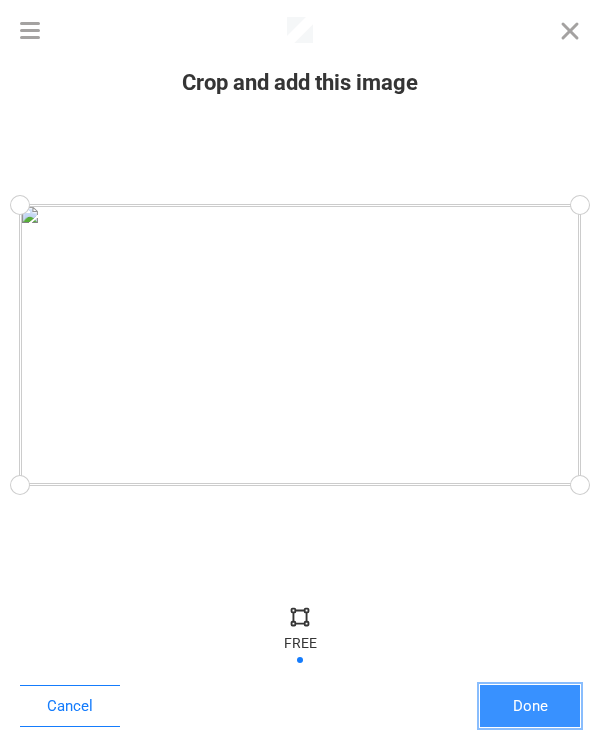 click on "Done" at bounding box center (530, 706) 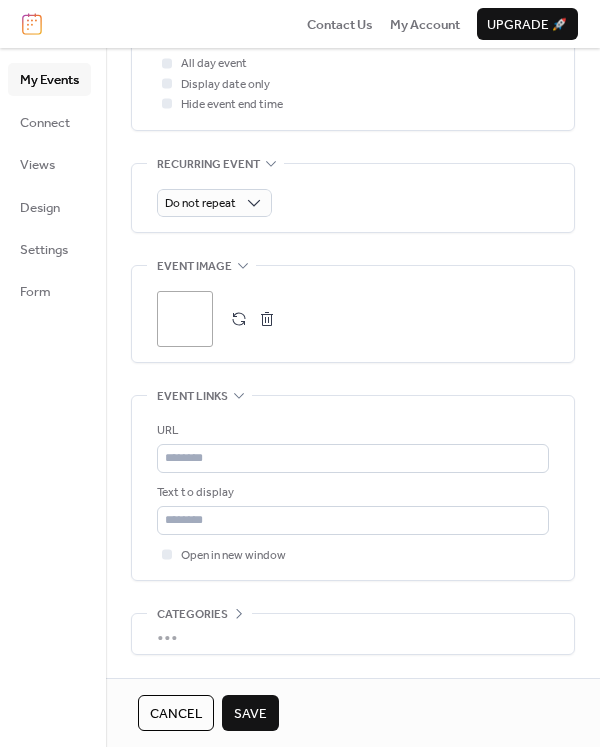 scroll, scrollTop: 900, scrollLeft: 0, axis: vertical 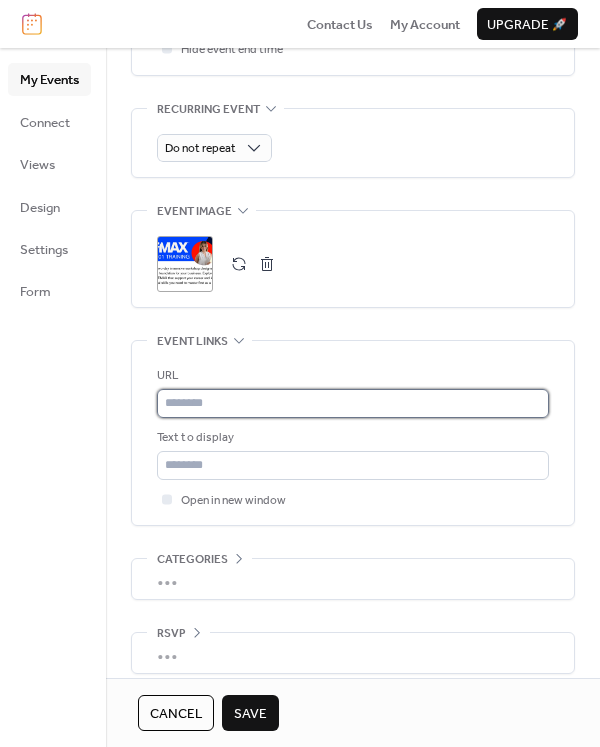 click at bounding box center [353, 403] 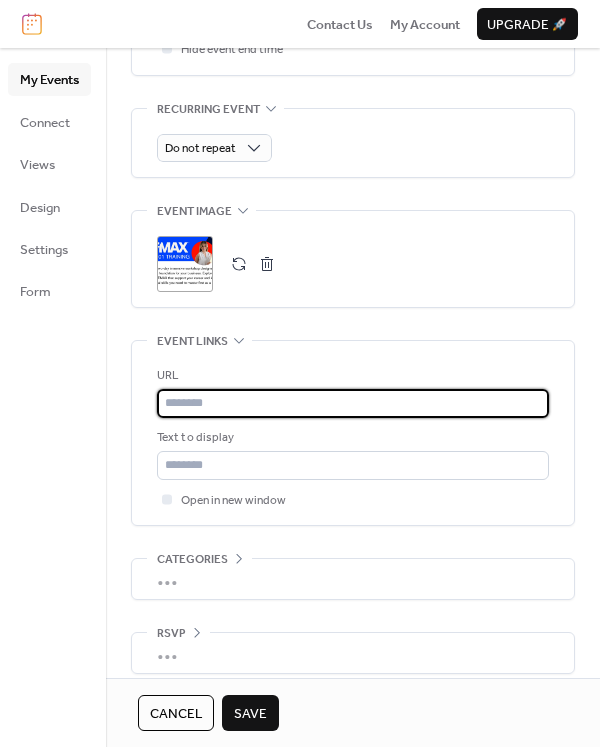 paste on "**********" 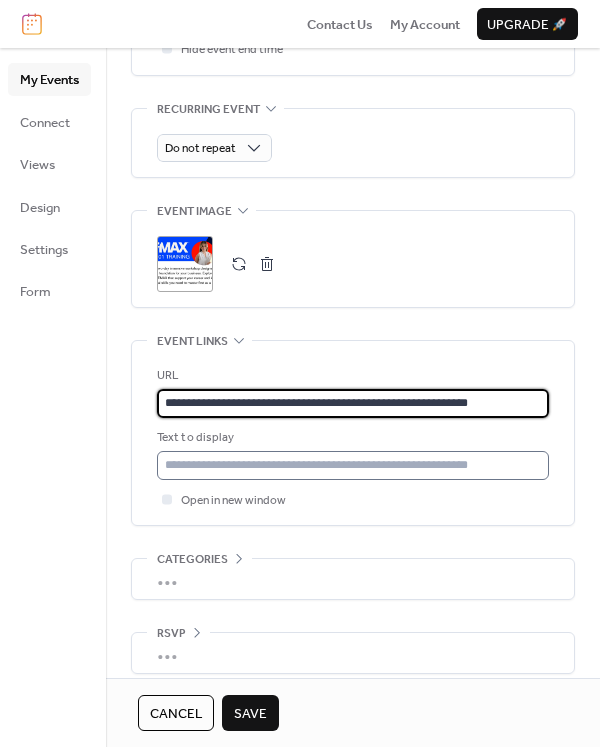 type on "**********" 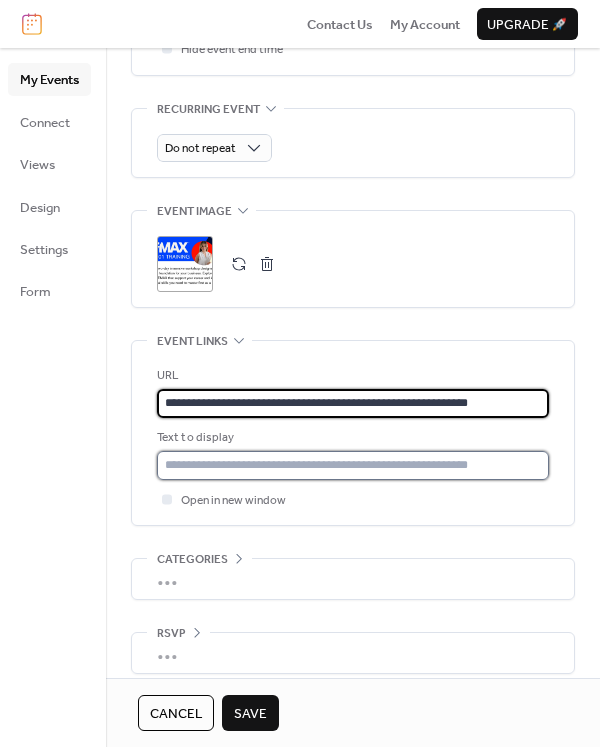 click at bounding box center (353, 465) 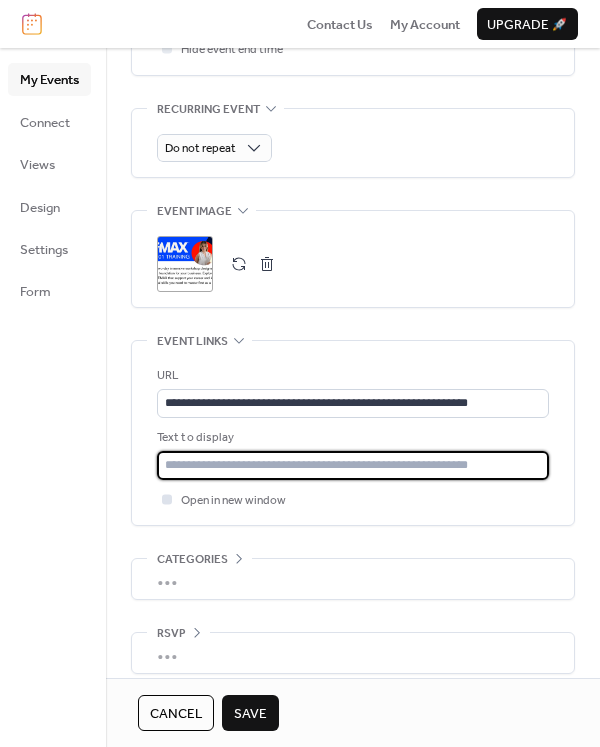 type on "**********" 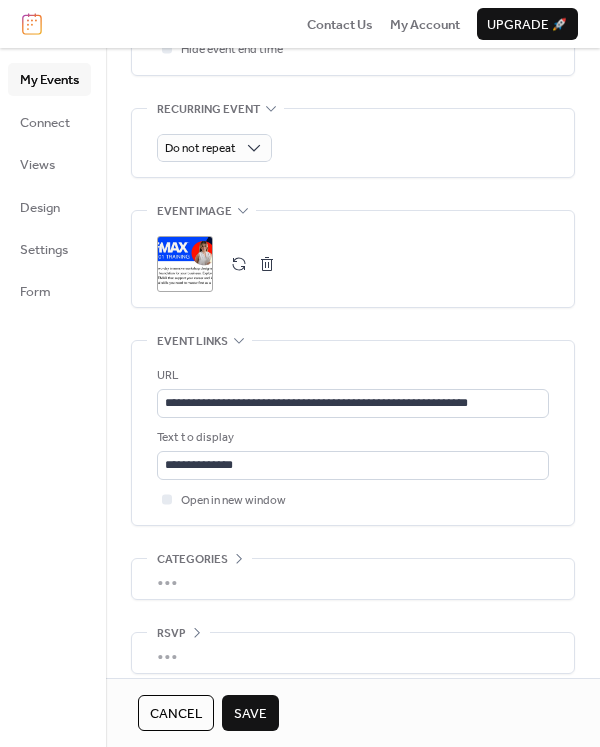click on "Save" at bounding box center (250, 714) 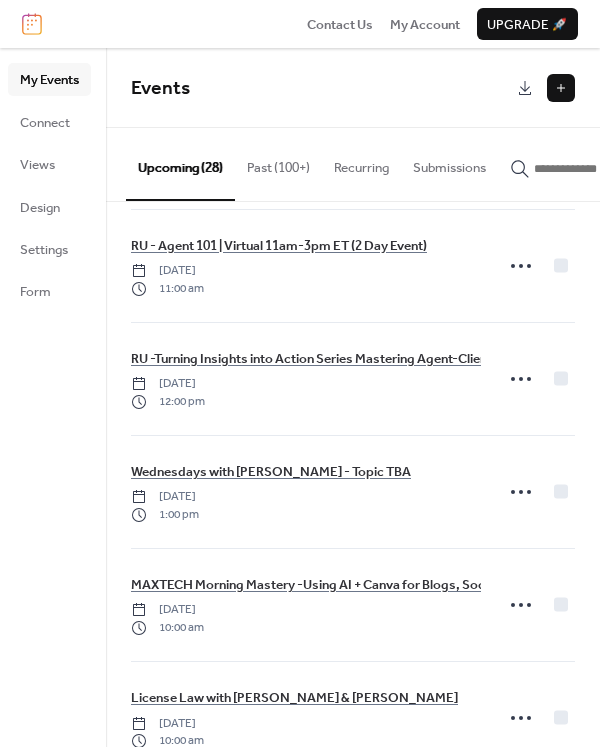 scroll, scrollTop: 1700, scrollLeft: 0, axis: vertical 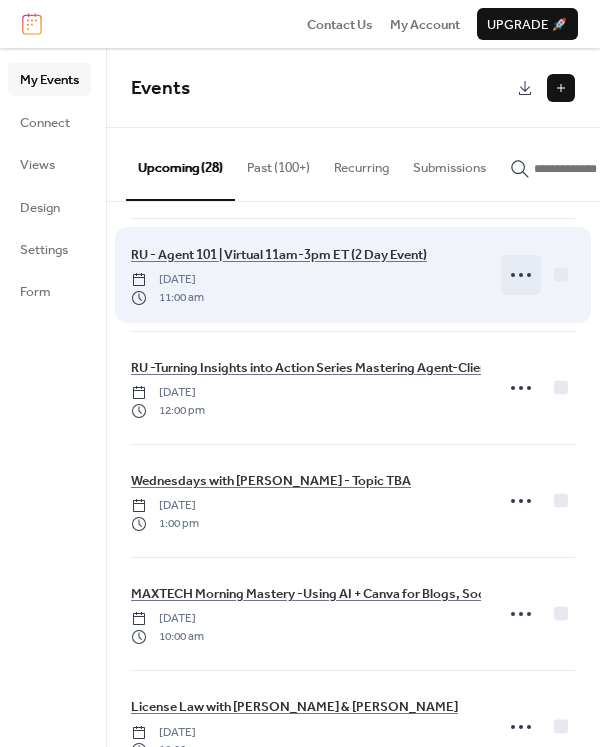 click 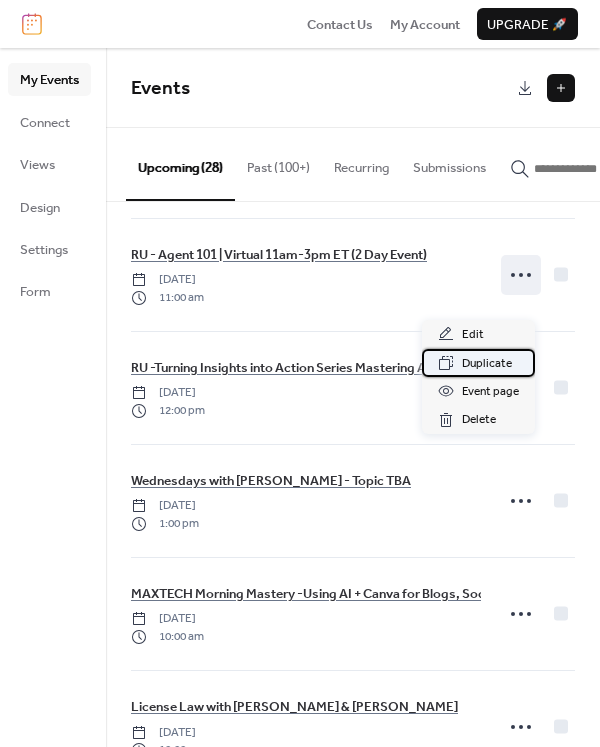 click on "Duplicate" at bounding box center [487, 364] 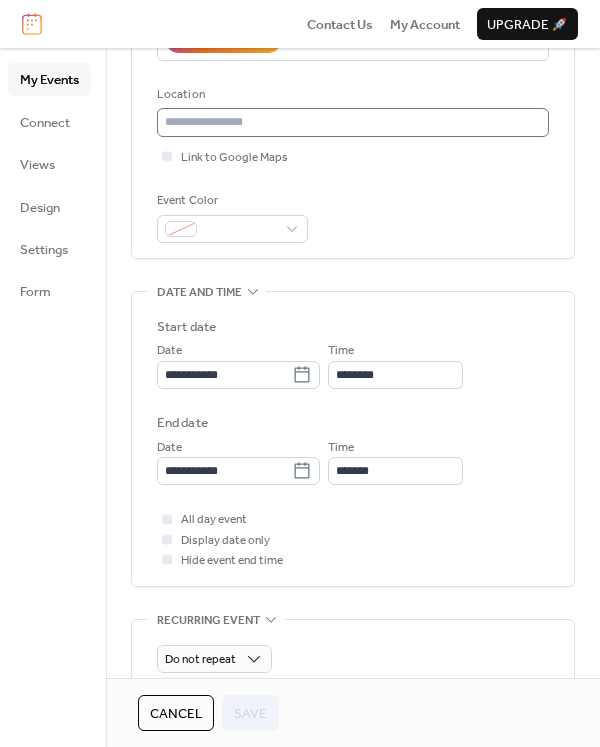scroll, scrollTop: 400, scrollLeft: 0, axis: vertical 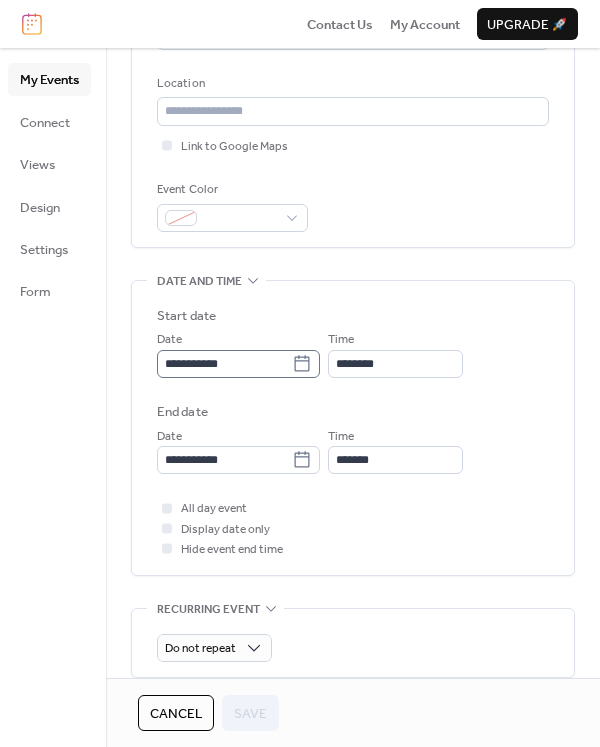 click 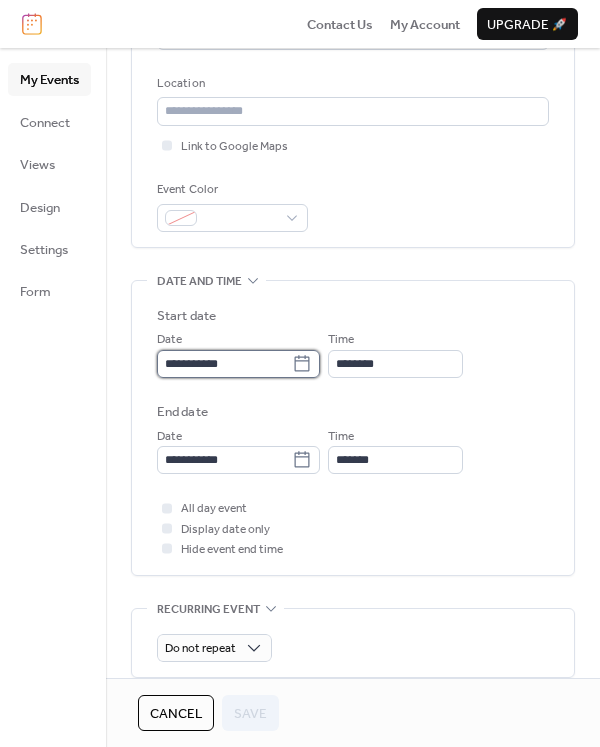 click on "**********" at bounding box center [224, 364] 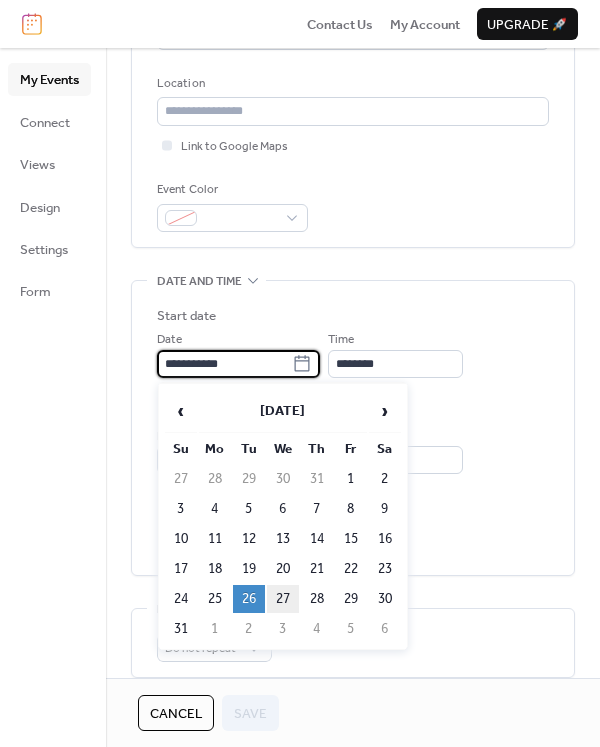 click on "27" at bounding box center [283, 599] 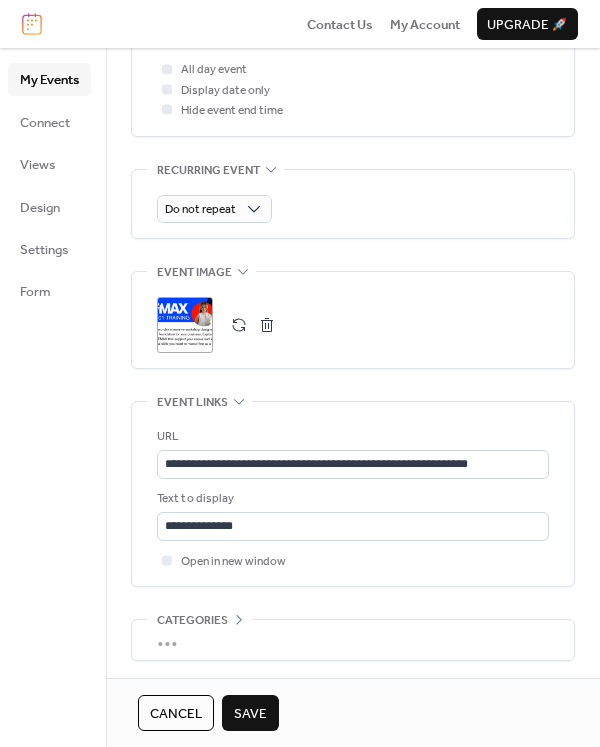 scroll, scrollTop: 900, scrollLeft: 0, axis: vertical 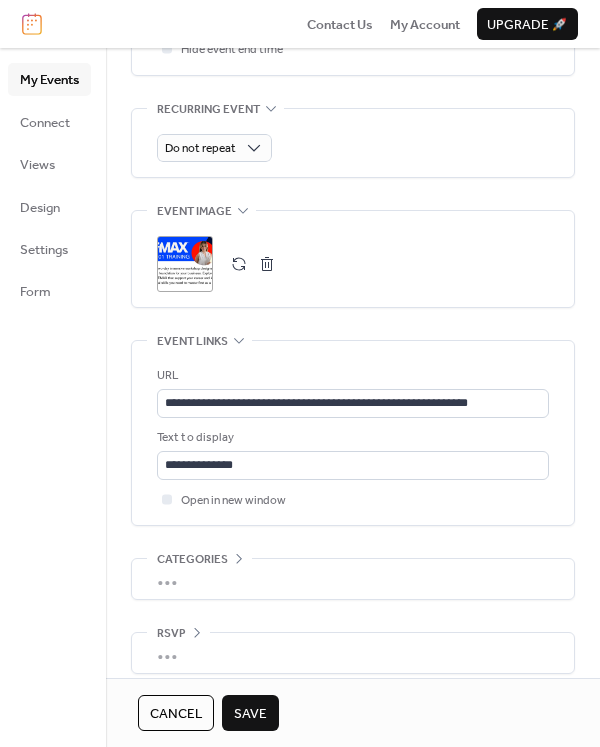 click on "Save" at bounding box center (250, 714) 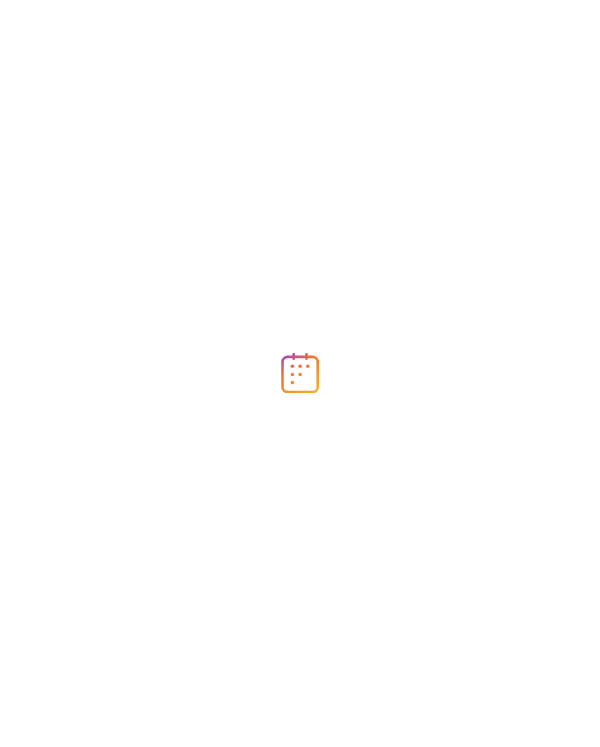 scroll, scrollTop: 0, scrollLeft: 0, axis: both 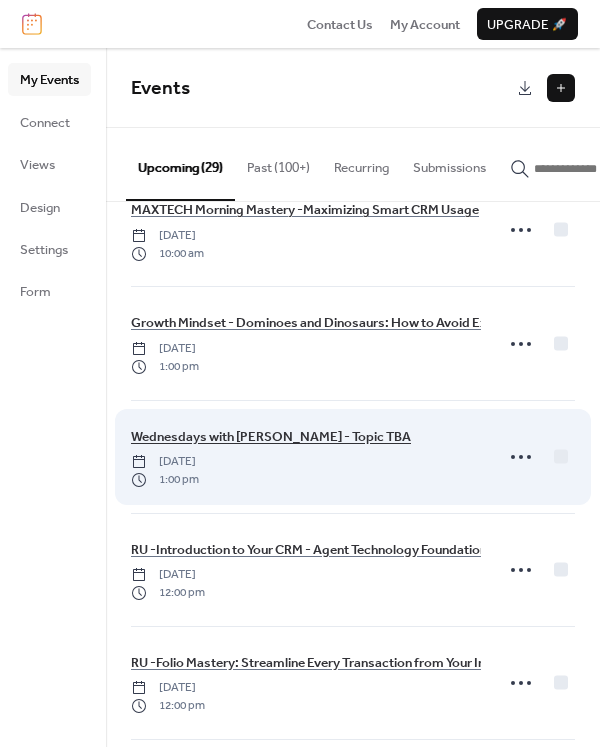 click on "Wednesdays with [PERSON_NAME] -  Topic TBA" at bounding box center (271, 437) 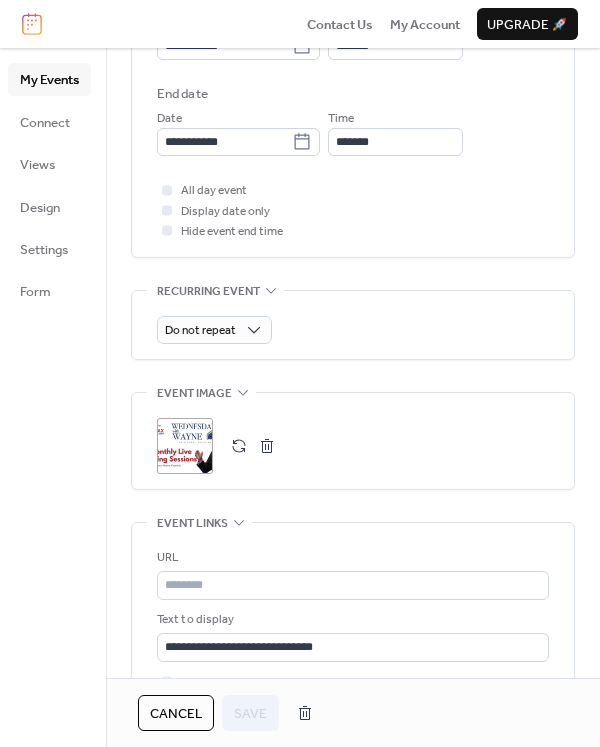 scroll, scrollTop: 922, scrollLeft: 0, axis: vertical 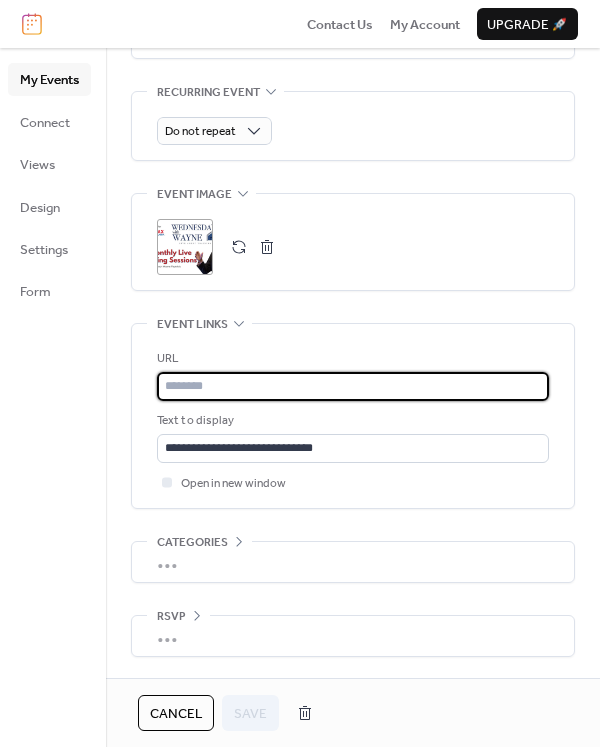 click at bounding box center [353, 386] 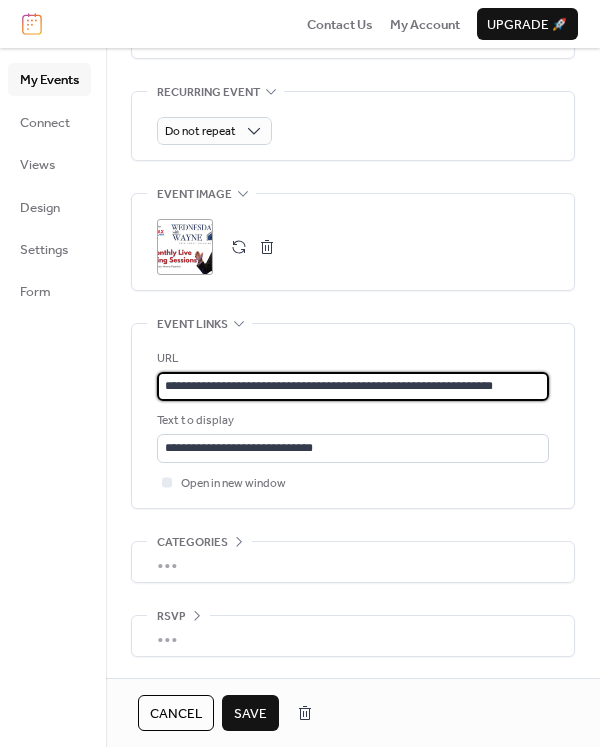 scroll, scrollTop: 0, scrollLeft: 35, axis: horizontal 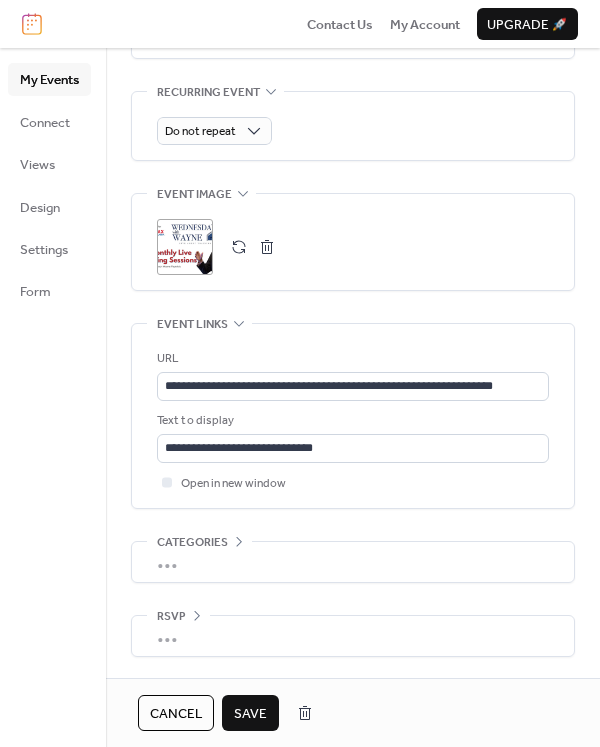click on "**********" at bounding box center [353, 421] 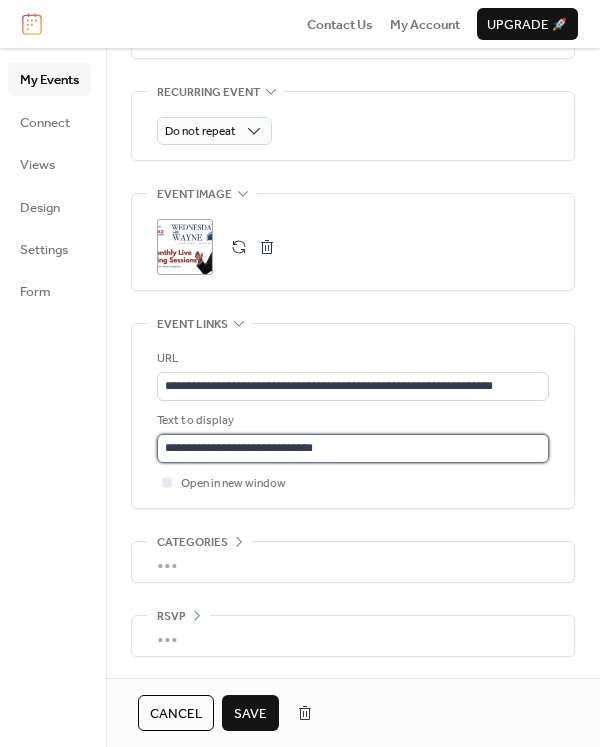 click on "**********" at bounding box center [353, 448] 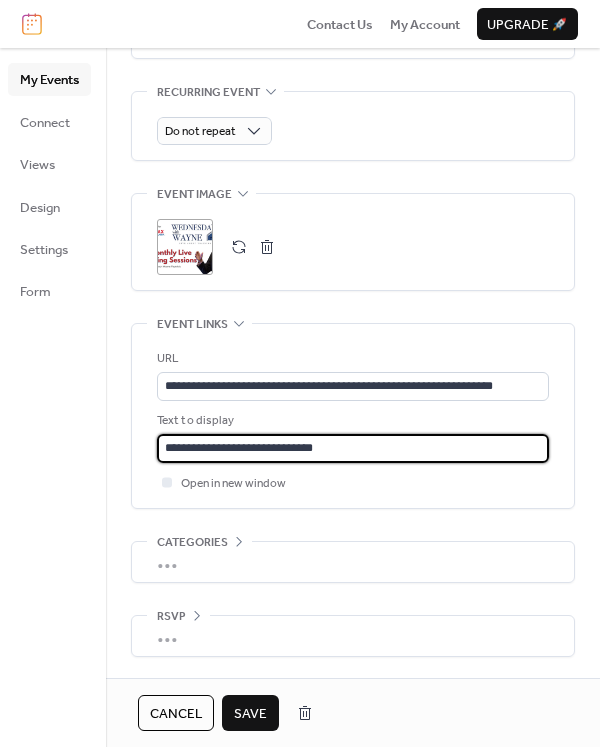 drag, startPoint x: 447, startPoint y: 449, endPoint x: 56, endPoint y: 448, distance: 391.00128 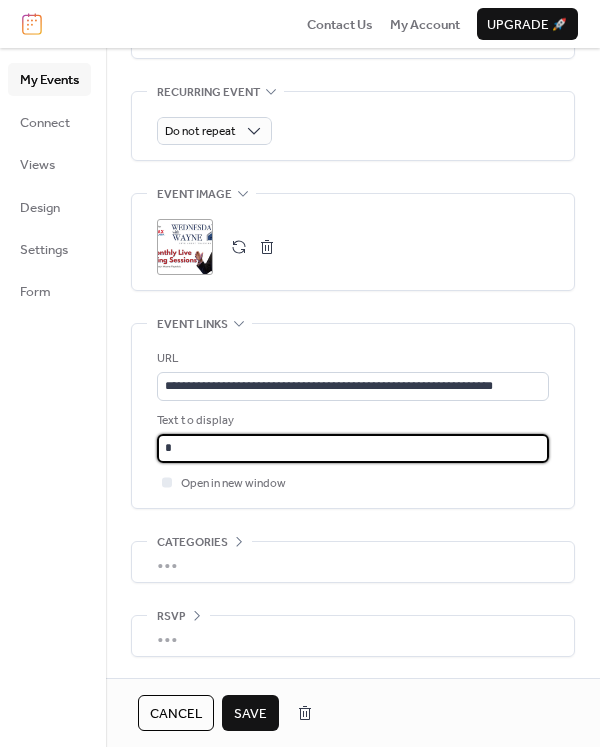 type on "**********" 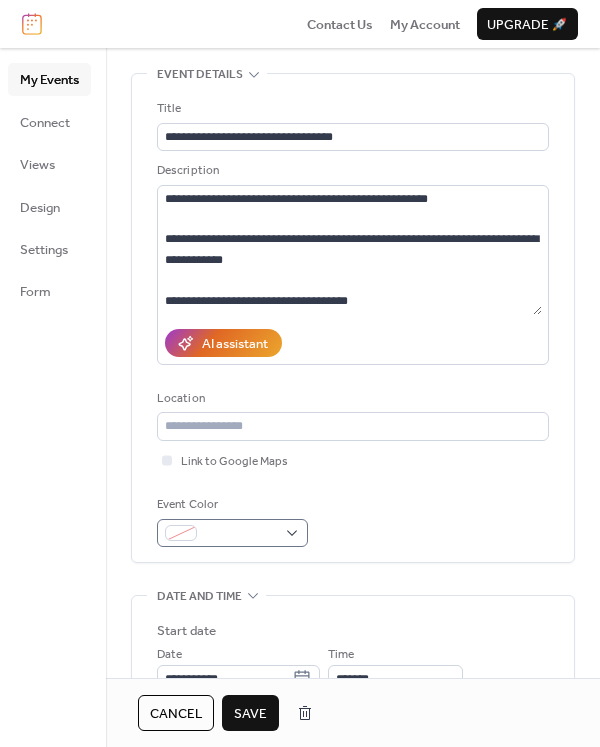 scroll, scrollTop: 22, scrollLeft: 0, axis: vertical 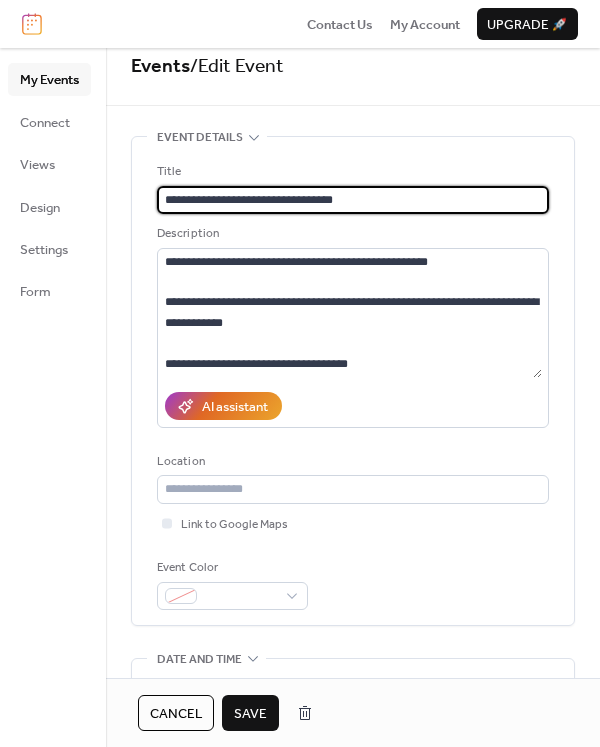 drag, startPoint x: 305, startPoint y: 203, endPoint x: 387, endPoint y: 203, distance: 82 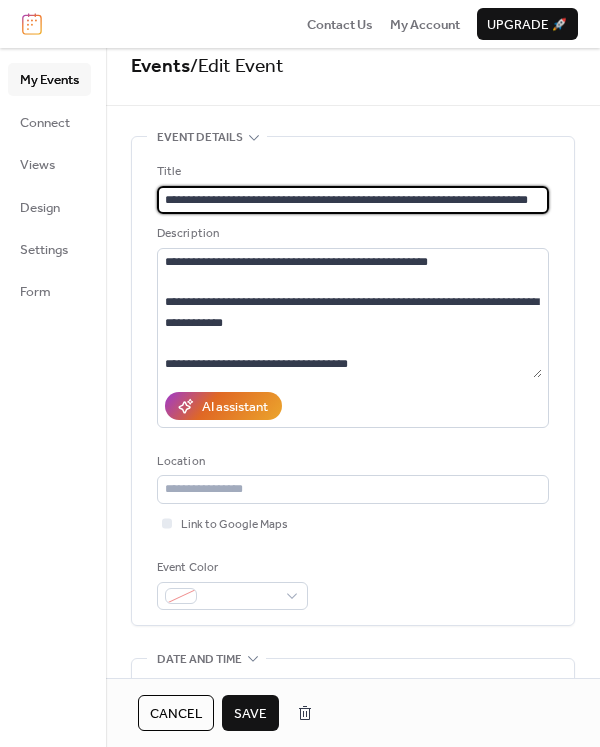 scroll, scrollTop: 0, scrollLeft: 13, axis: horizontal 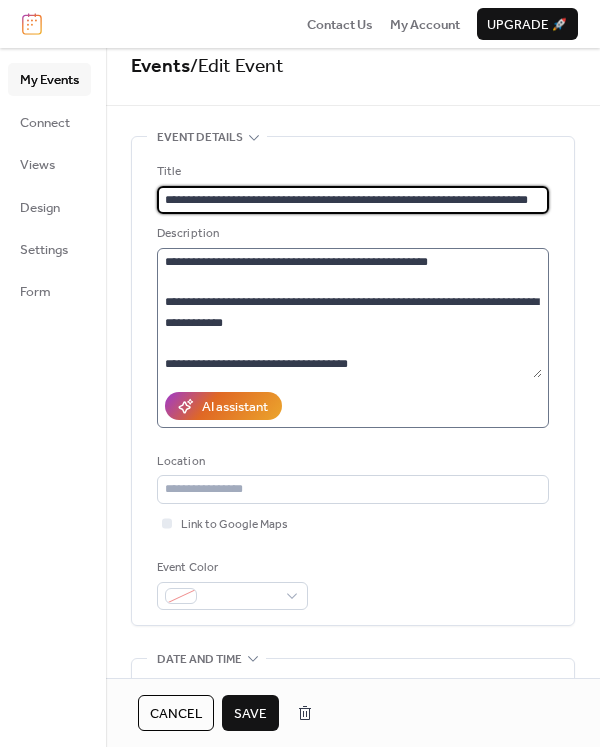 type on "**********" 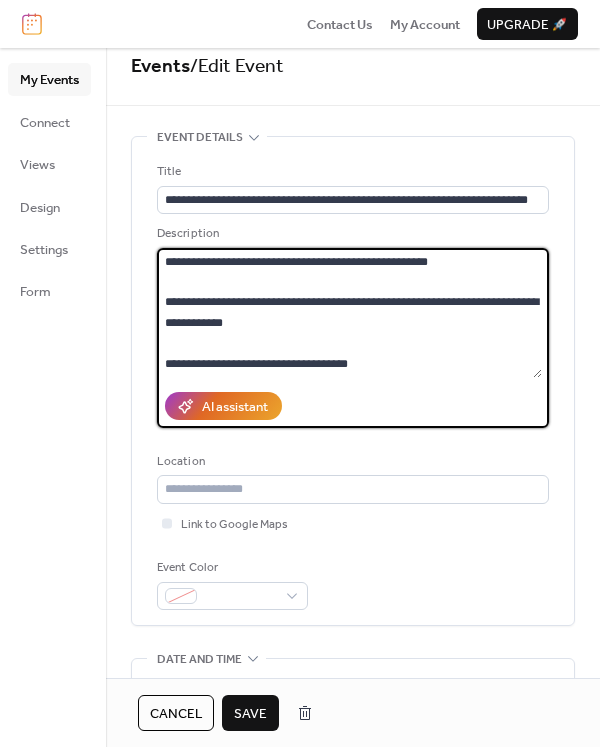 scroll, scrollTop: 0, scrollLeft: 0, axis: both 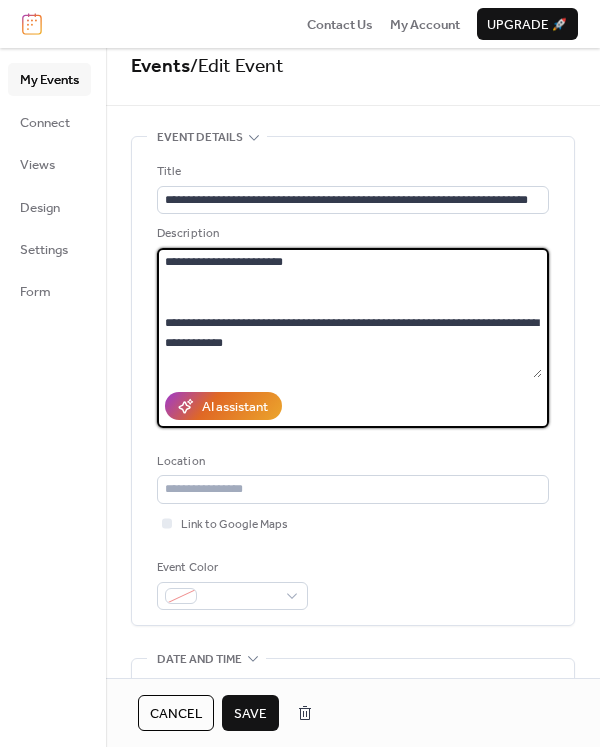 paste on "**********" 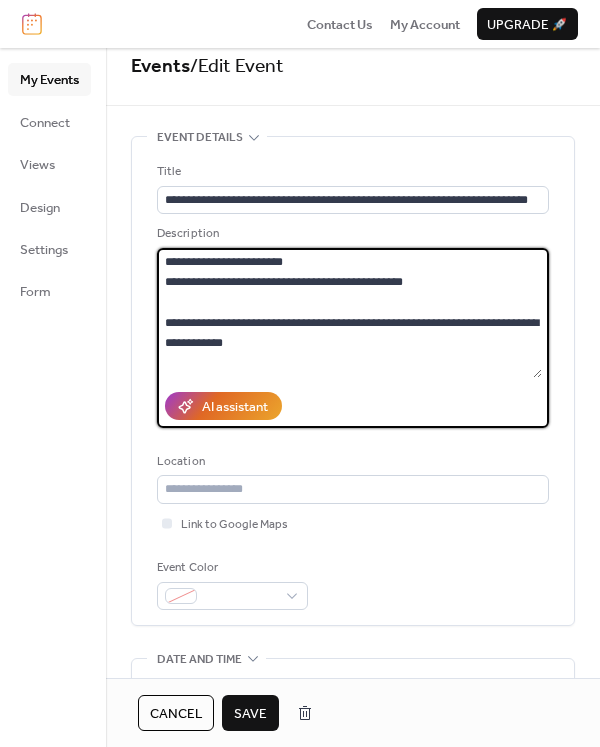 type on "**********" 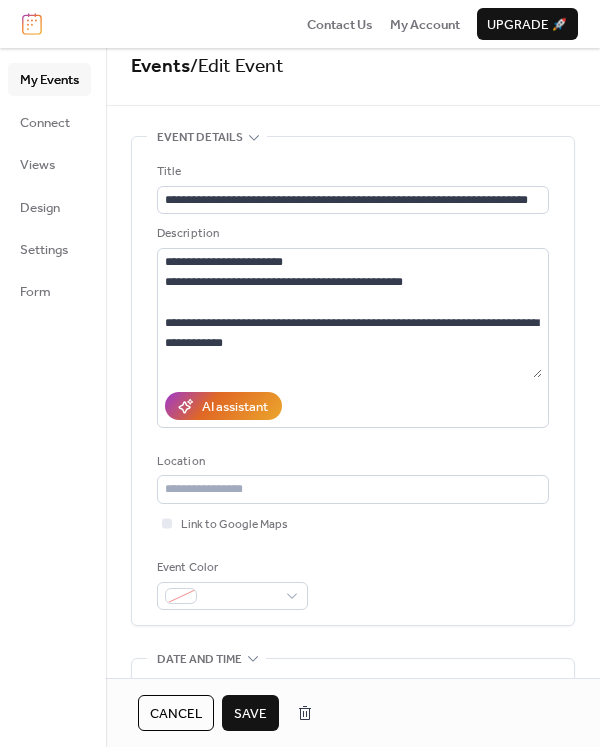 click on "Save" at bounding box center [250, 713] 